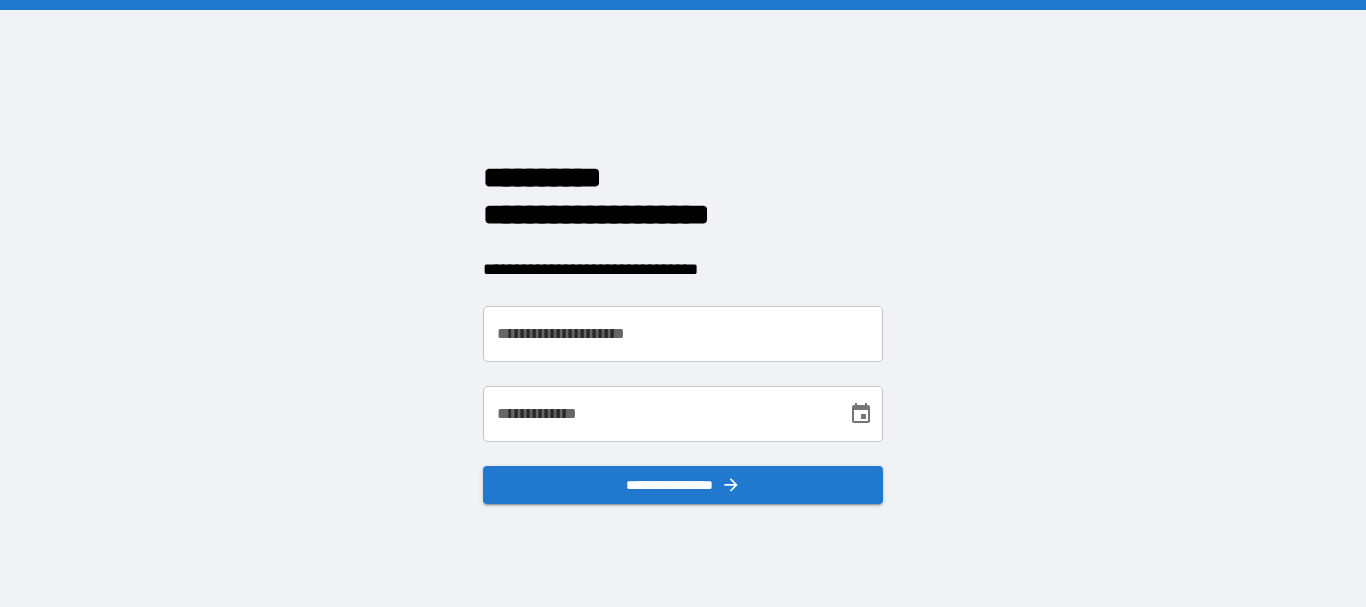 scroll, scrollTop: 0, scrollLeft: 0, axis: both 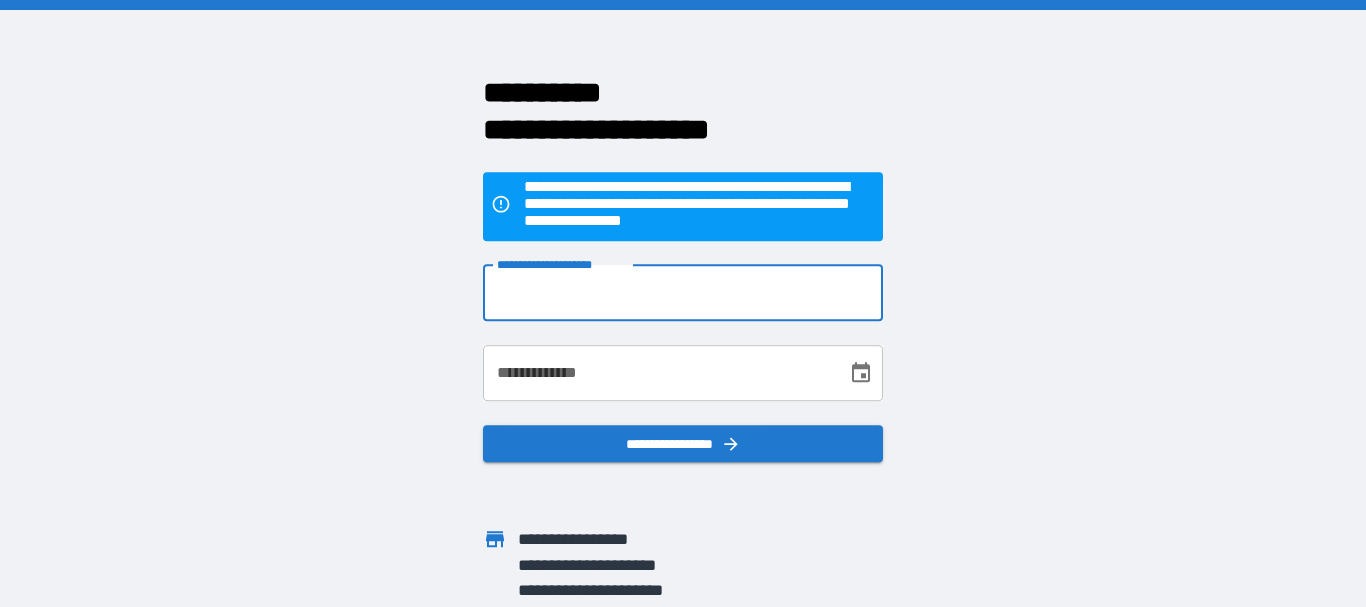 click on "**********" at bounding box center (683, 293) 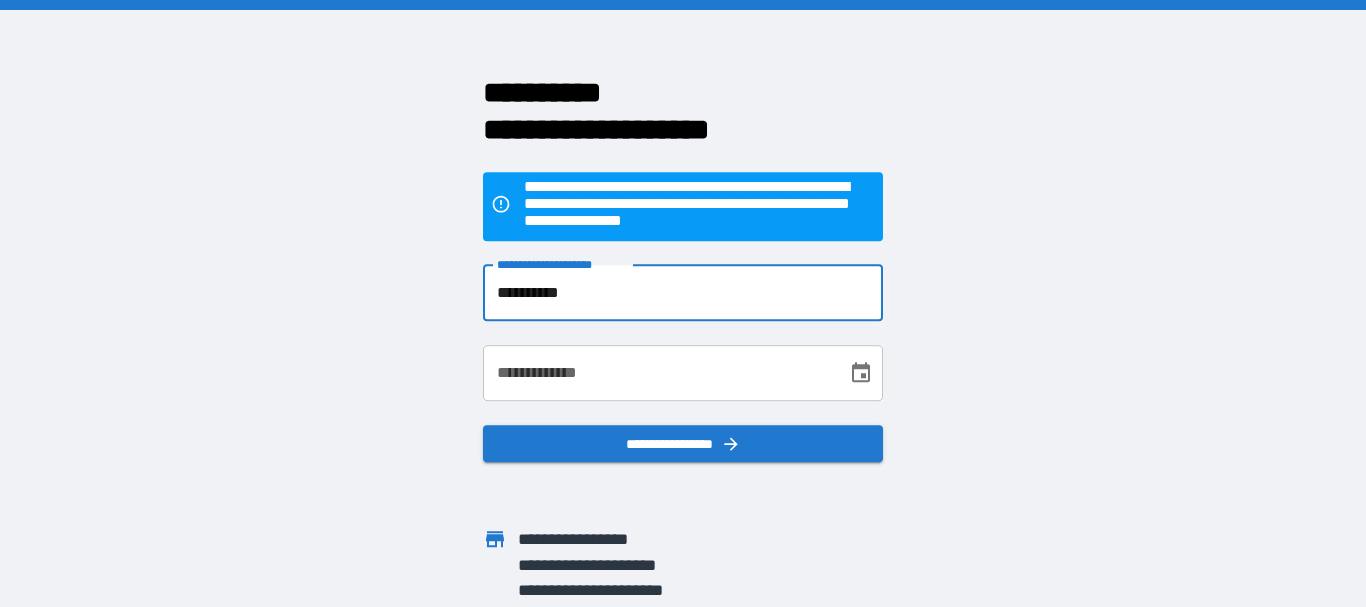 type on "**********" 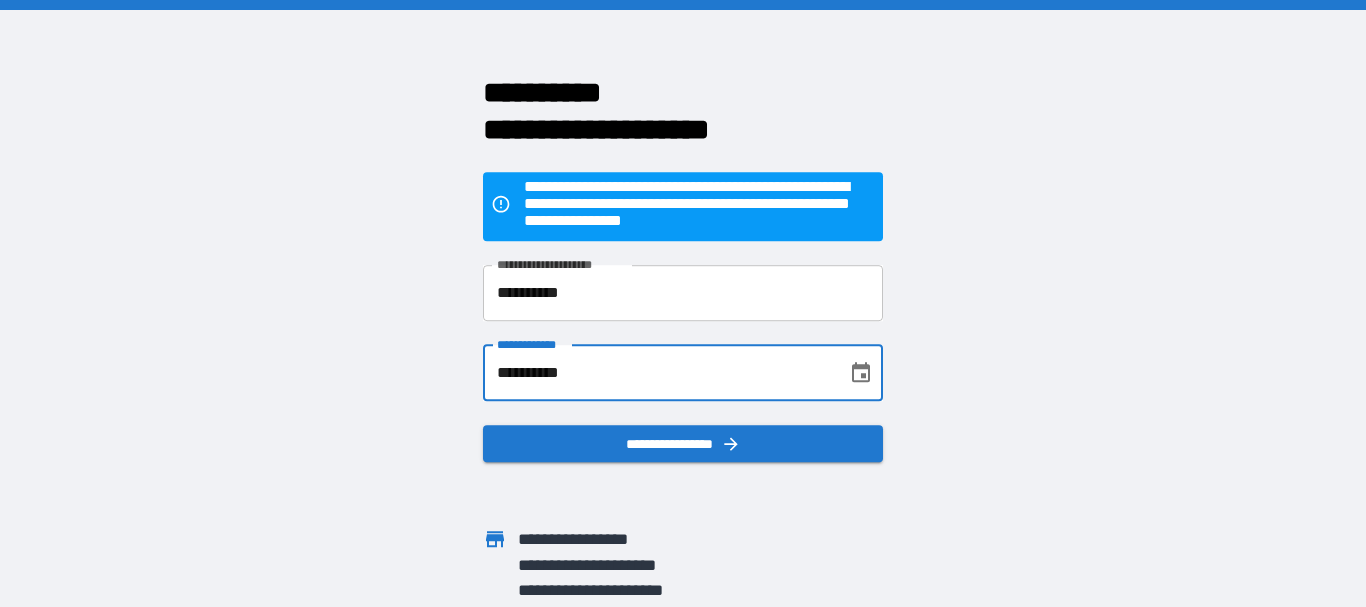 type on "**********" 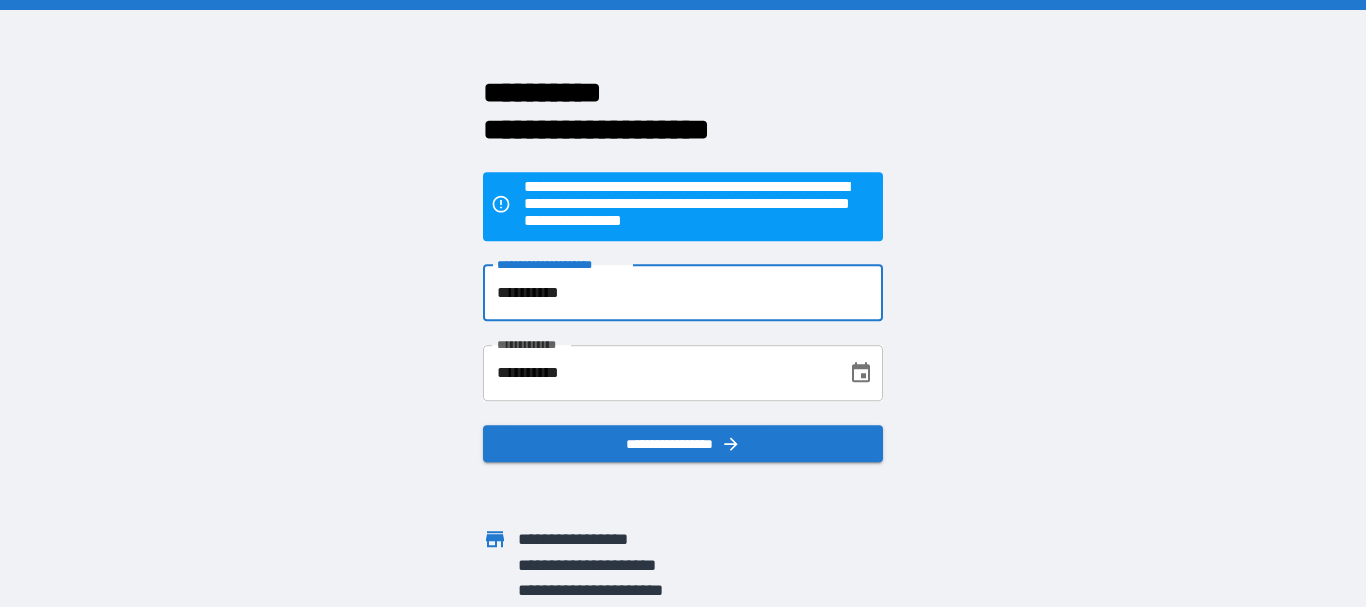 drag, startPoint x: 604, startPoint y: 286, endPoint x: 251, endPoint y: 310, distance: 353.8149 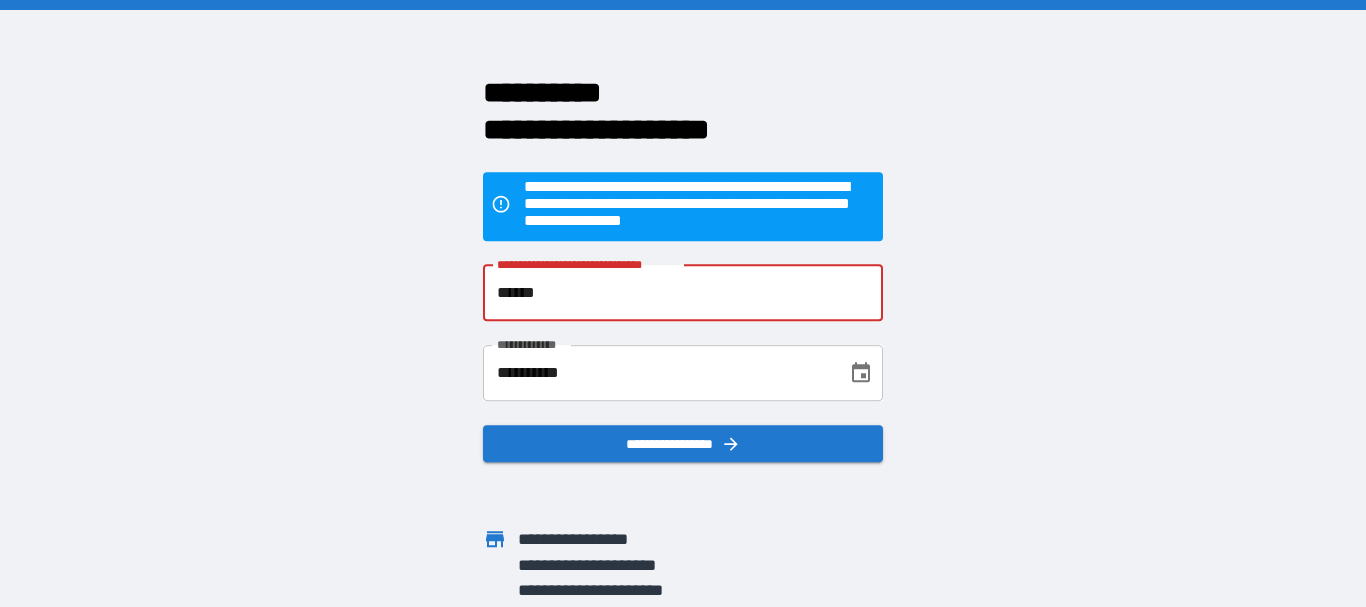 type on "**********" 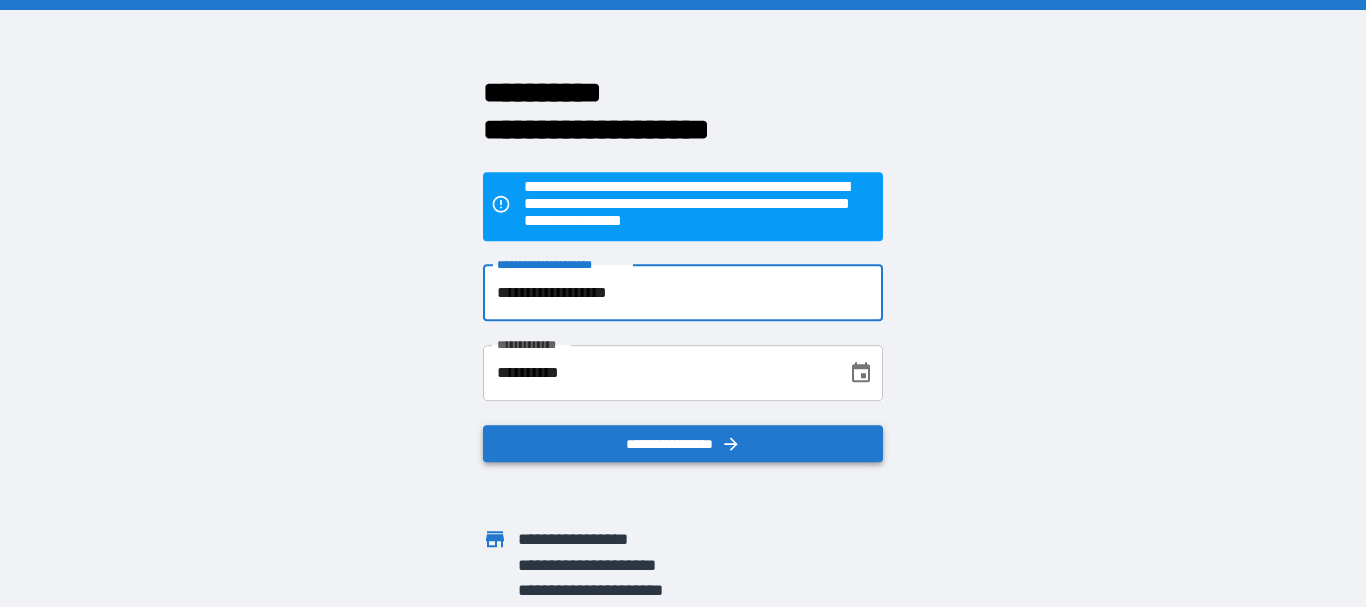 click on "**********" at bounding box center (683, 444) 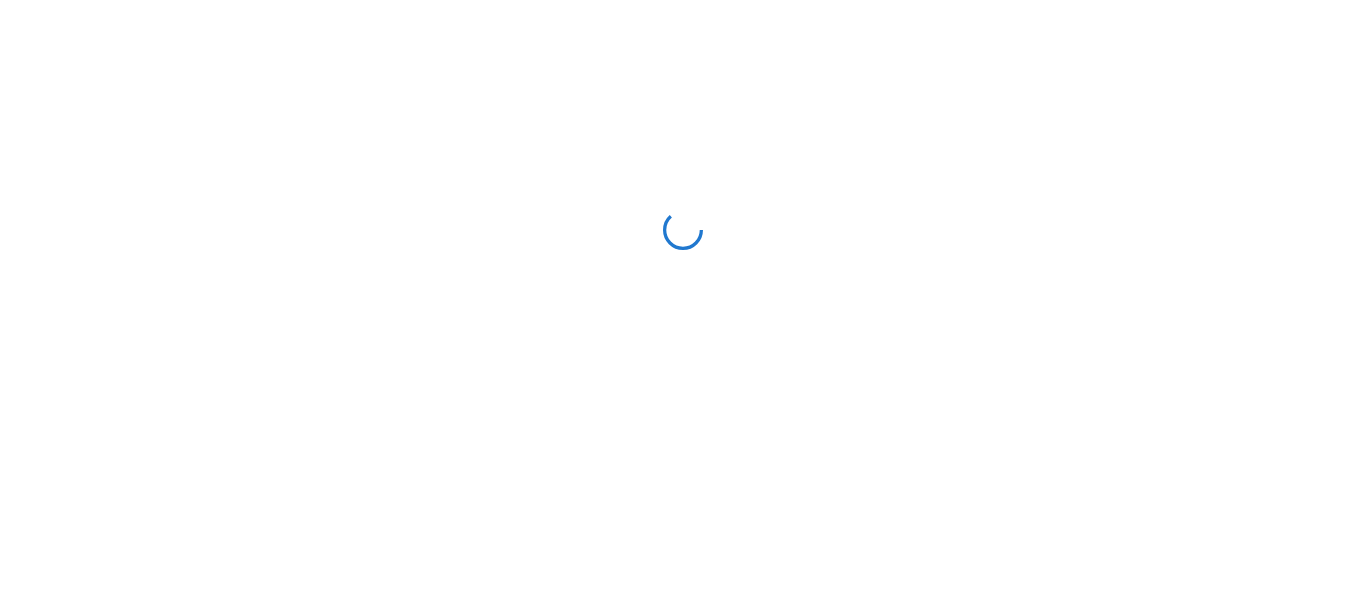 scroll, scrollTop: 0, scrollLeft: 0, axis: both 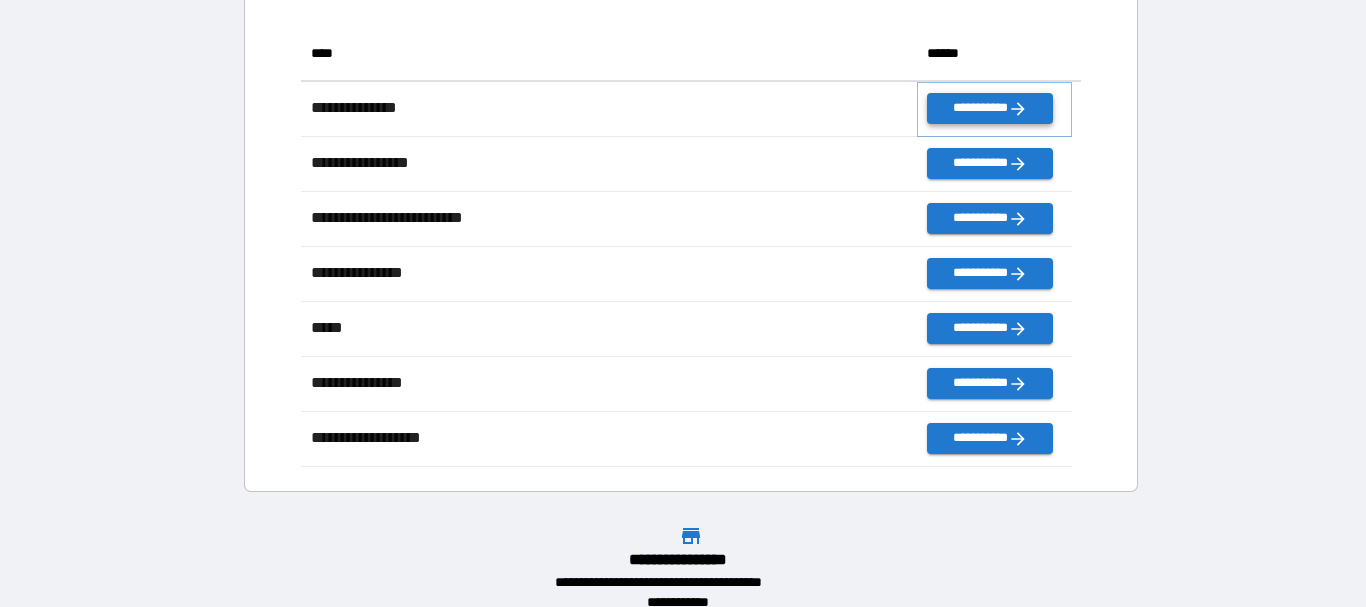 click on "**********" at bounding box center (989, 108) 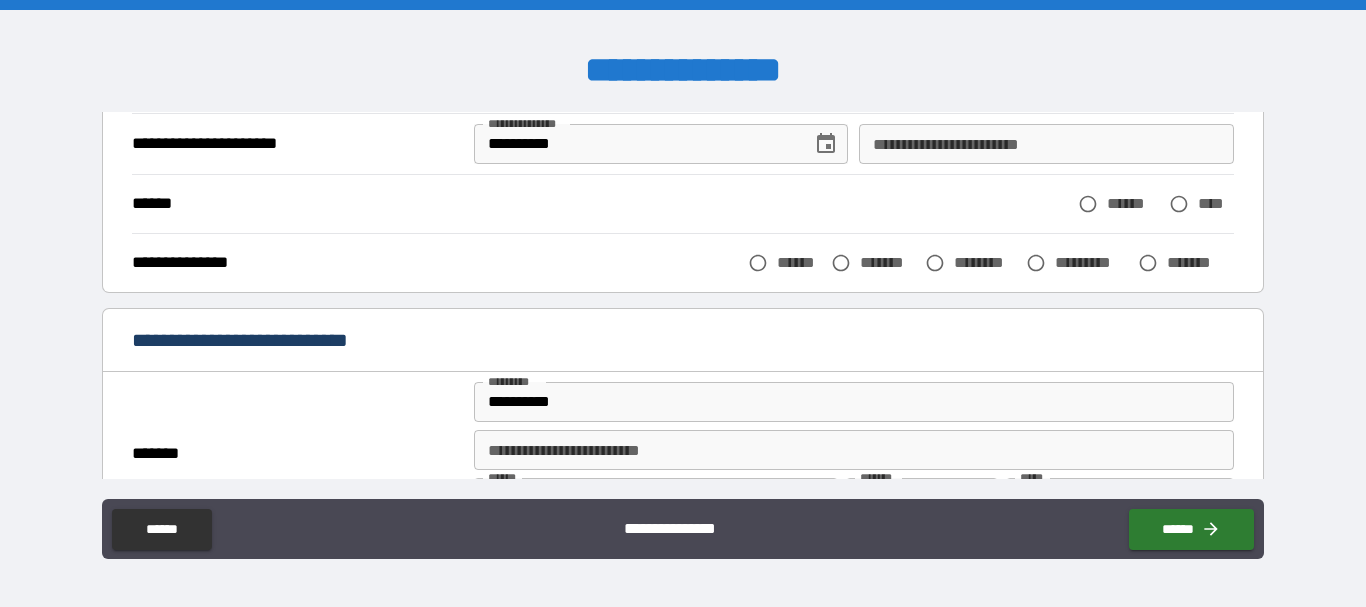 scroll, scrollTop: 100, scrollLeft: 0, axis: vertical 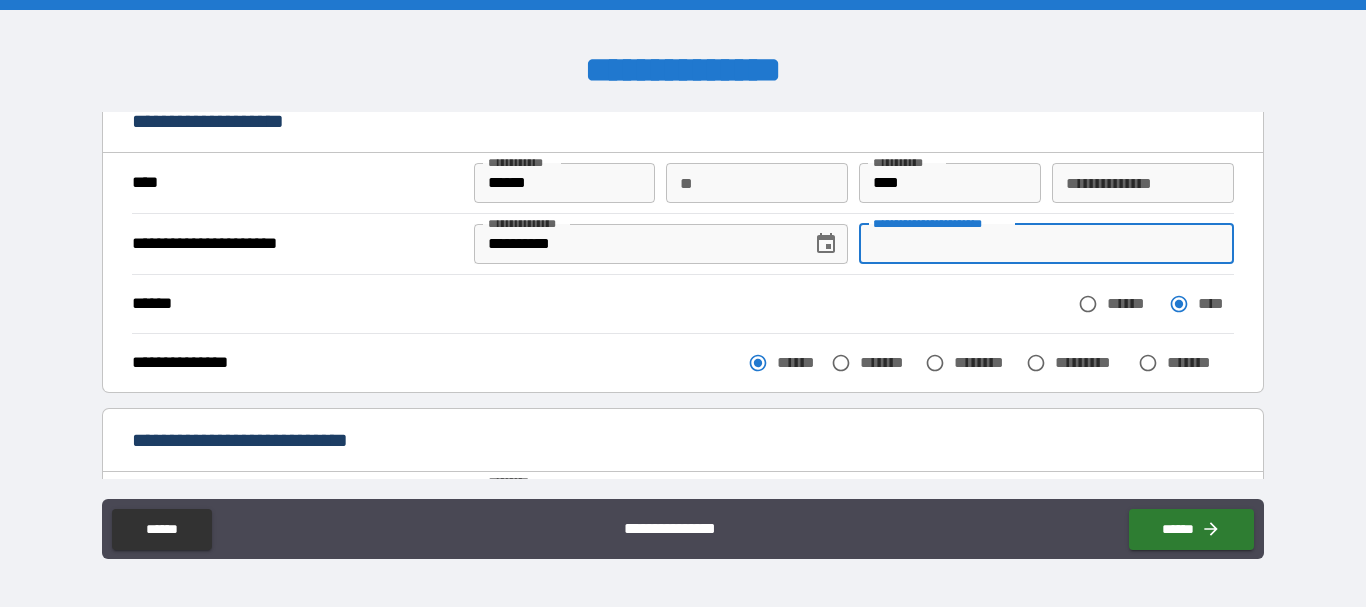click on "**********" at bounding box center [1046, 244] 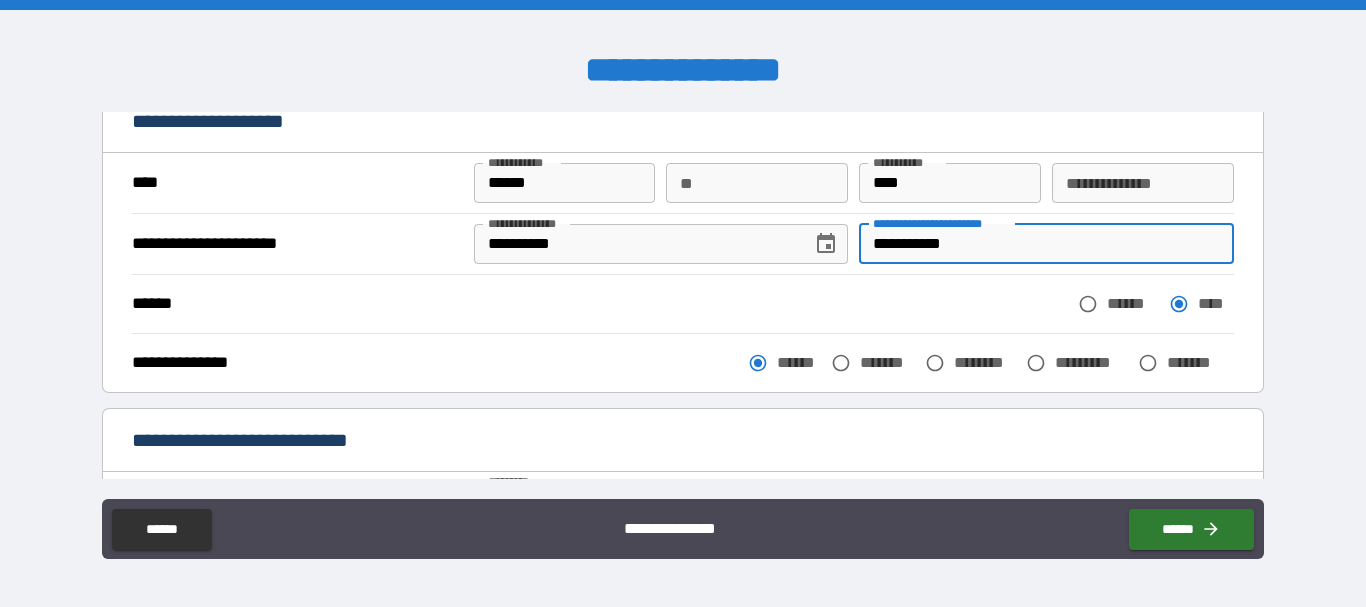 type on "**********" 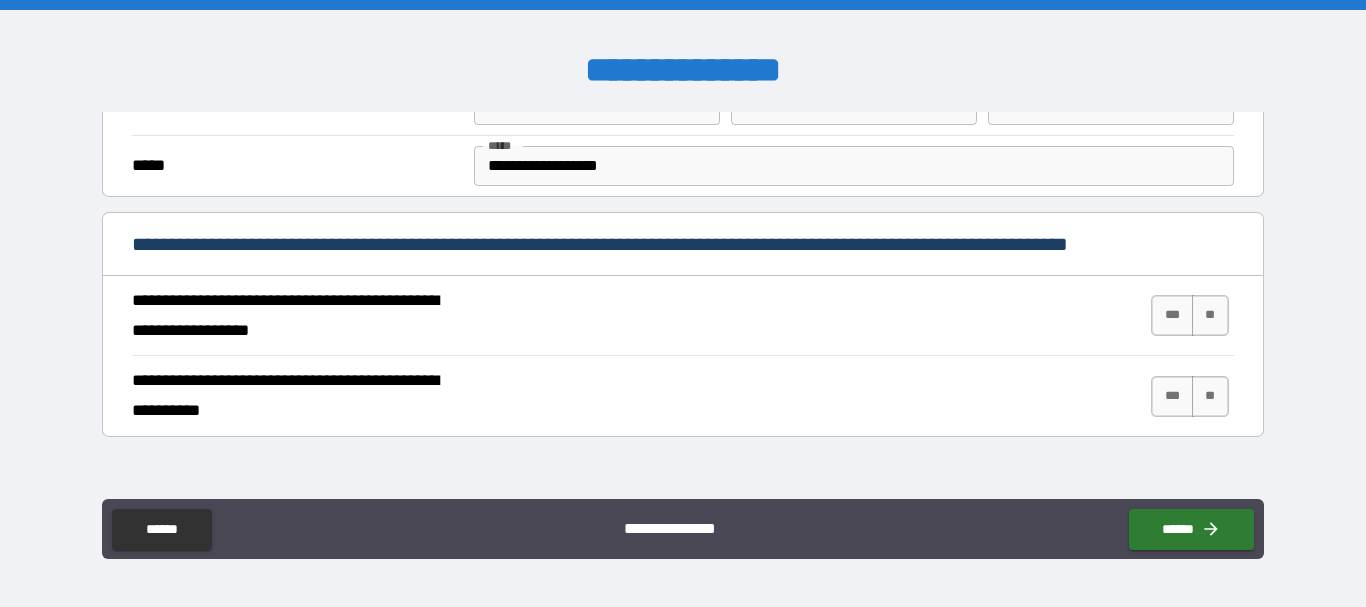 scroll, scrollTop: 700, scrollLeft: 0, axis: vertical 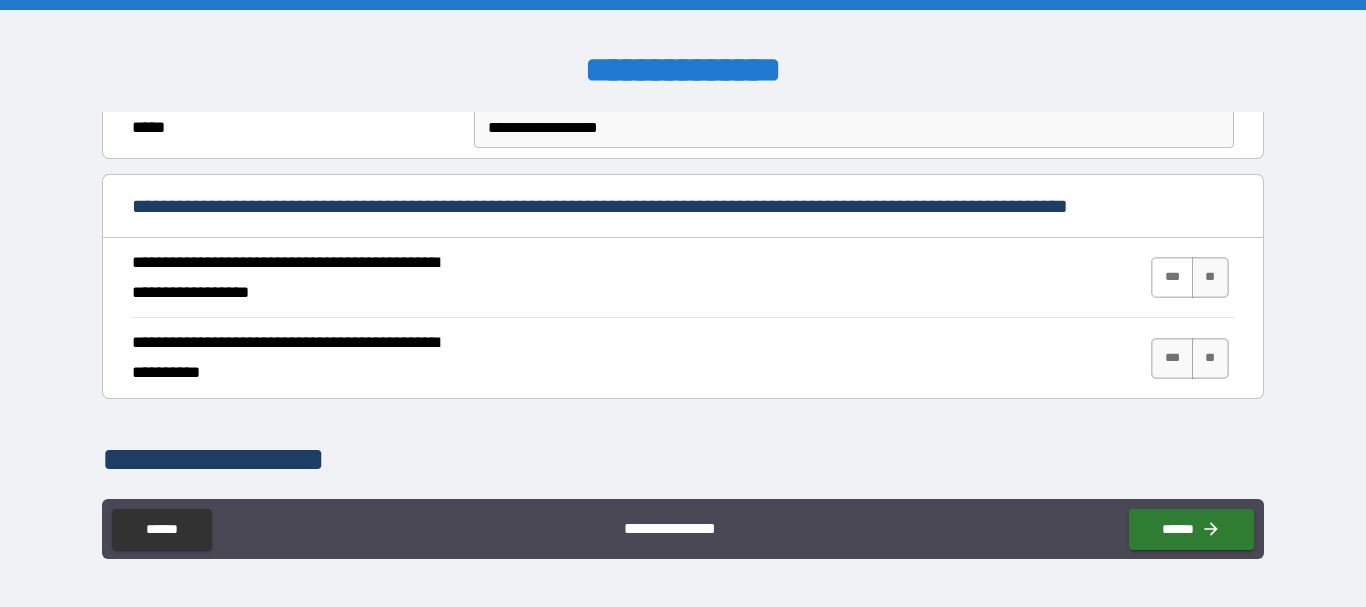 click on "***" at bounding box center (1172, 277) 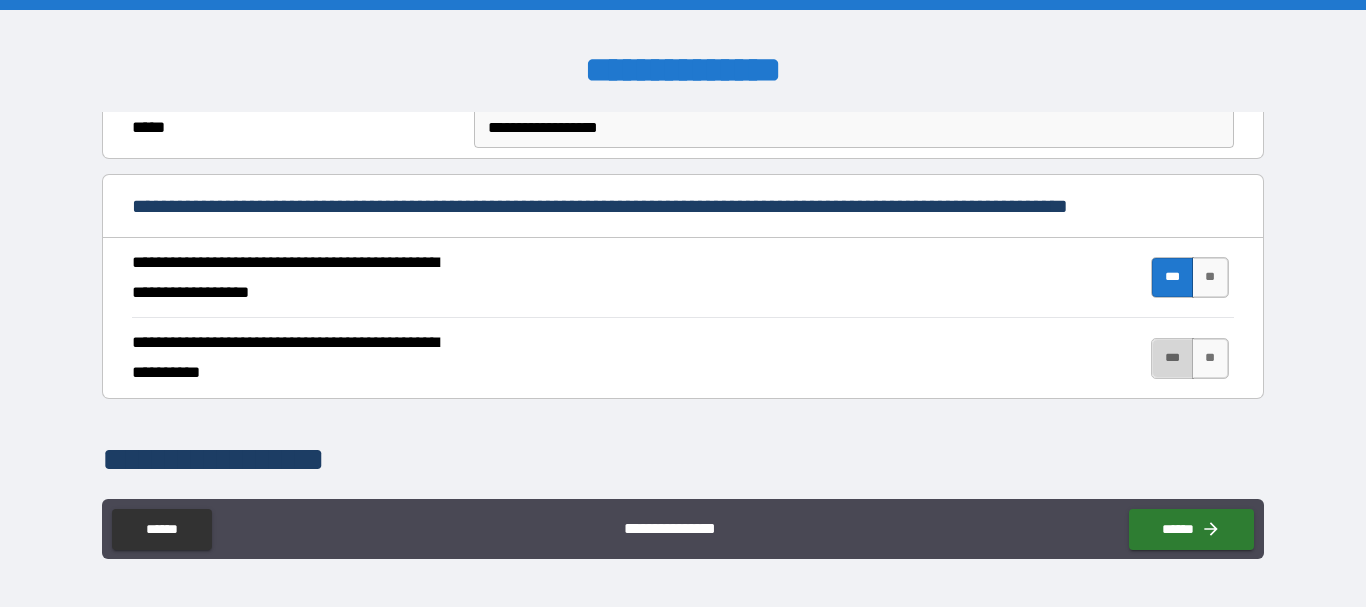 click on "***" at bounding box center [1172, 358] 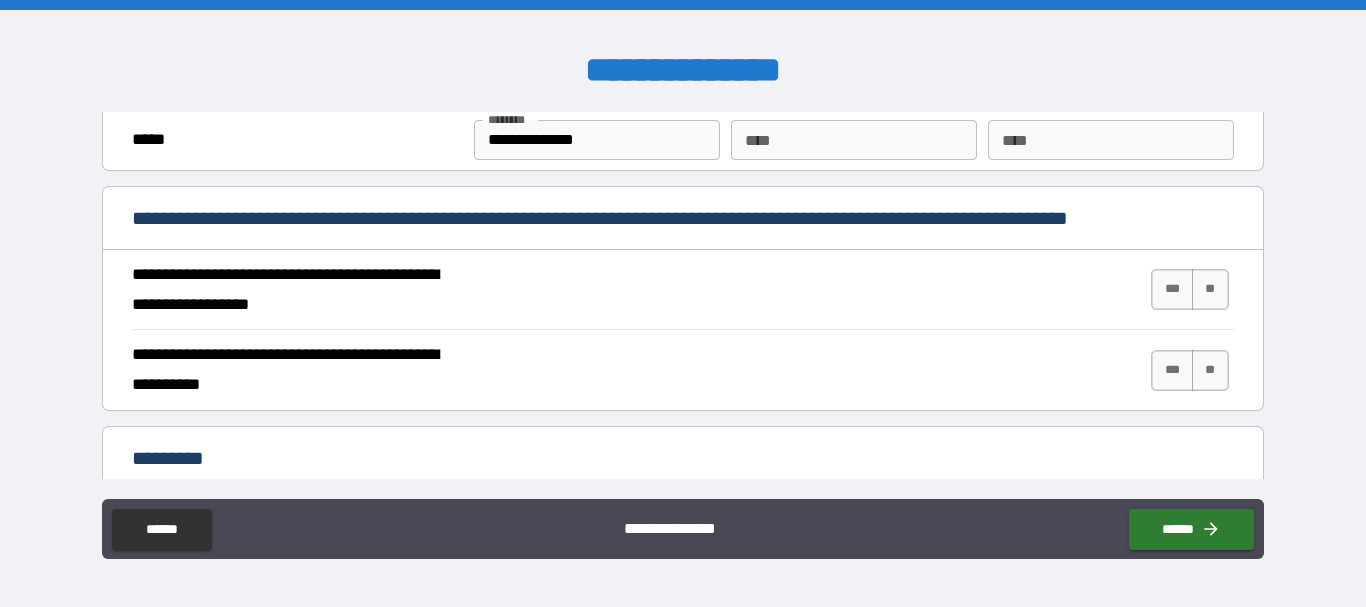scroll, scrollTop: 1700, scrollLeft: 0, axis: vertical 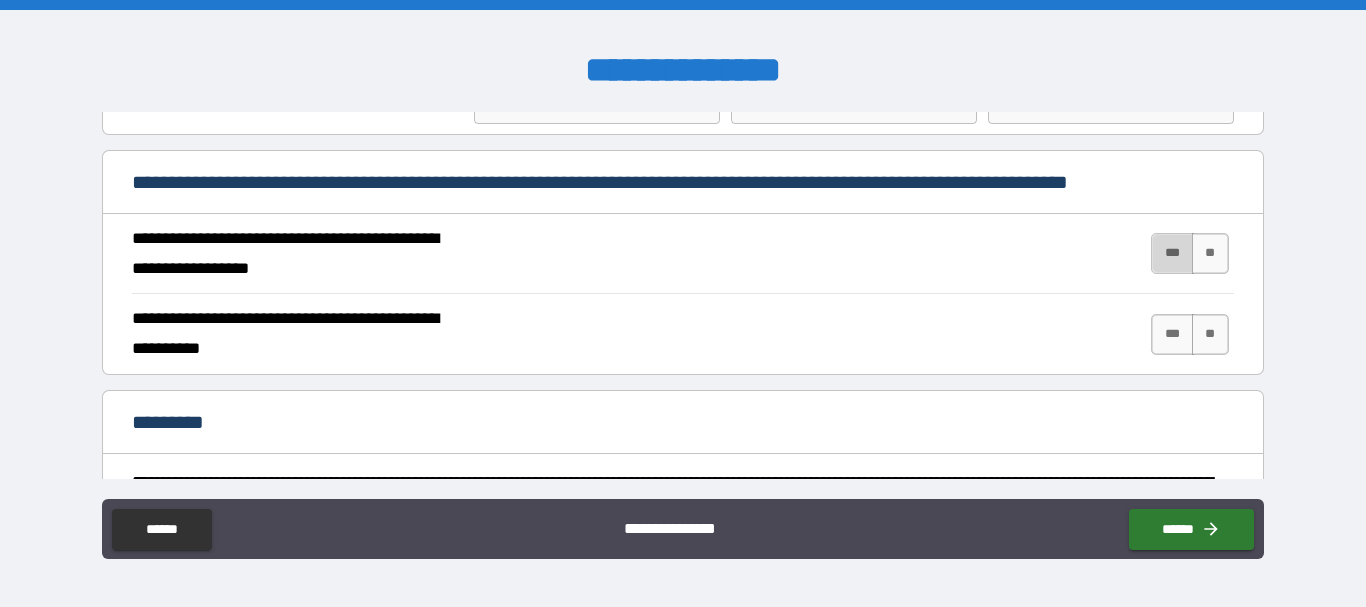 click on "***" at bounding box center [1172, 253] 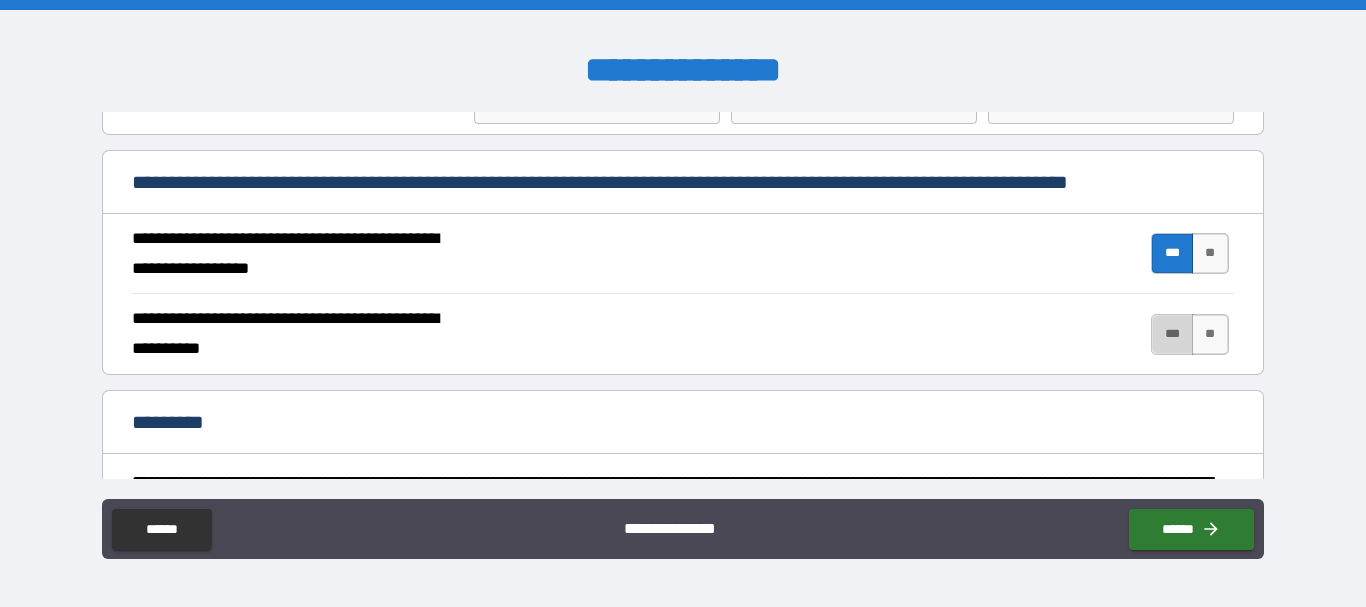 click on "***" at bounding box center [1172, 334] 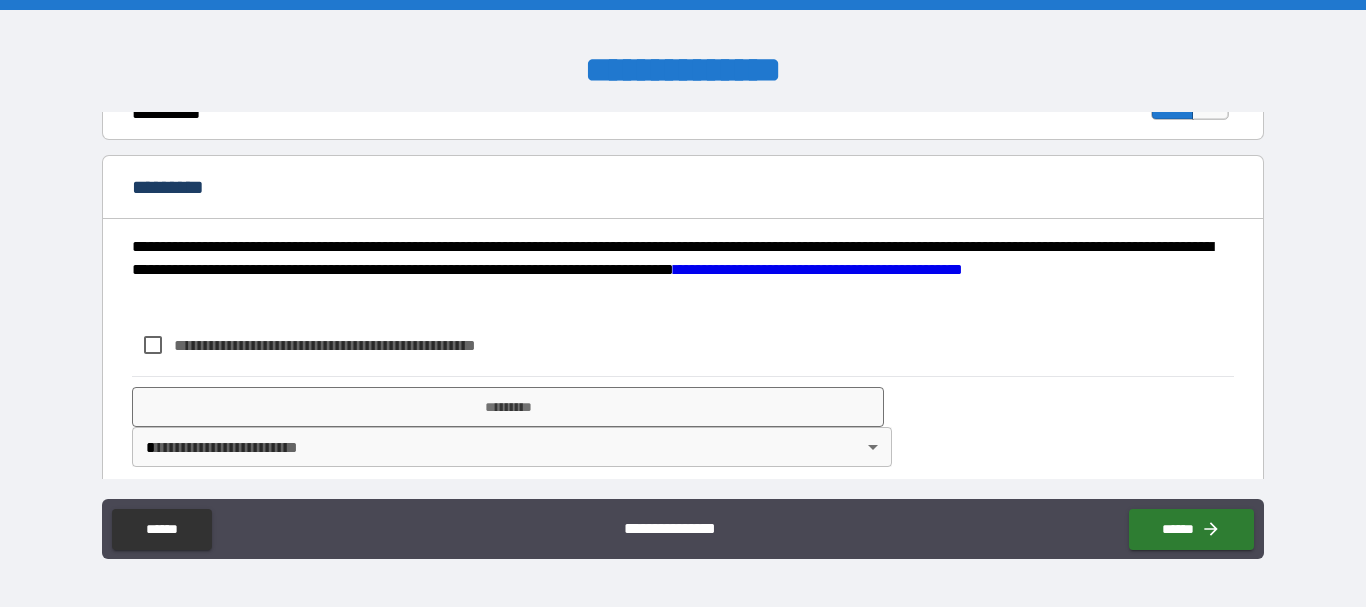 scroll, scrollTop: 1954, scrollLeft: 0, axis: vertical 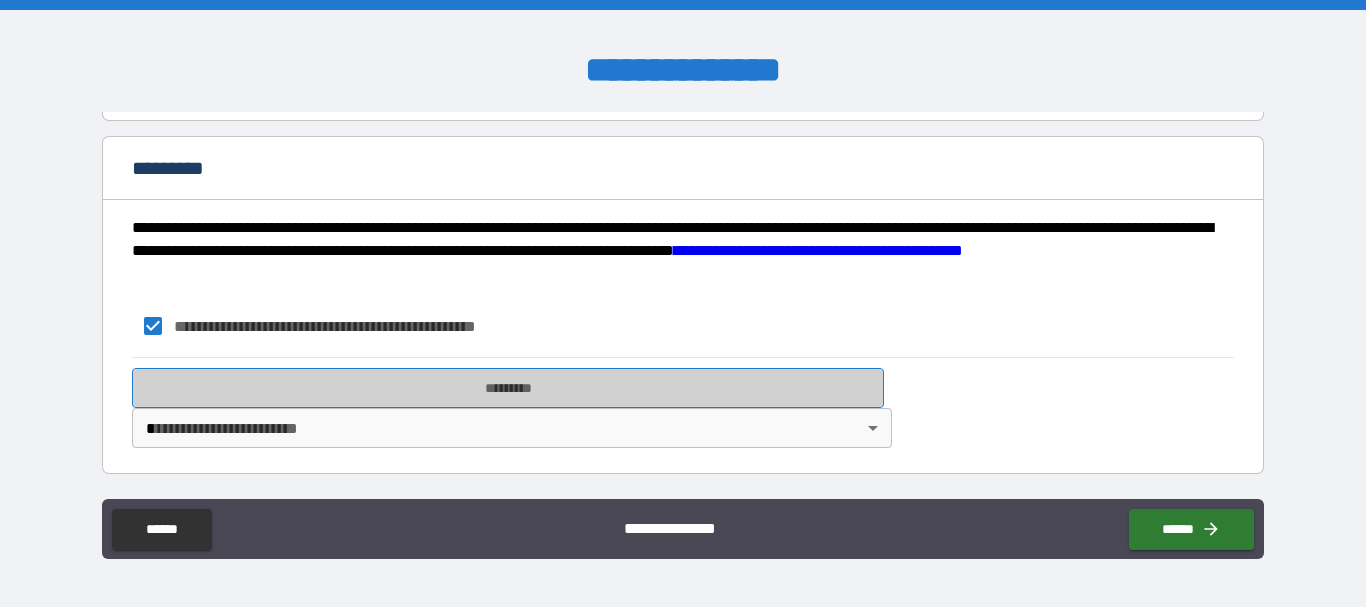 click on "*********" at bounding box center [508, 388] 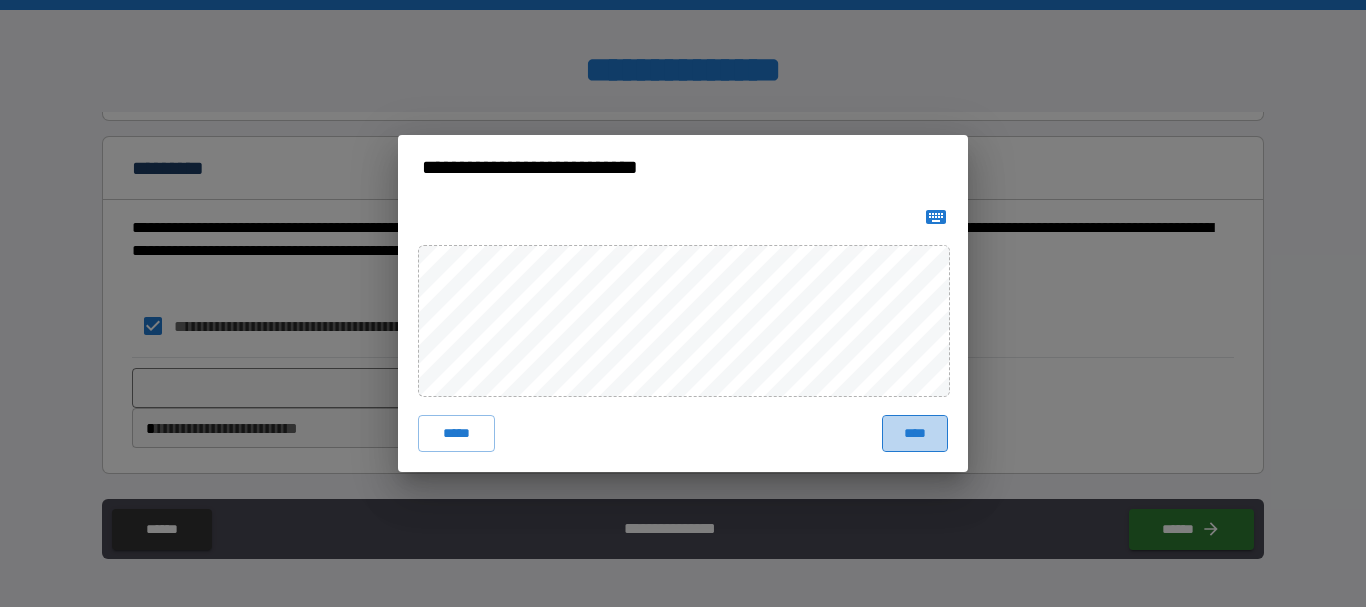 click on "****" at bounding box center [915, 433] 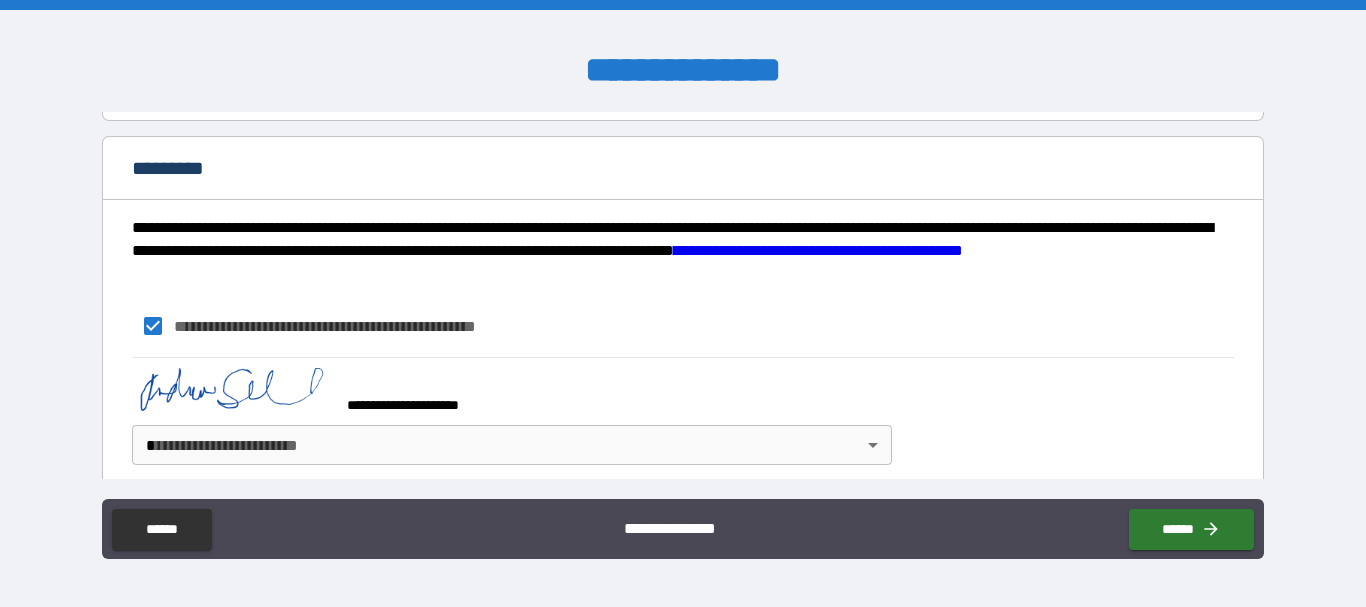 scroll, scrollTop: 1971, scrollLeft: 0, axis: vertical 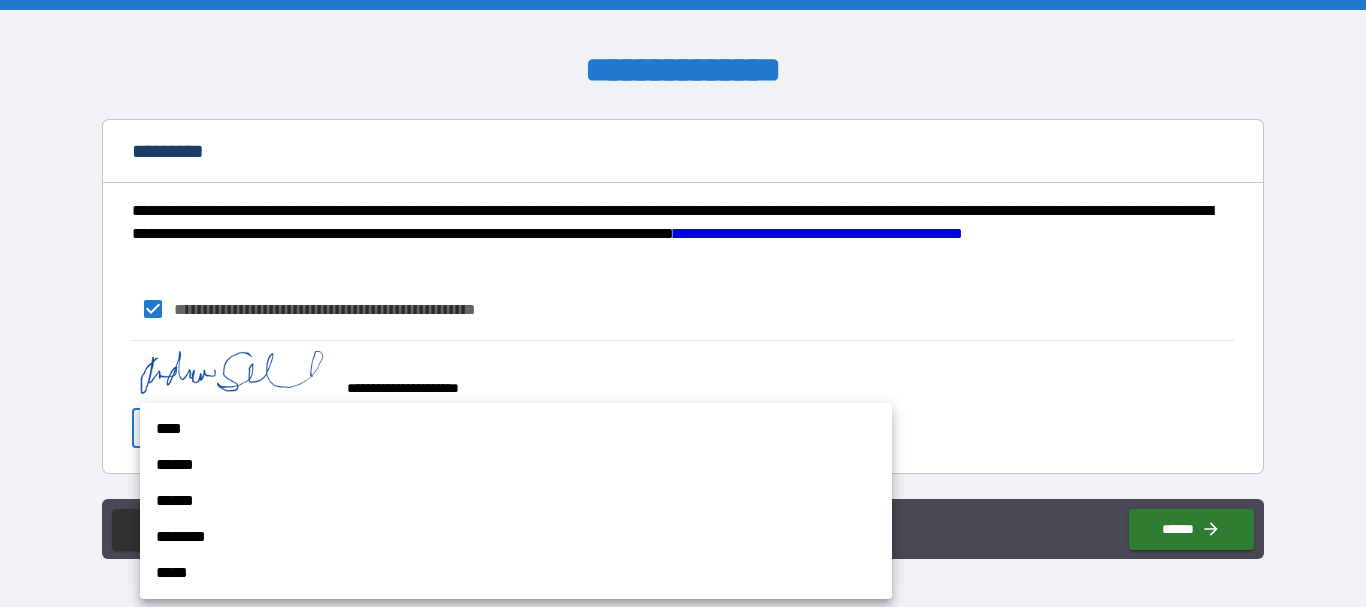 click on "**********" at bounding box center [683, 303] 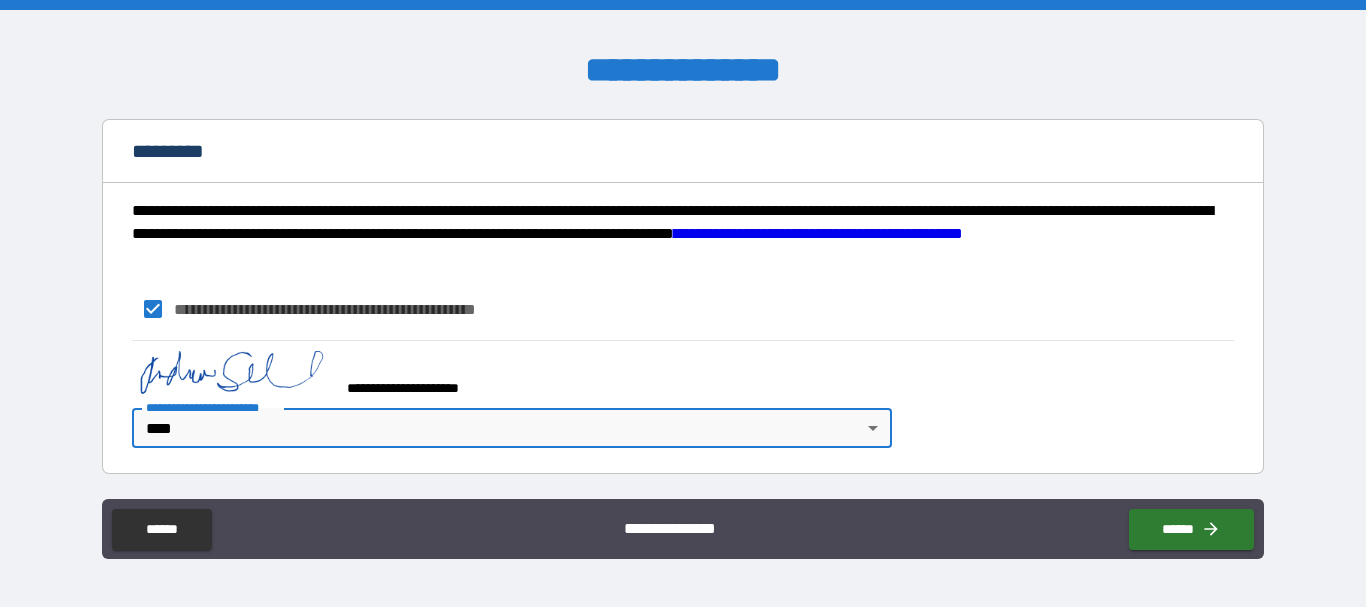 type on "*" 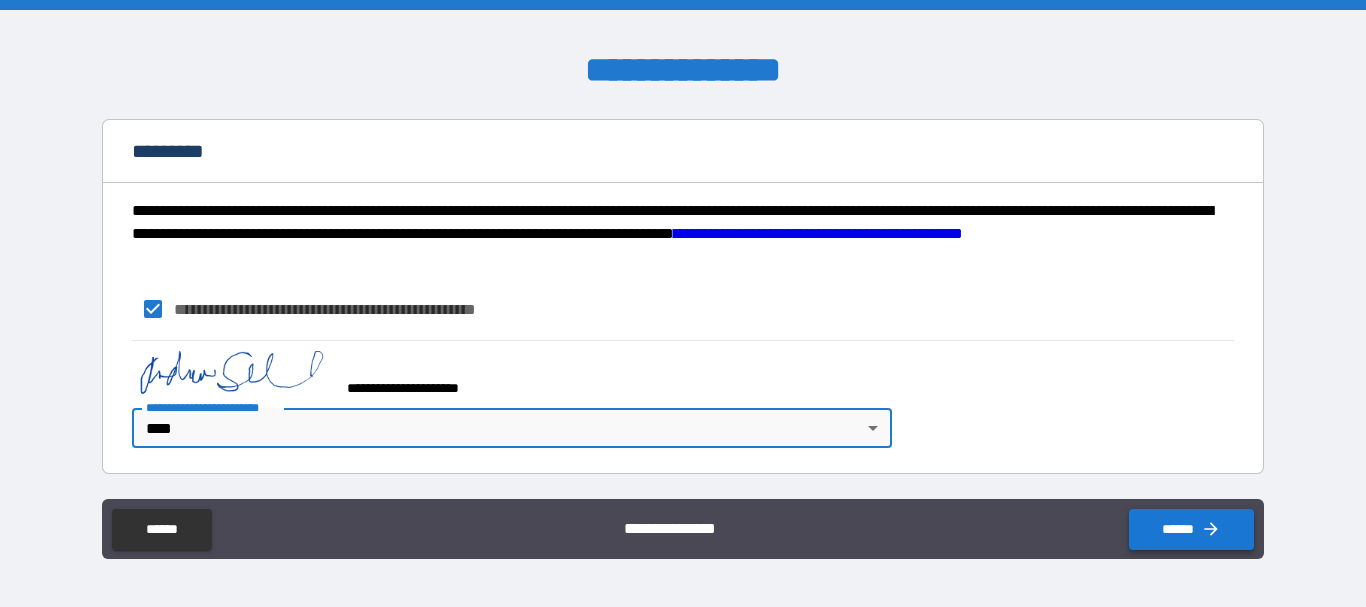 click on "******" at bounding box center (1191, 529) 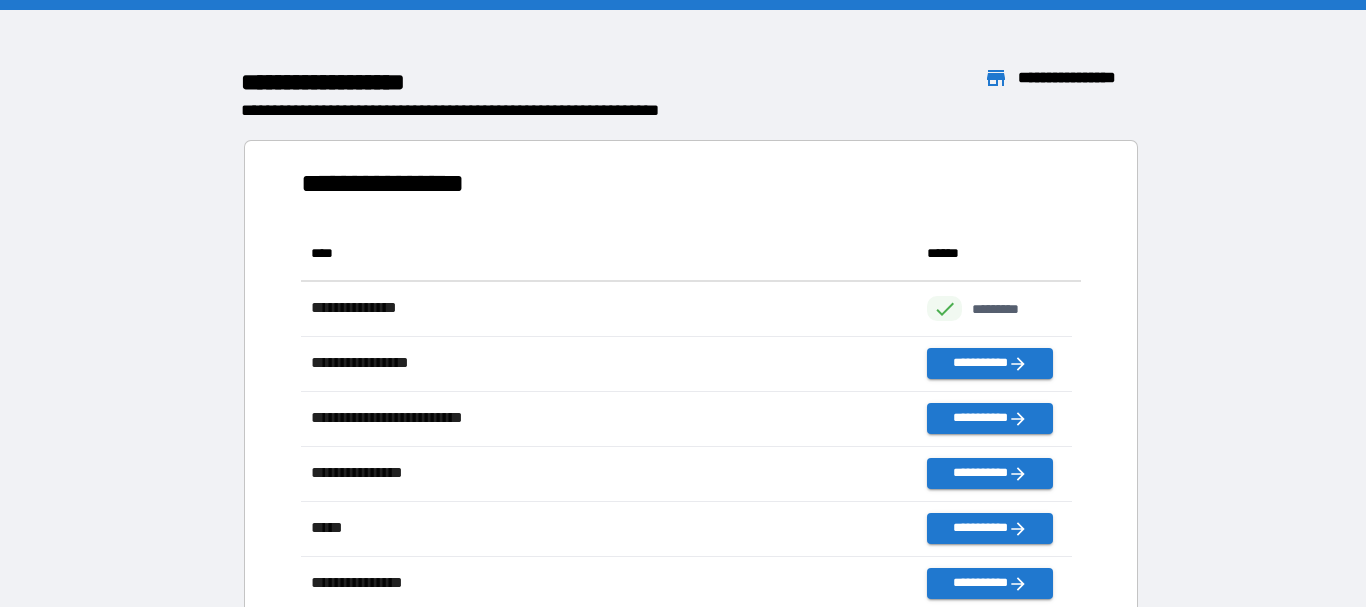 scroll, scrollTop: 426, scrollLeft: 755, axis: both 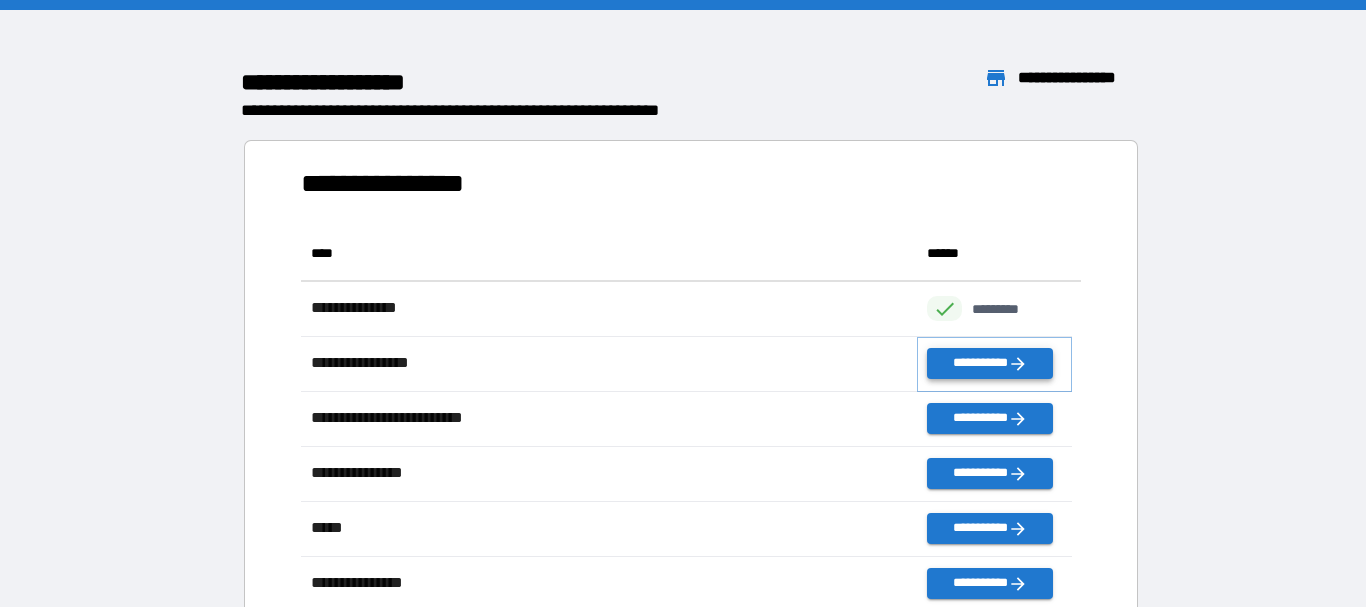 click on "**********" at bounding box center [989, 363] 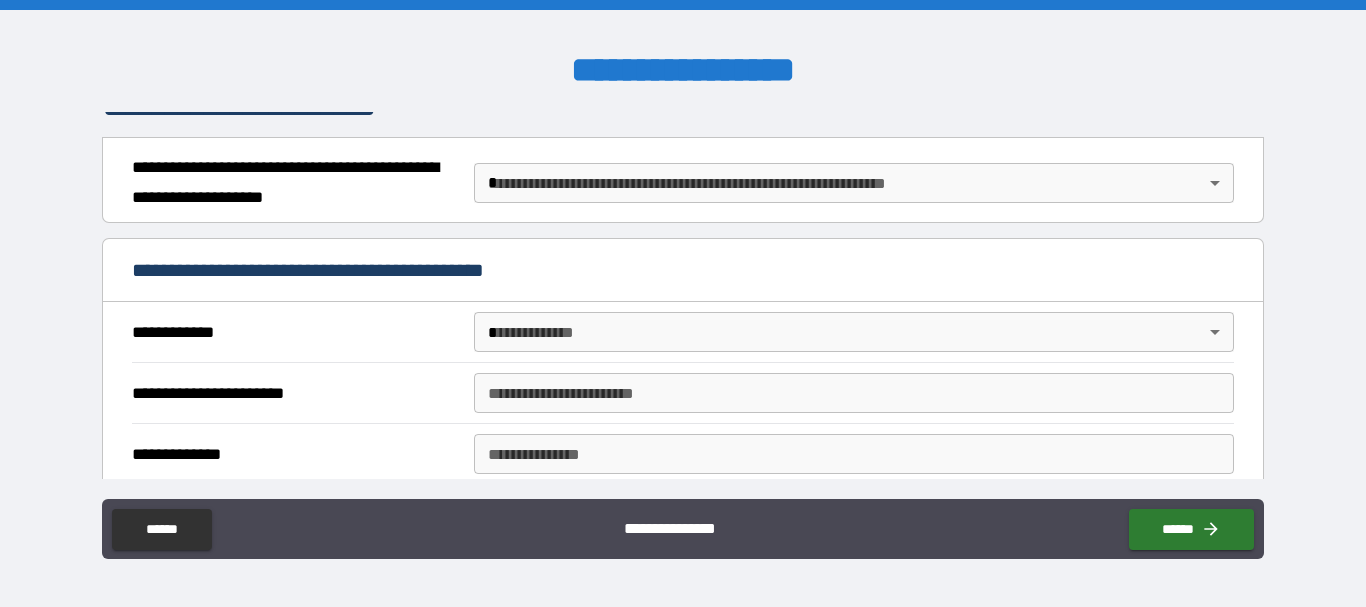 scroll, scrollTop: 200, scrollLeft: 0, axis: vertical 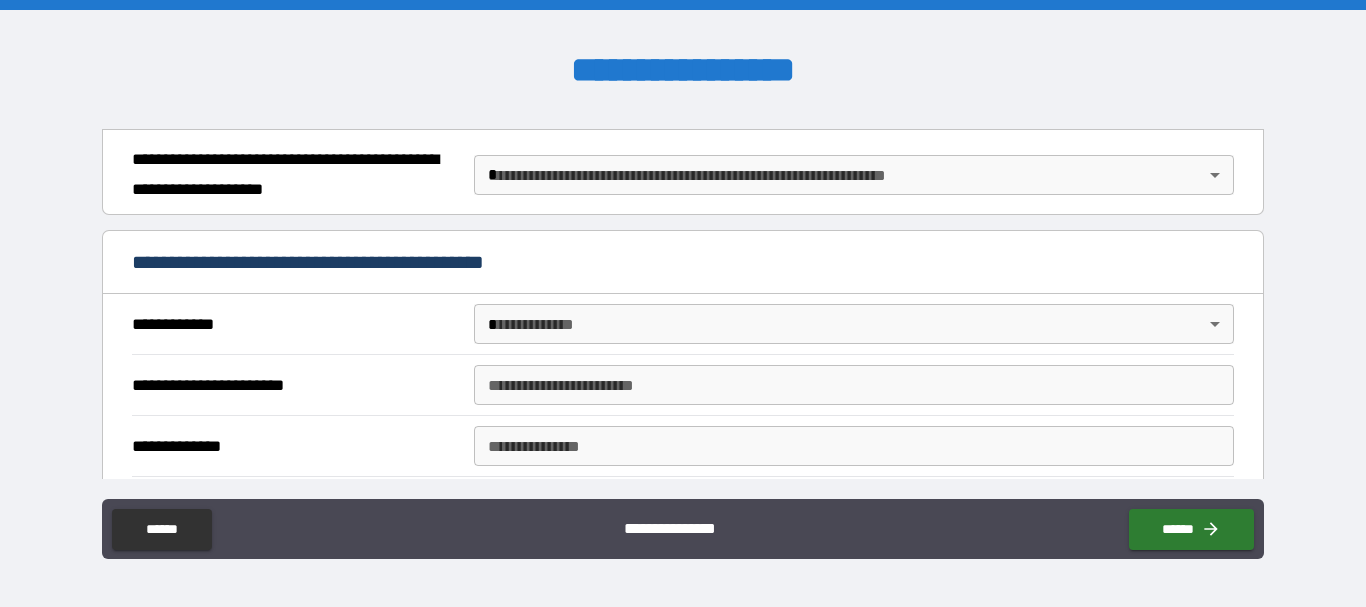 click on "**********" at bounding box center (683, 303) 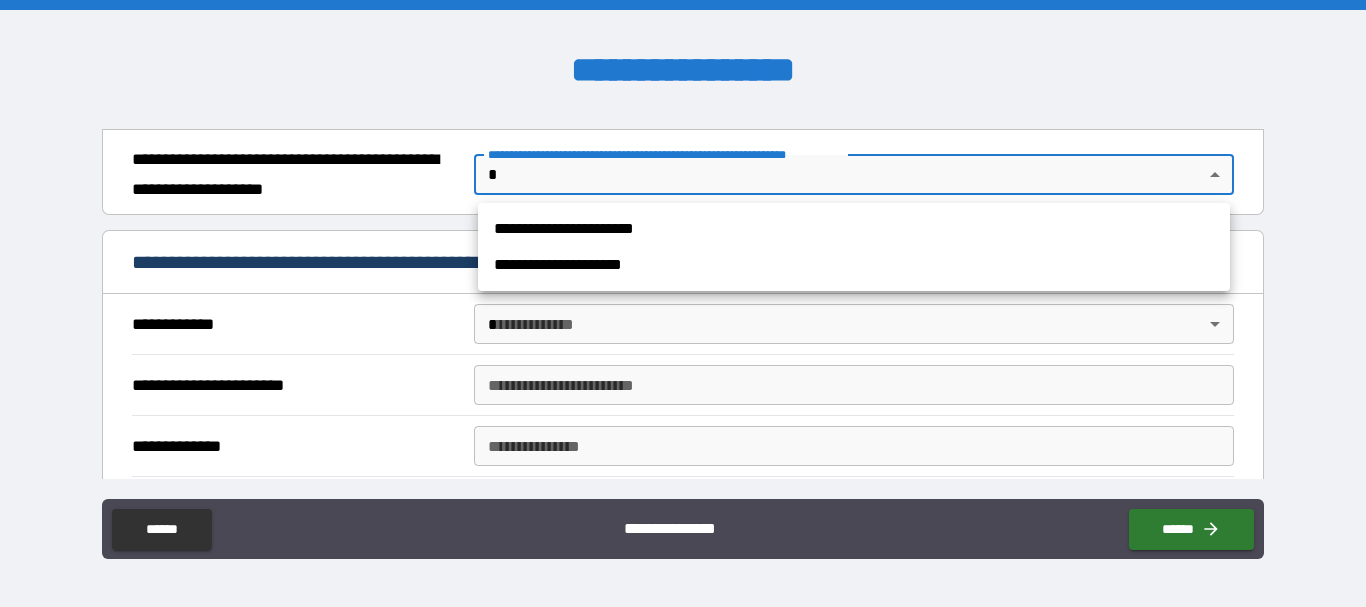 click on "**********" at bounding box center [854, 229] 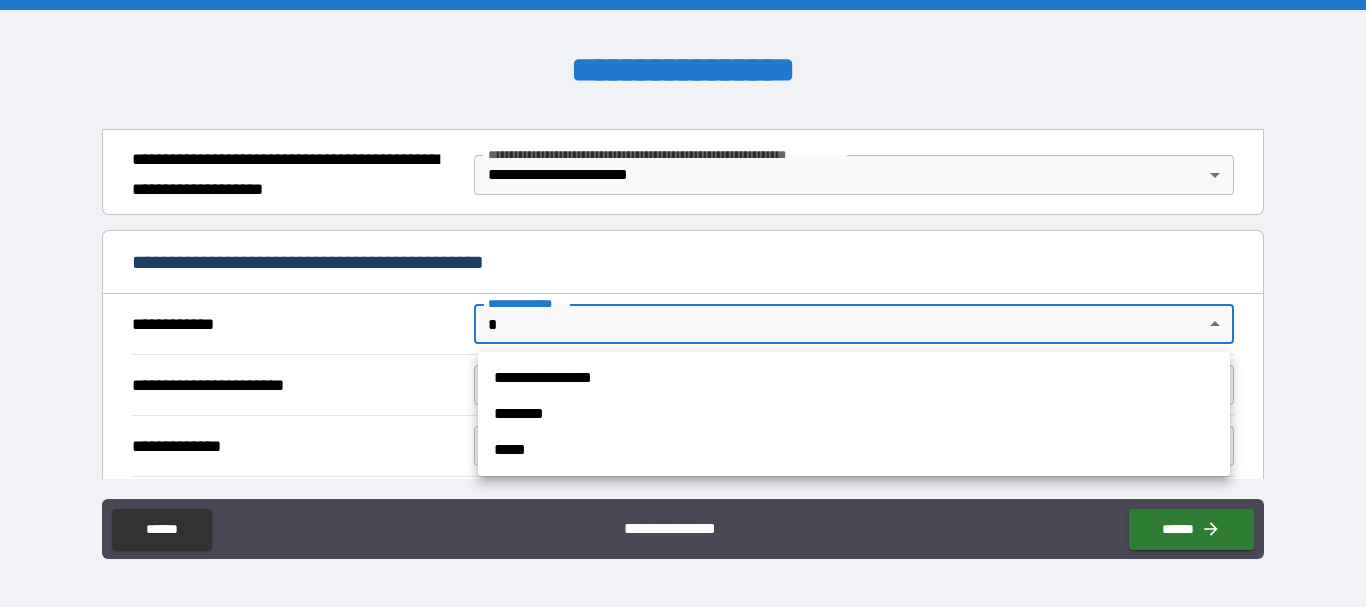 click on "**********" at bounding box center (683, 303) 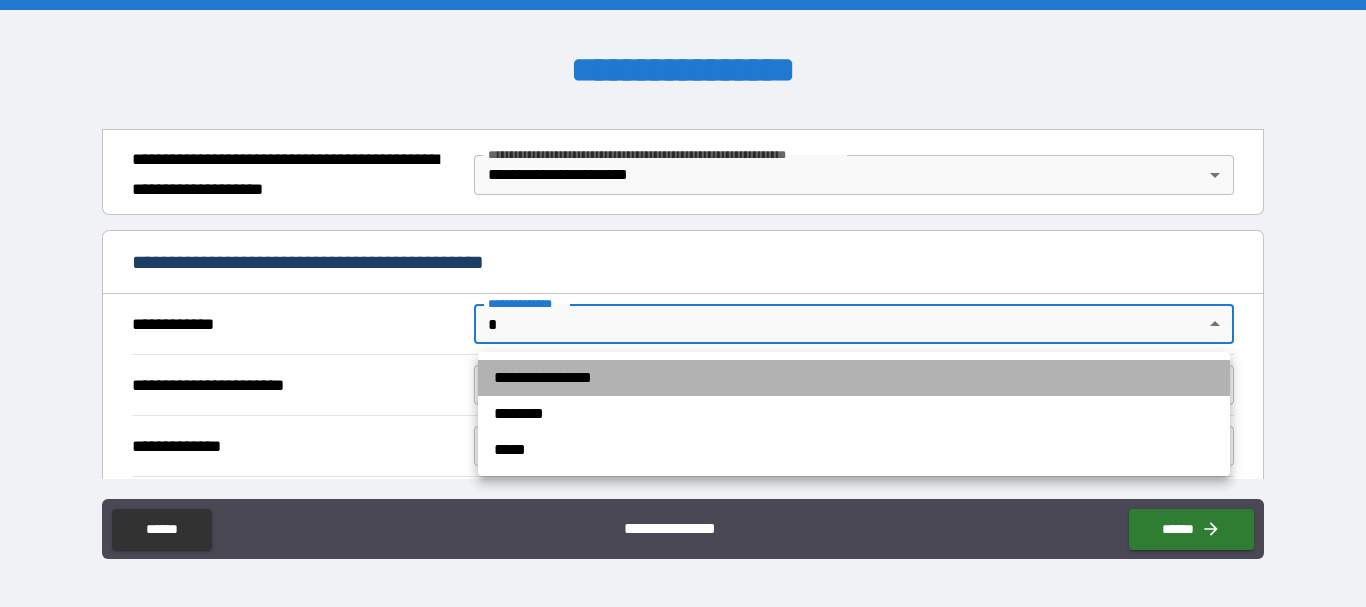 click on "**********" at bounding box center [854, 378] 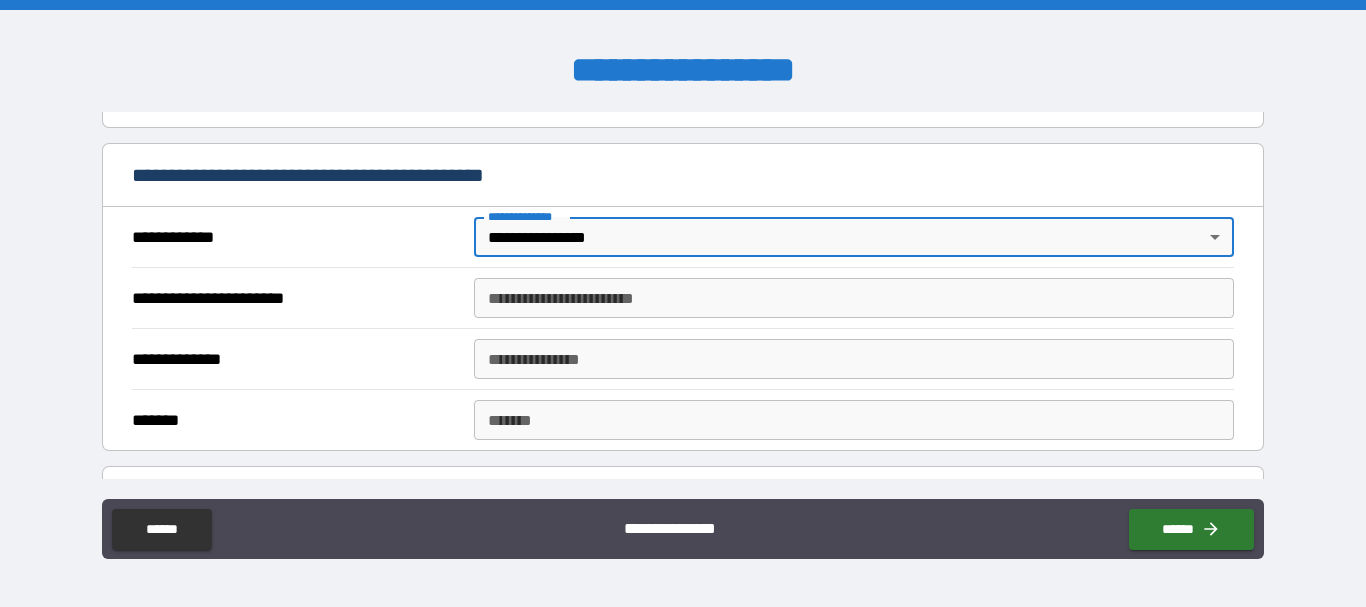 scroll, scrollTop: 400, scrollLeft: 0, axis: vertical 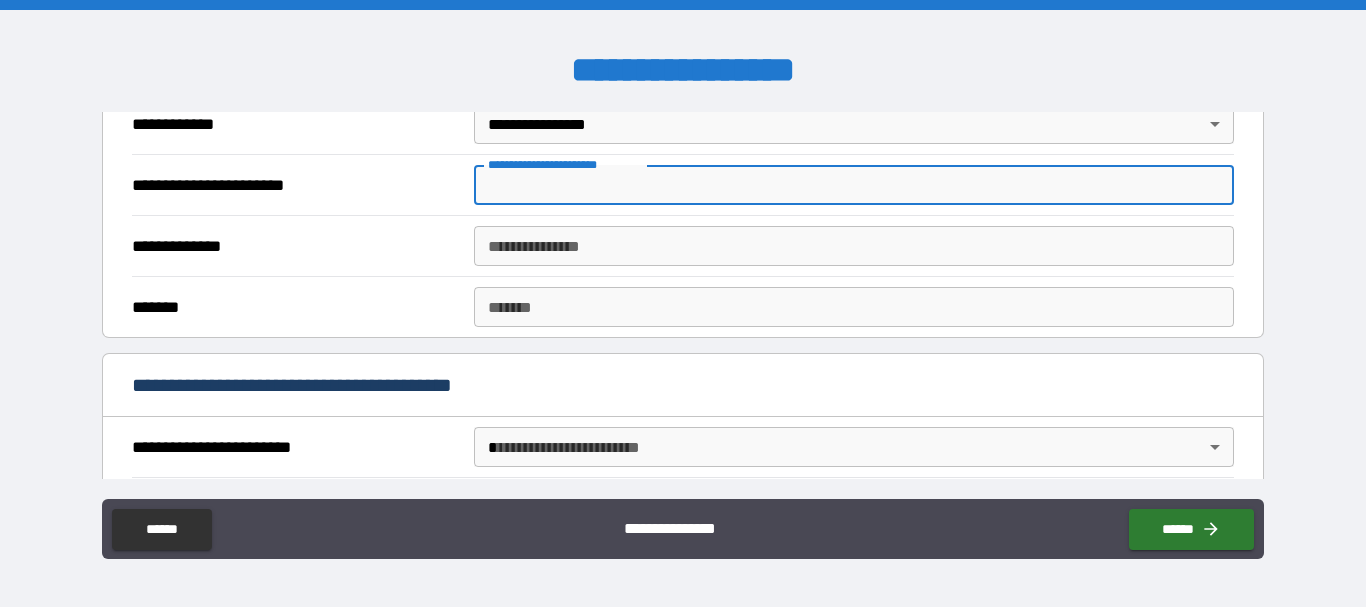 click on "**********" at bounding box center [854, 185] 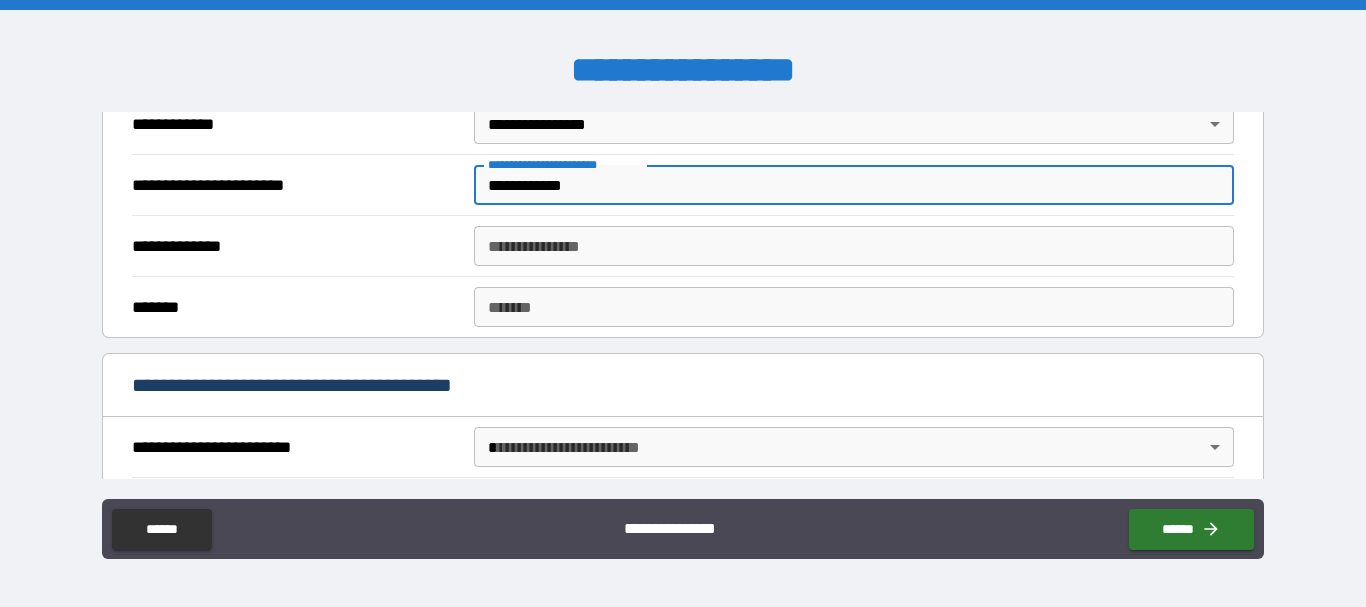 type on "**********" 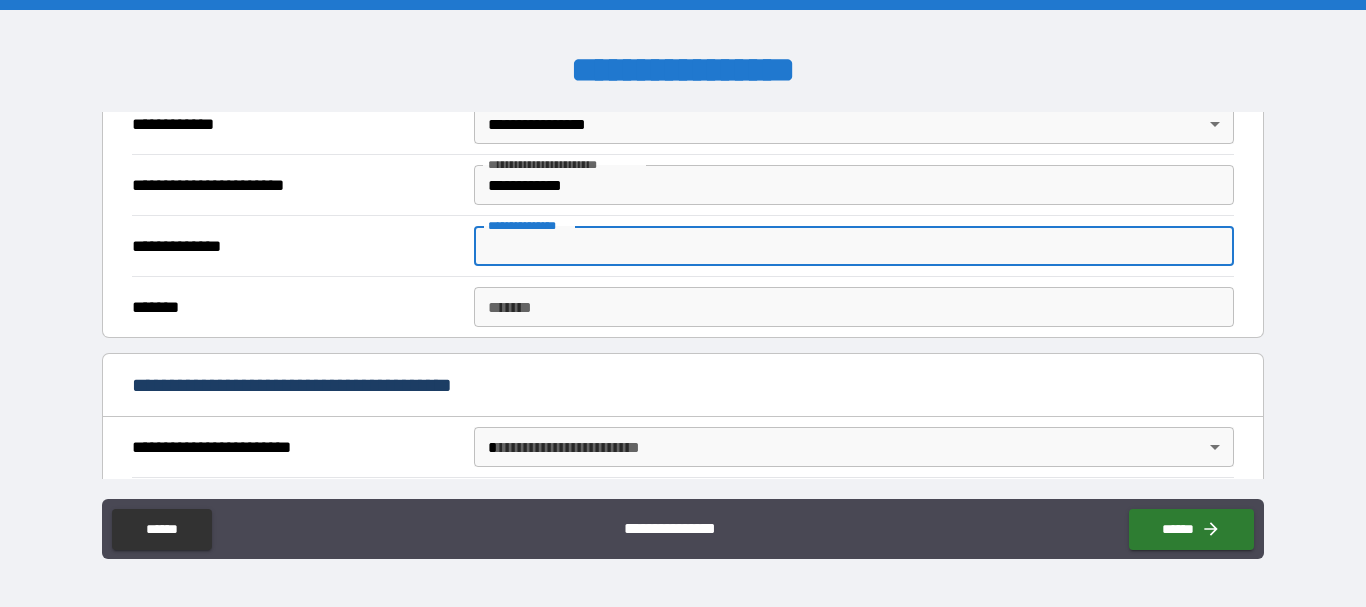 click on "**********" at bounding box center [854, 246] 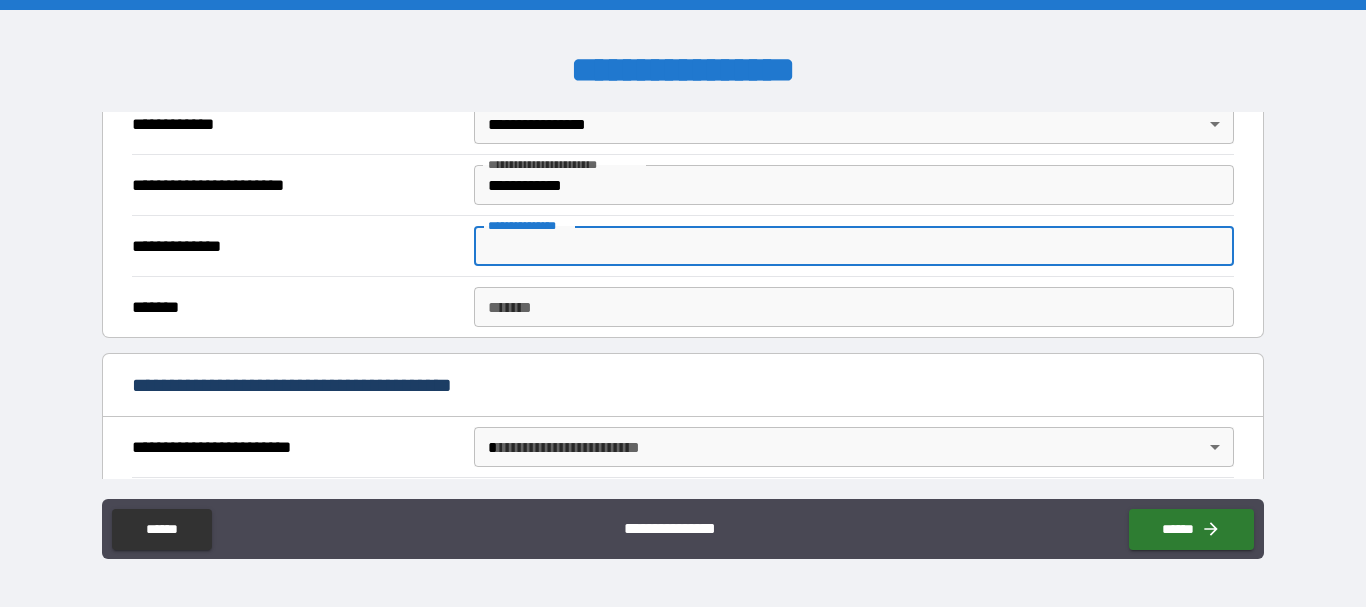 type on "*" 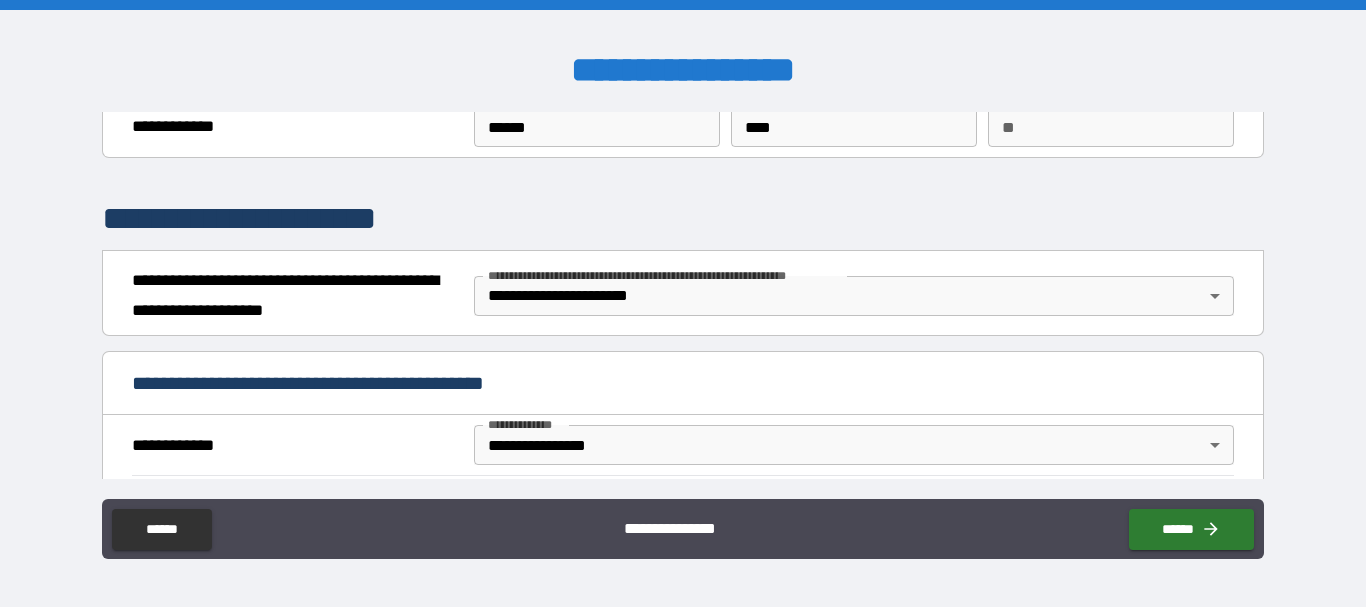 scroll, scrollTop: 400, scrollLeft: 0, axis: vertical 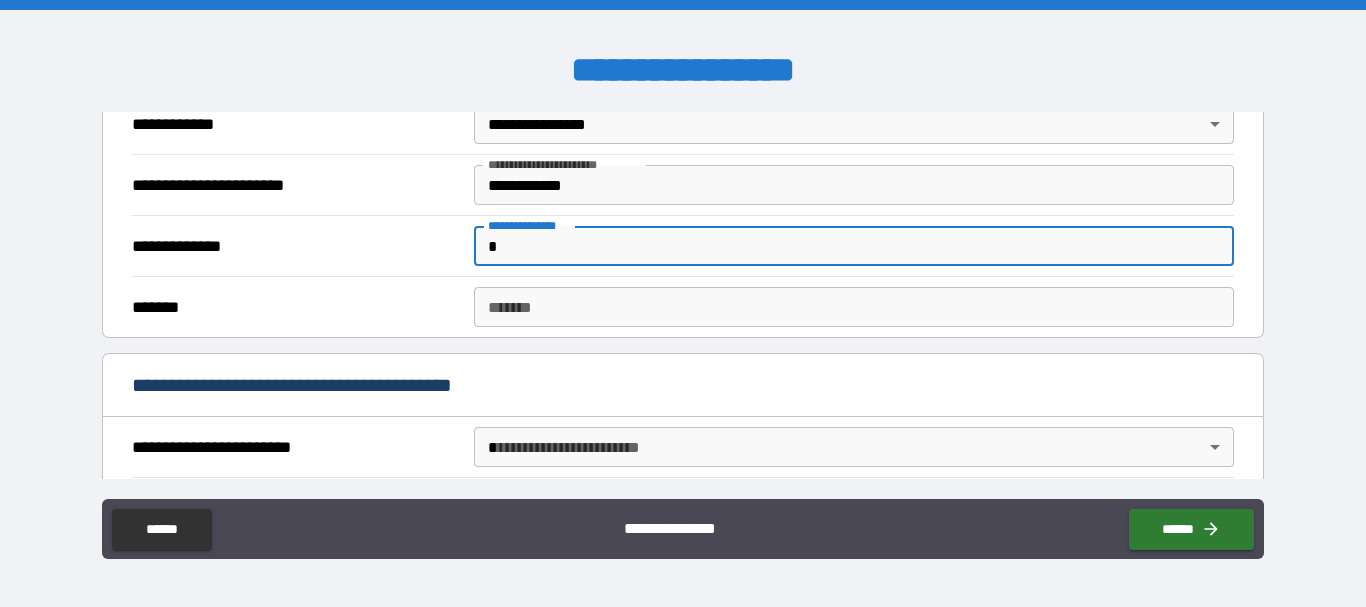 click on "*" at bounding box center [854, 246] 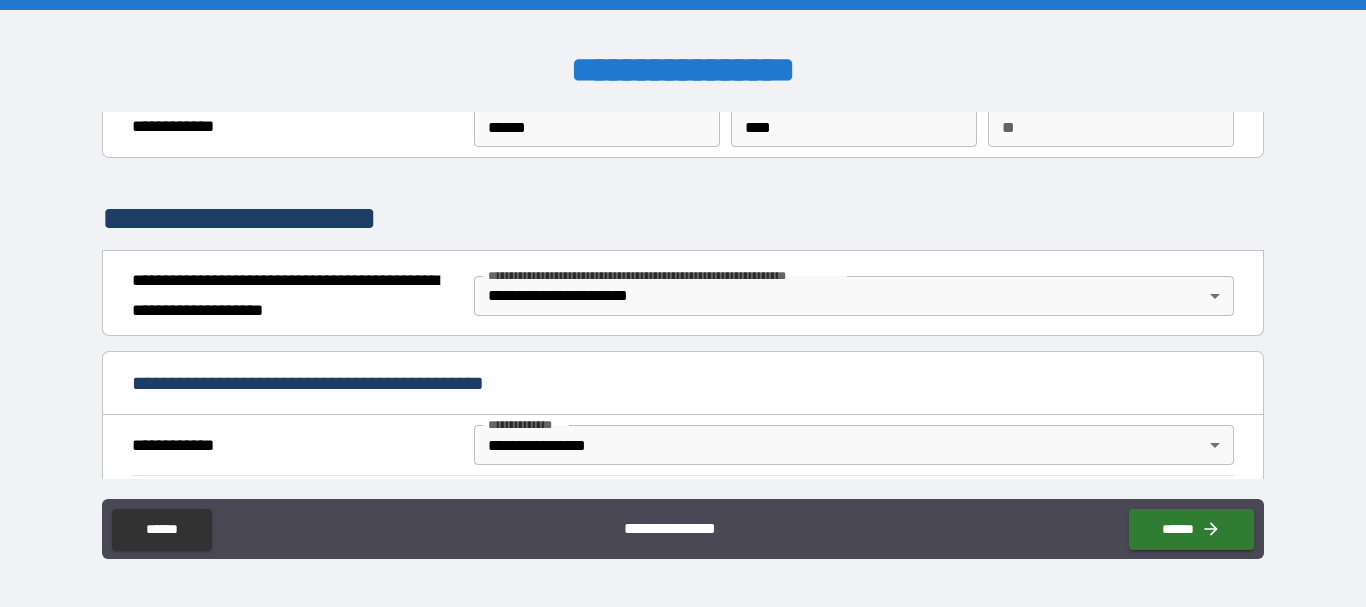 scroll, scrollTop: 379, scrollLeft: 0, axis: vertical 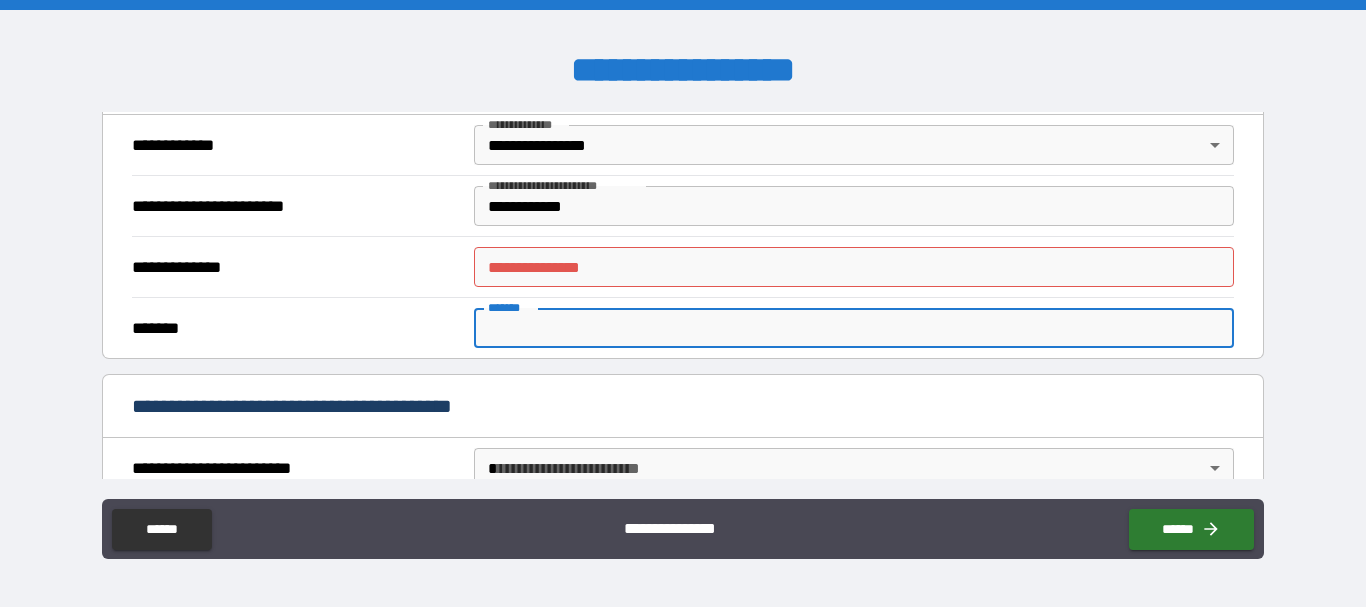 click on "*******" at bounding box center (854, 328) 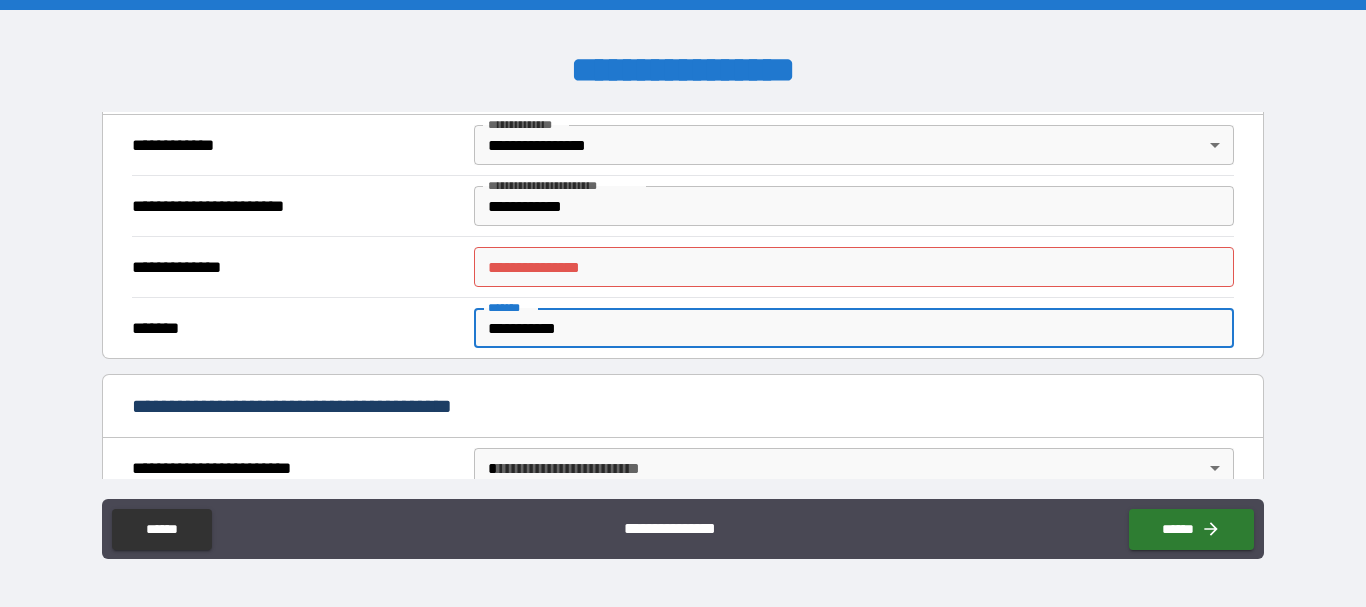 type on "**********" 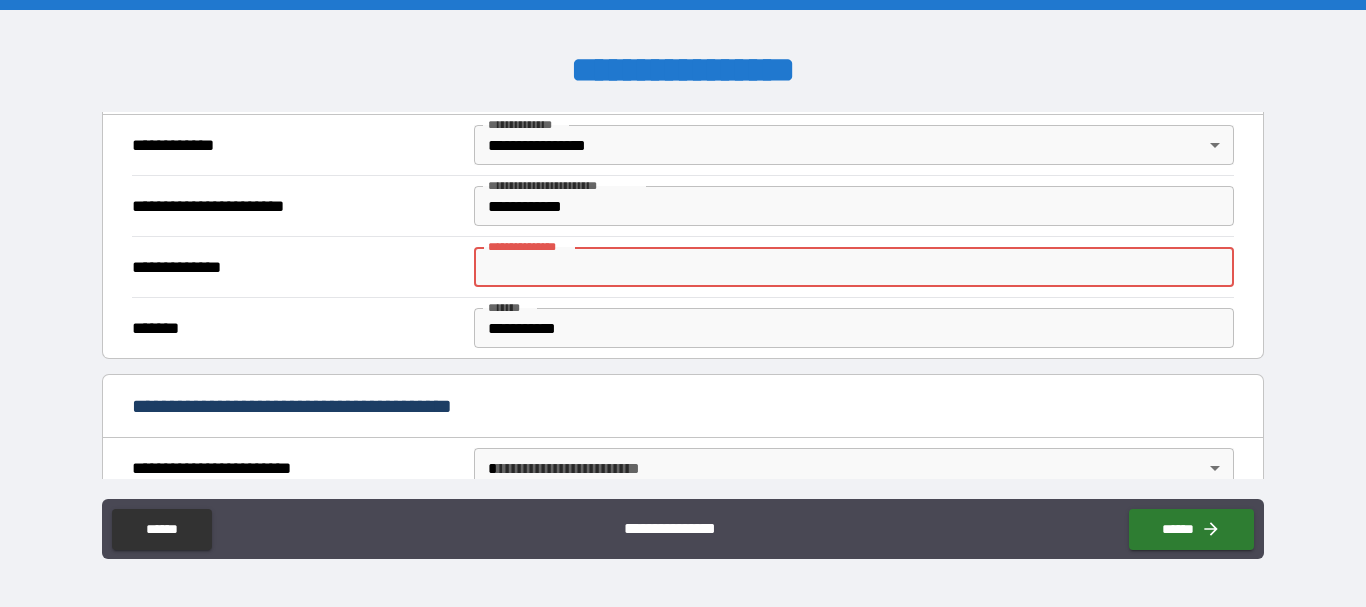 click on "**********" at bounding box center (854, 267) 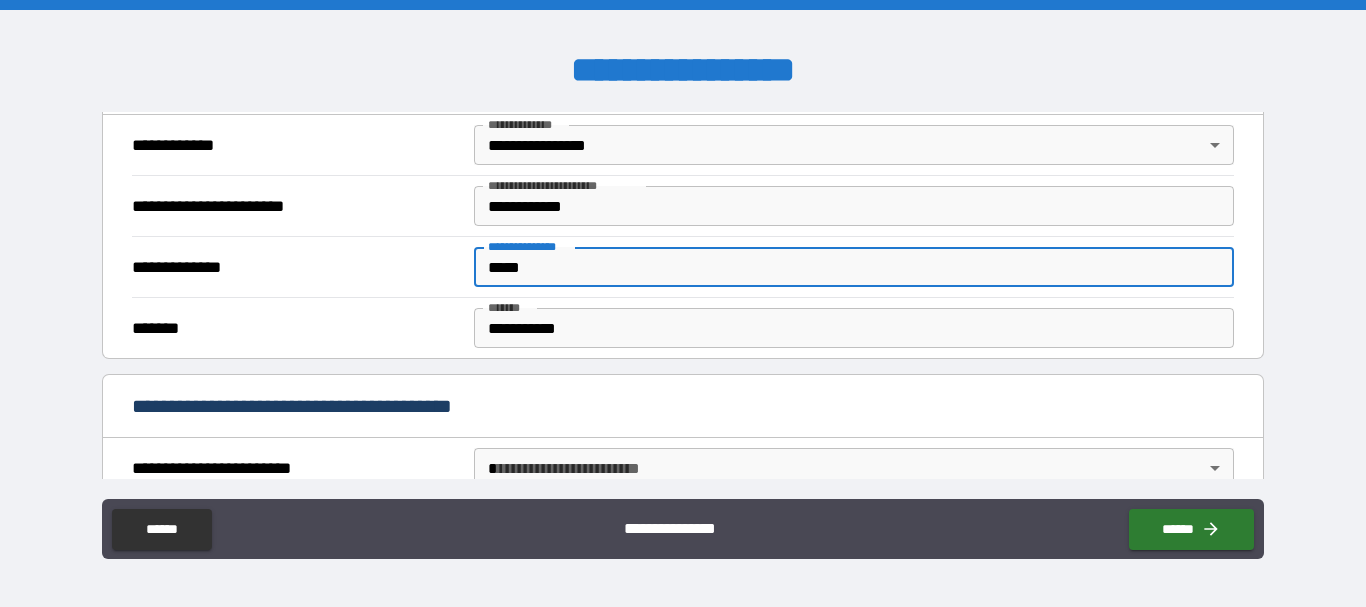 type on "*****" 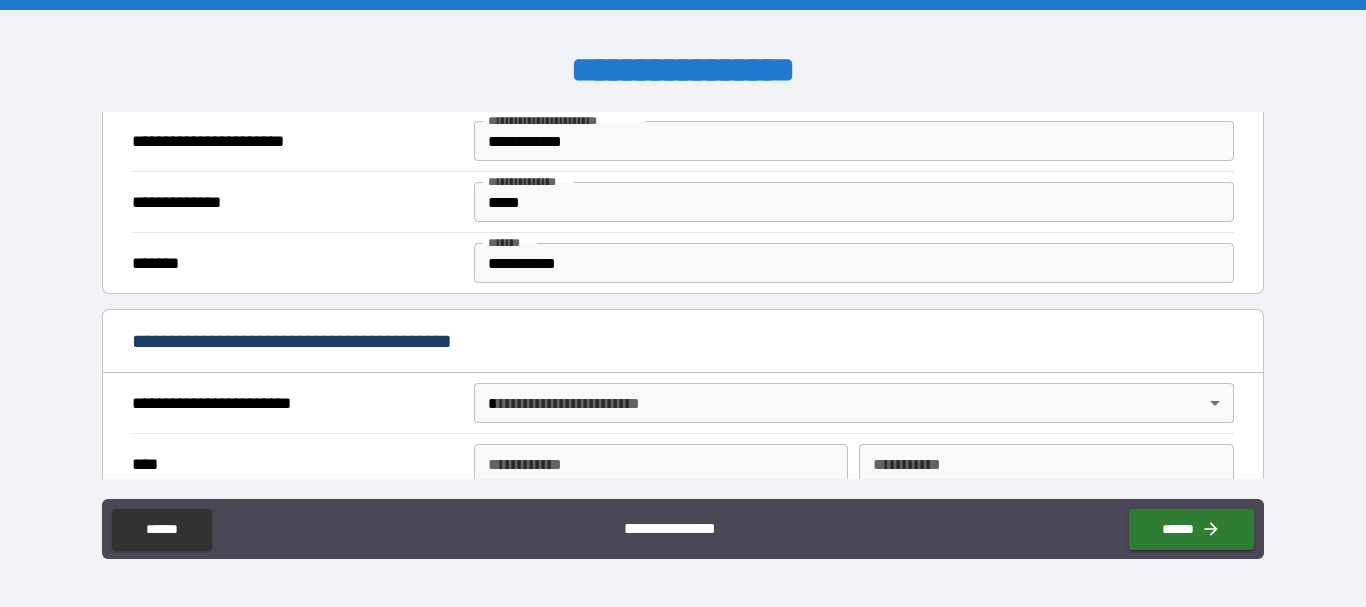scroll, scrollTop: 479, scrollLeft: 0, axis: vertical 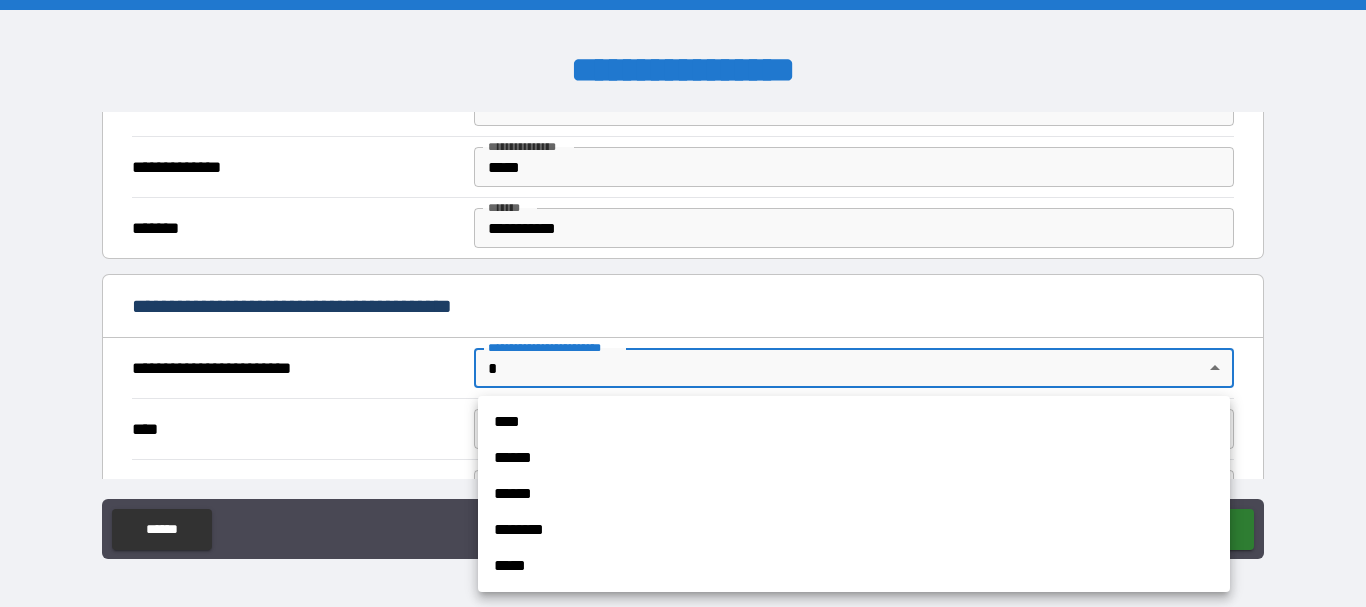 click on "**********" at bounding box center (683, 303) 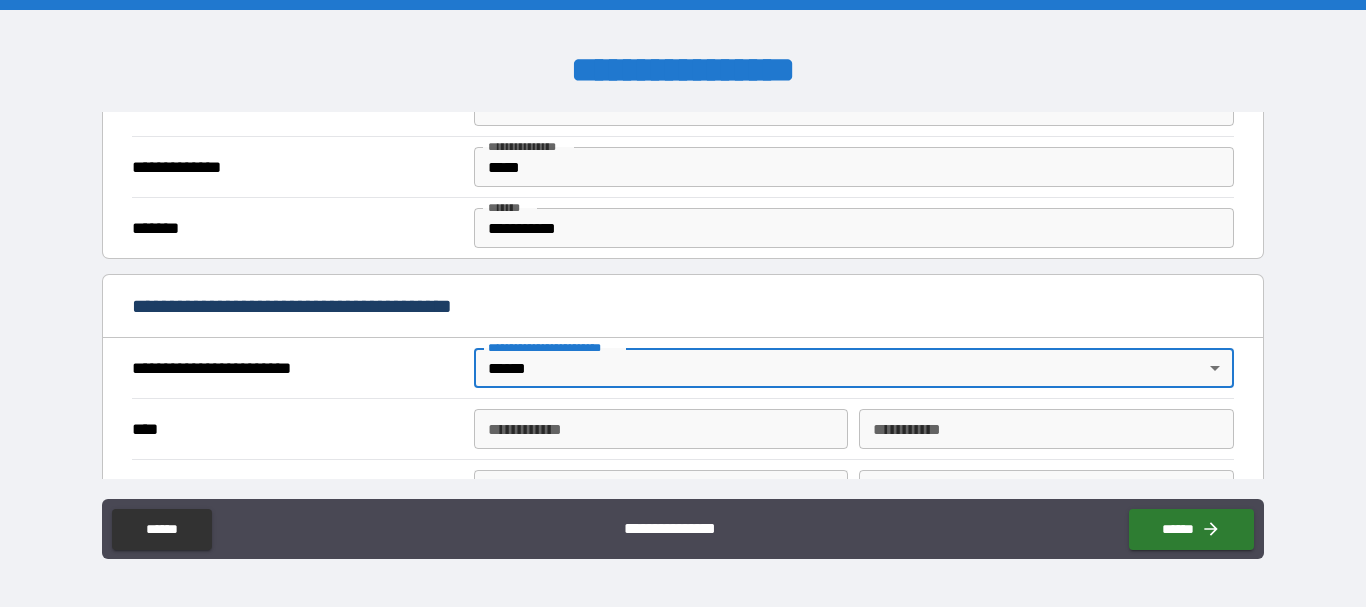 click on "**********" at bounding box center [661, 429] 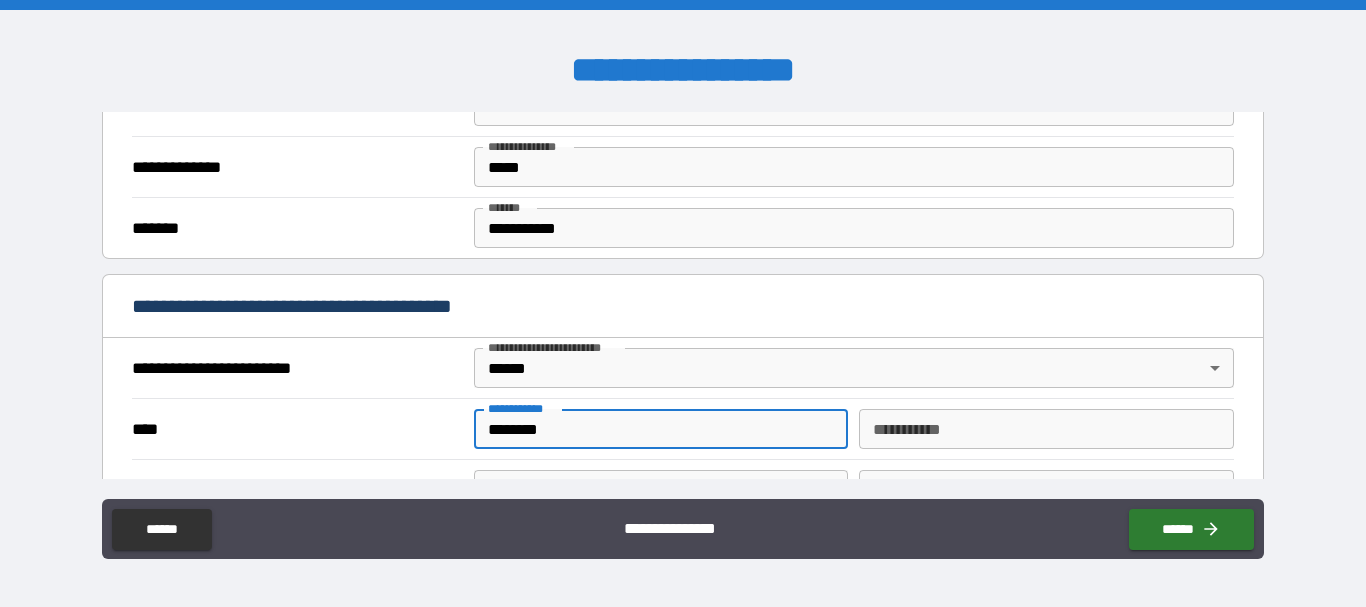 type on "********" 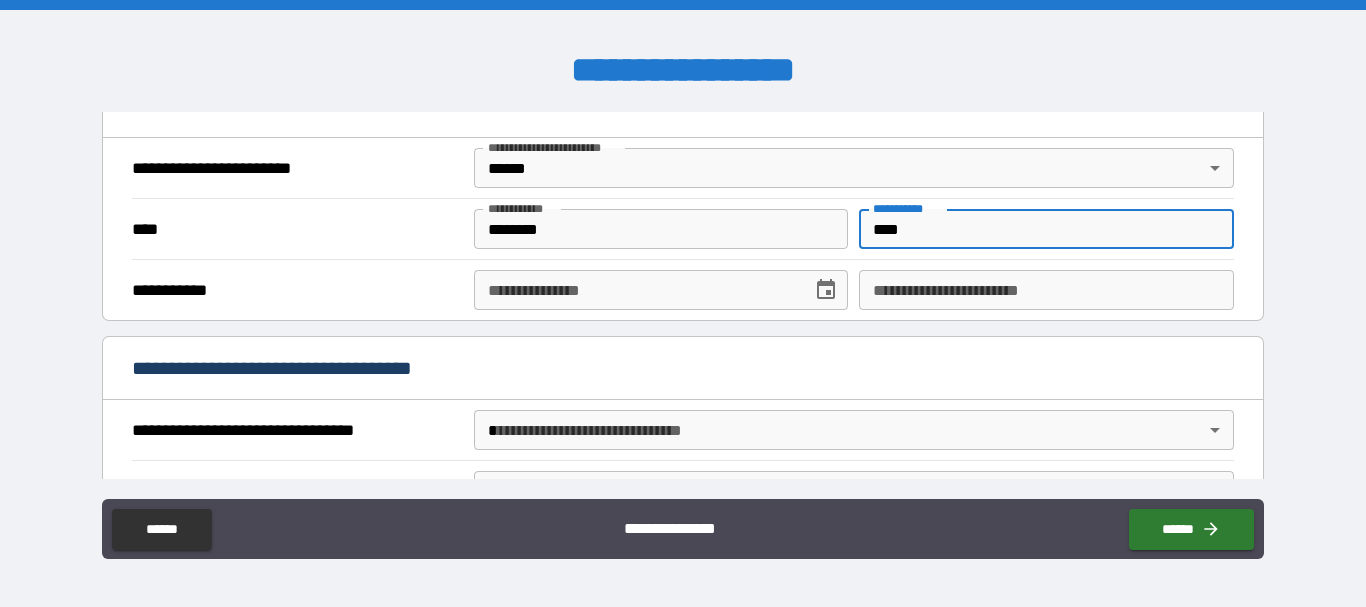 scroll, scrollTop: 779, scrollLeft: 0, axis: vertical 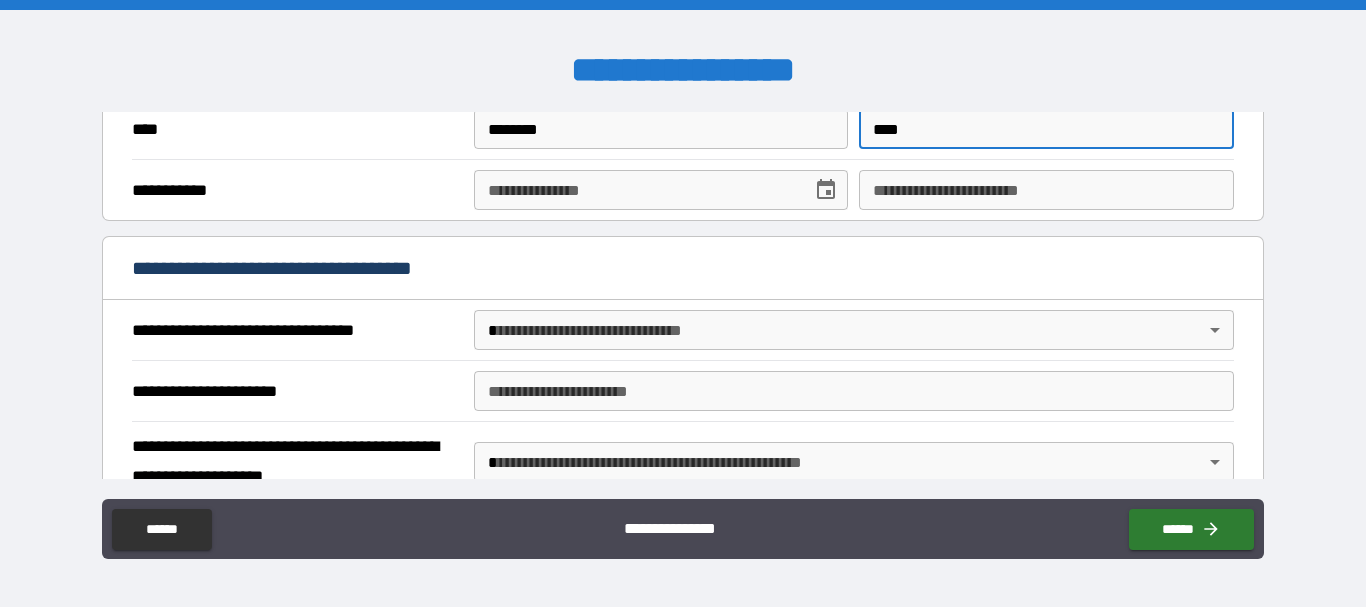 type on "****" 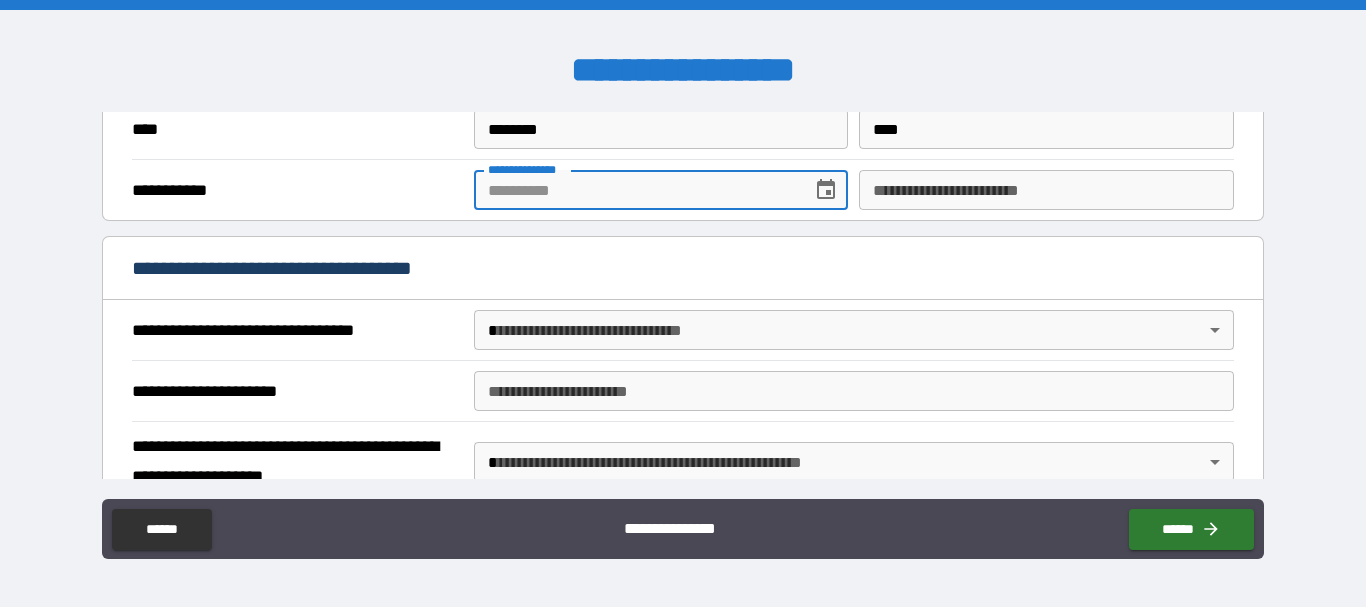 click on "**********" at bounding box center [636, 190] 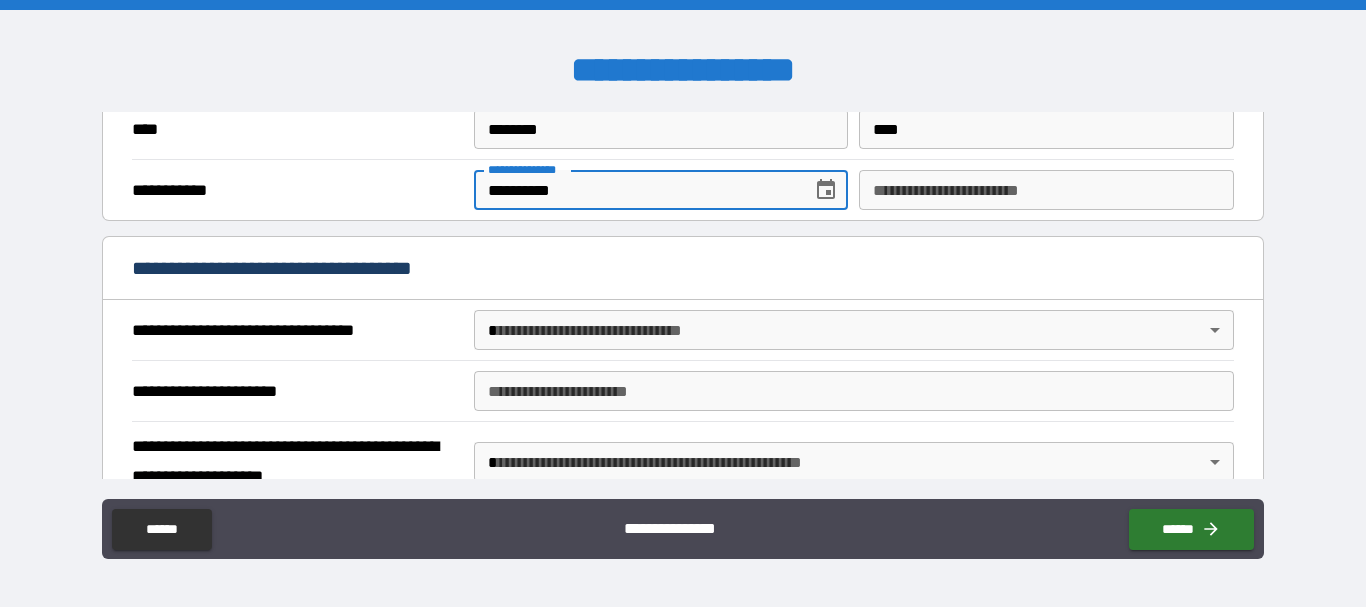 type on "**********" 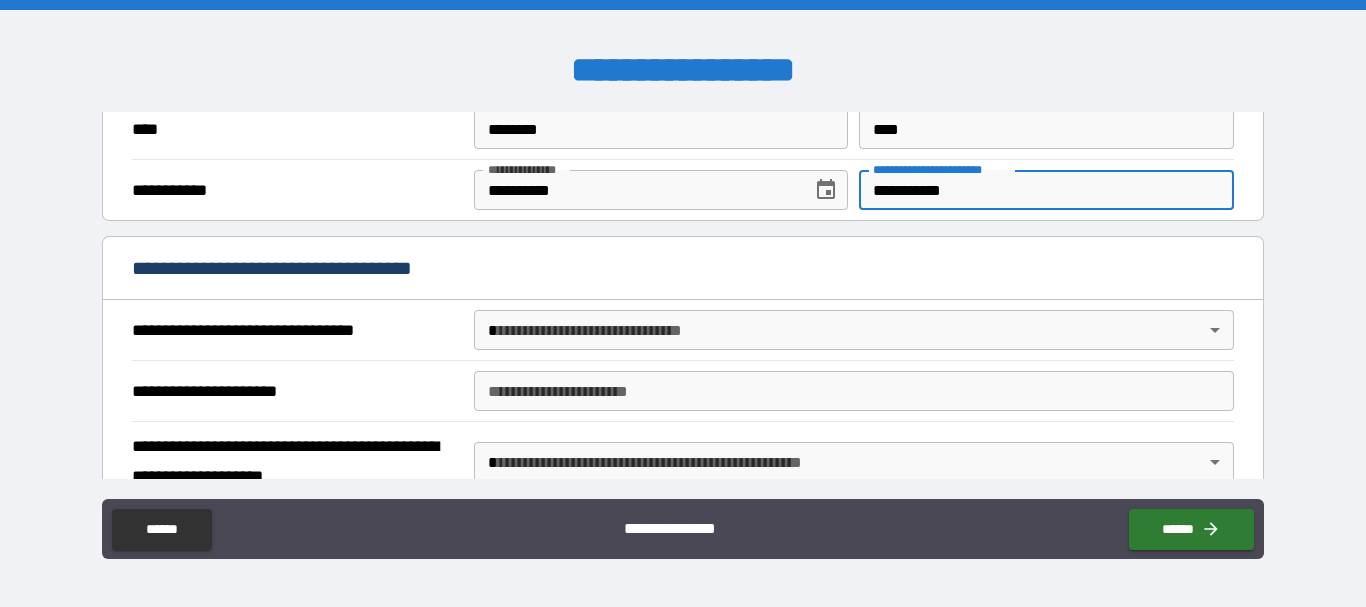 type on "**********" 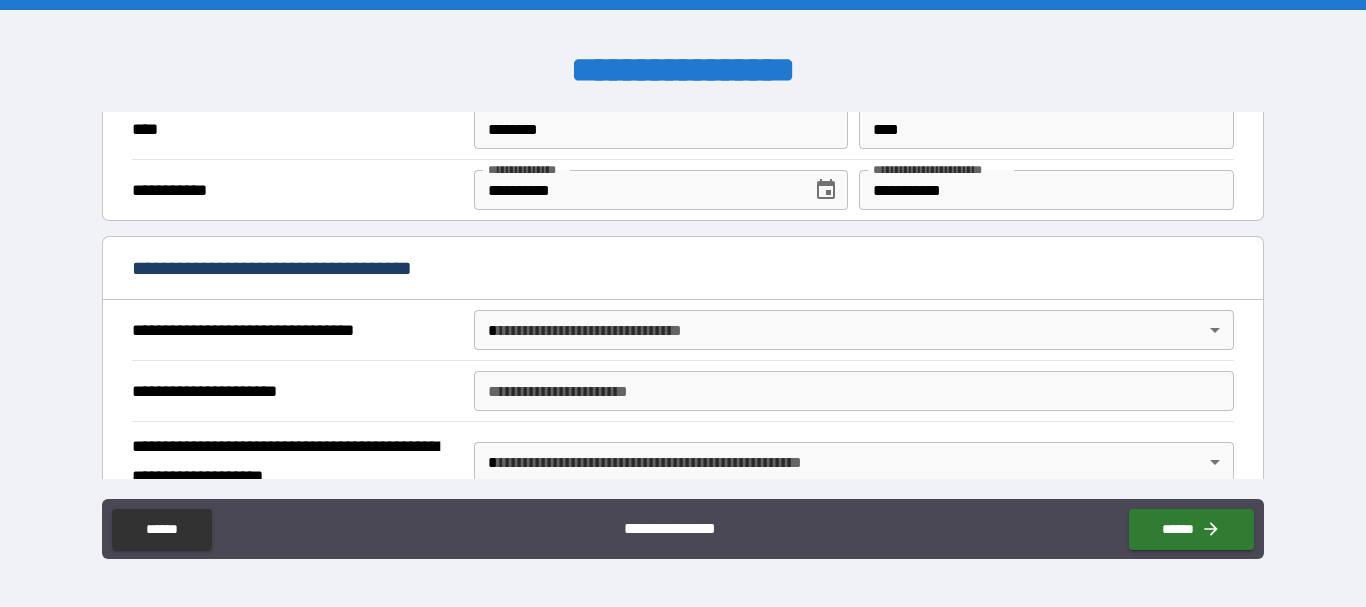 click on "**********" at bounding box center (682, 71) 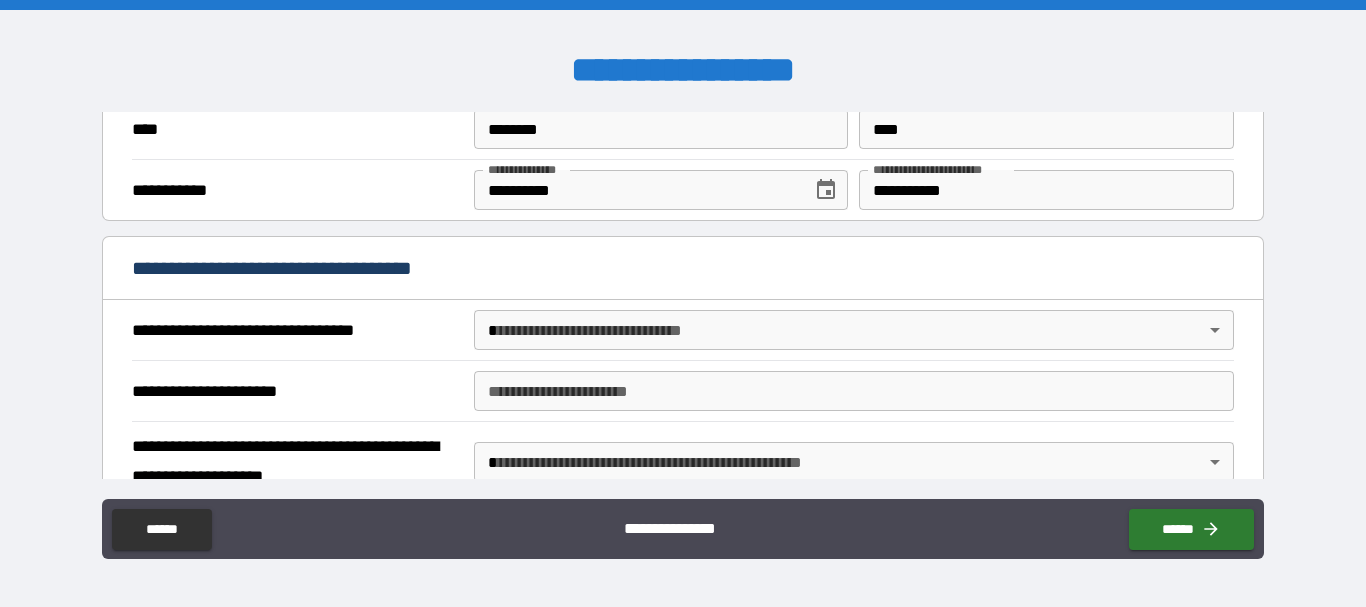 scroll, scrollTop: 879, scrollLeft: 0, axis: vertical 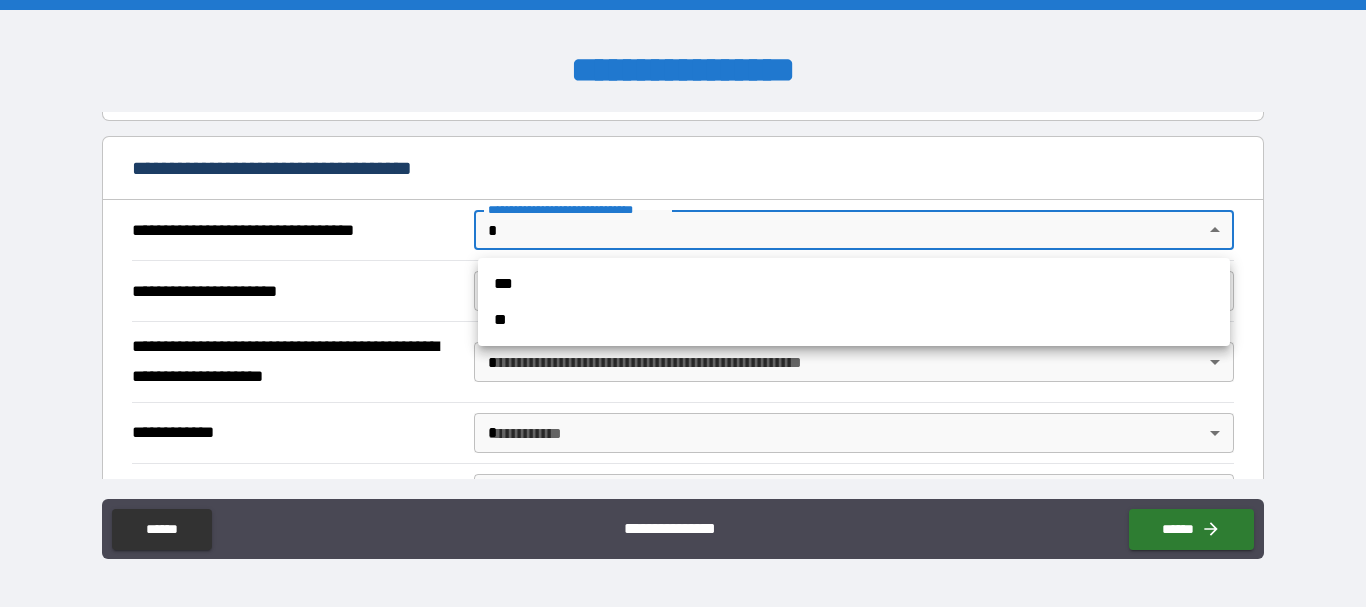 click on "**********" at bounding box center [683, 303] 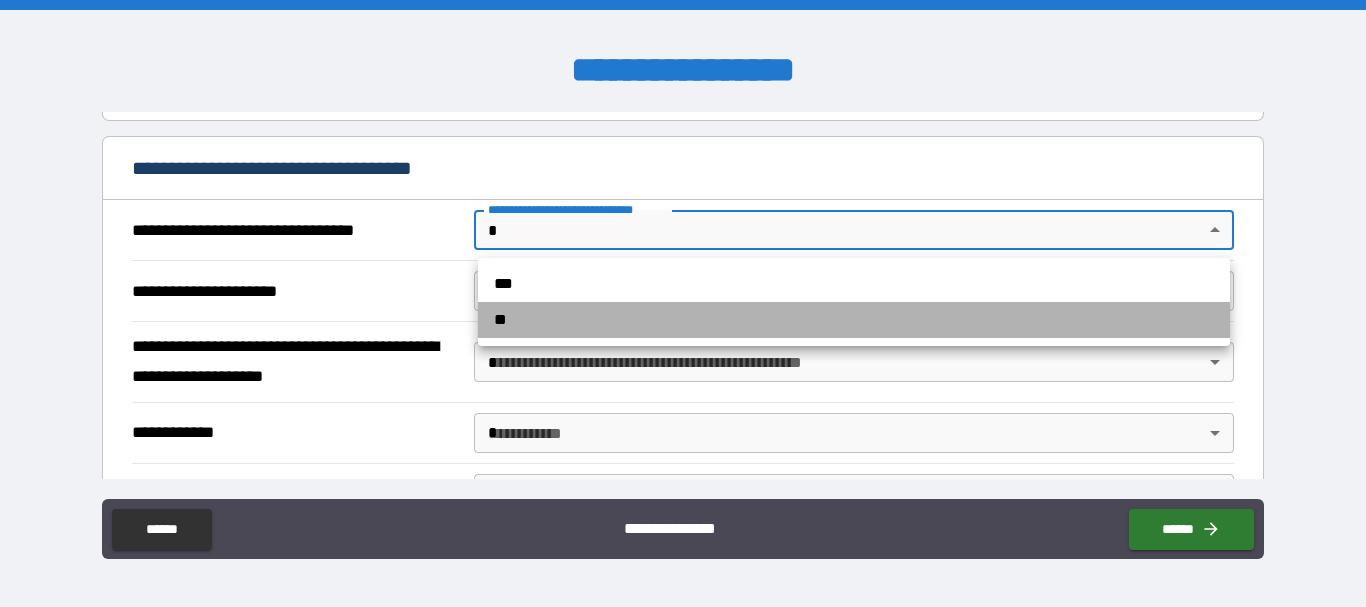 click on "**" at bounding box center (854, 320) 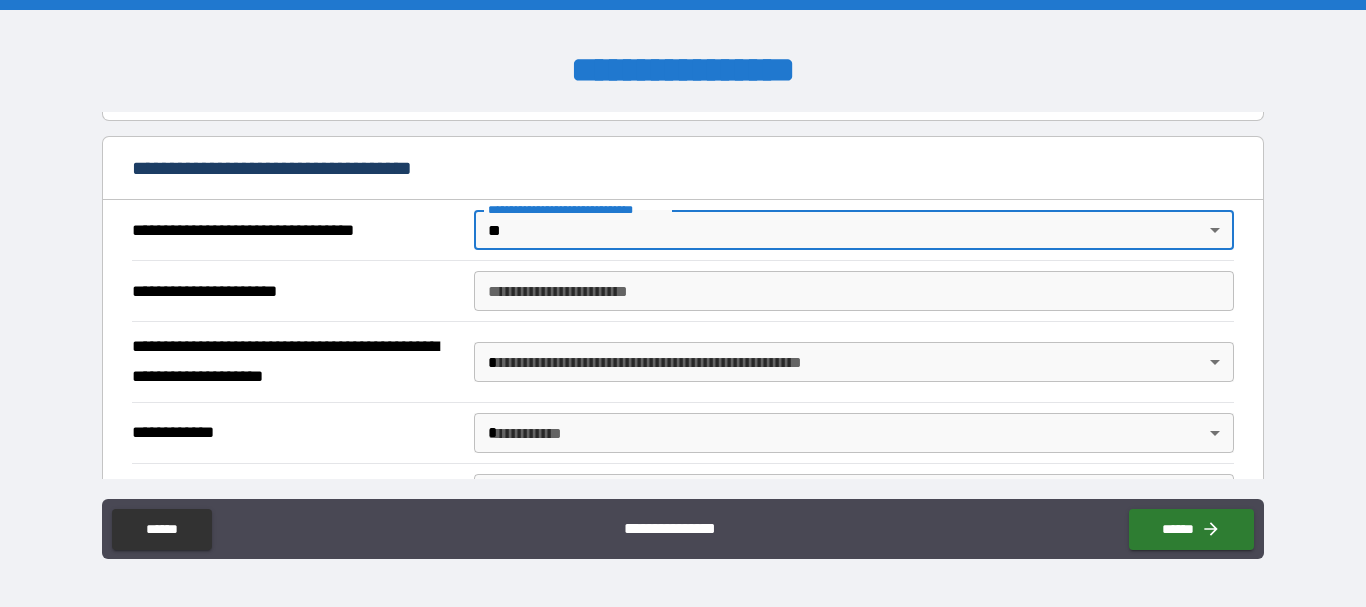 click on "**********" at bounding box center (854, 291) 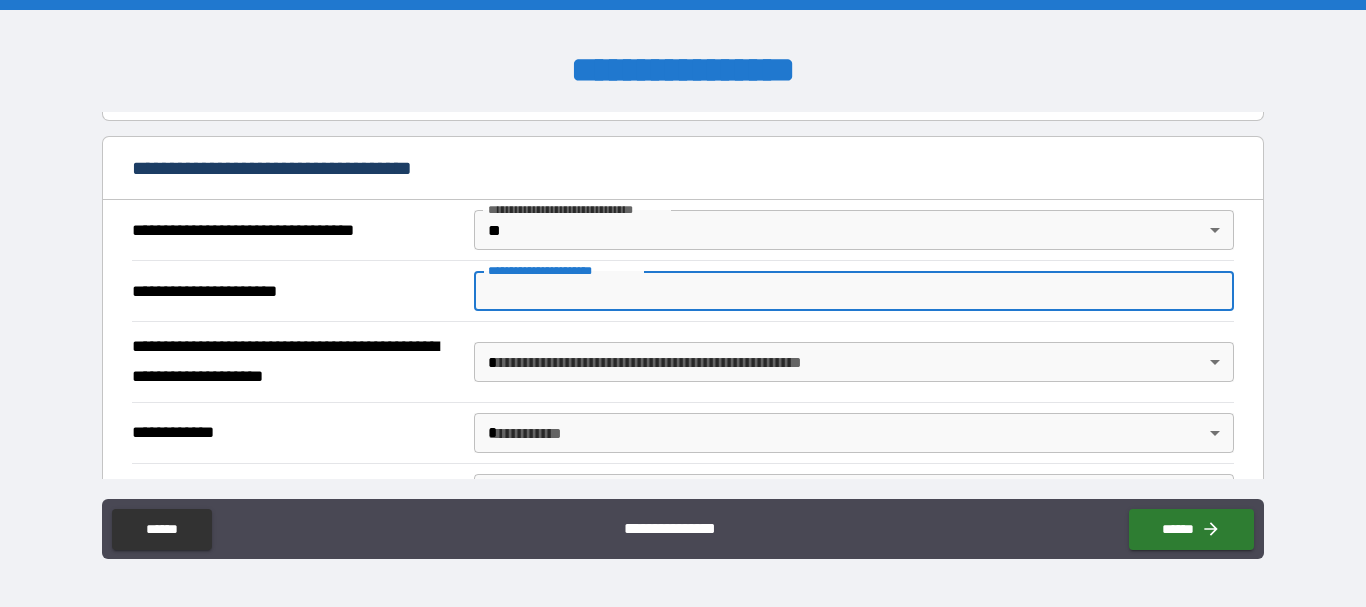 click on "**********" at bounding box center [683, 303] 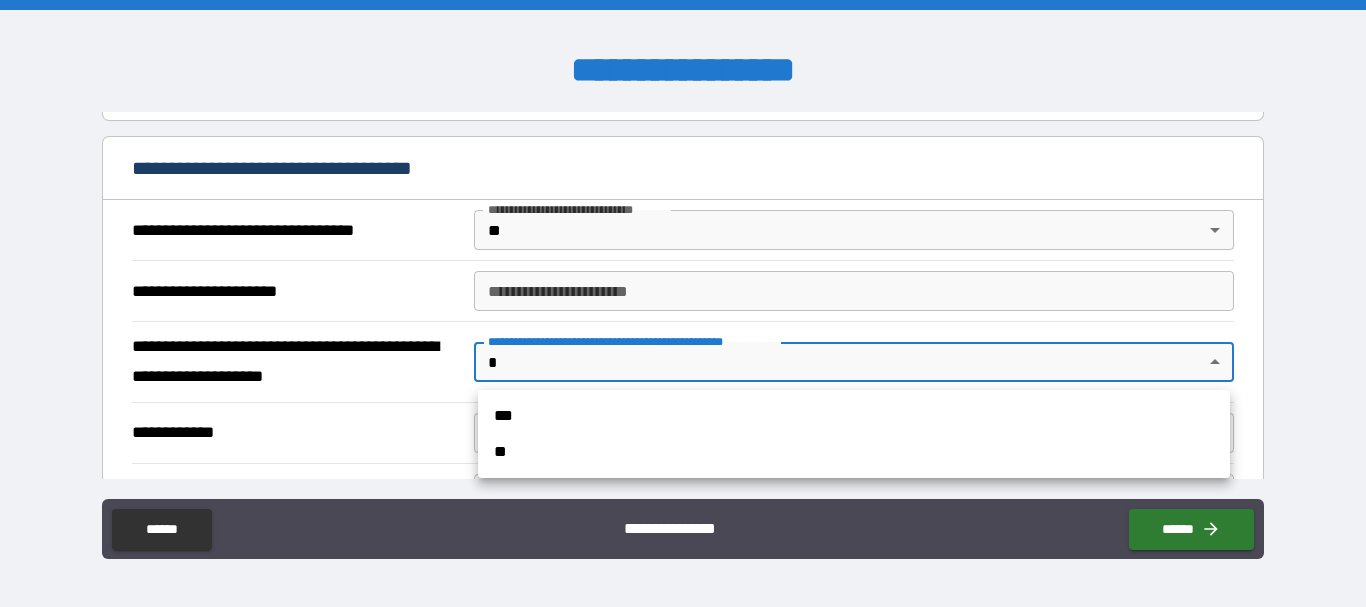 click on "**" at bounding box center [854, 452] 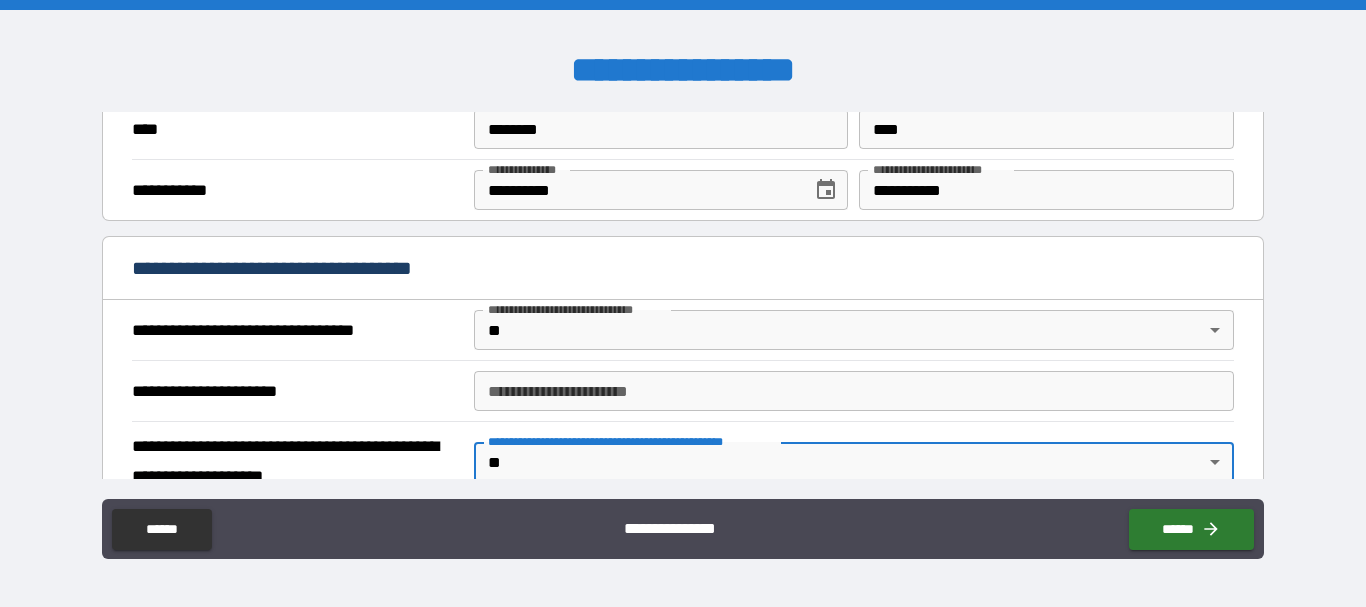 scroll, scrollTop: 879, scrollLeft: 0, axis: vertical 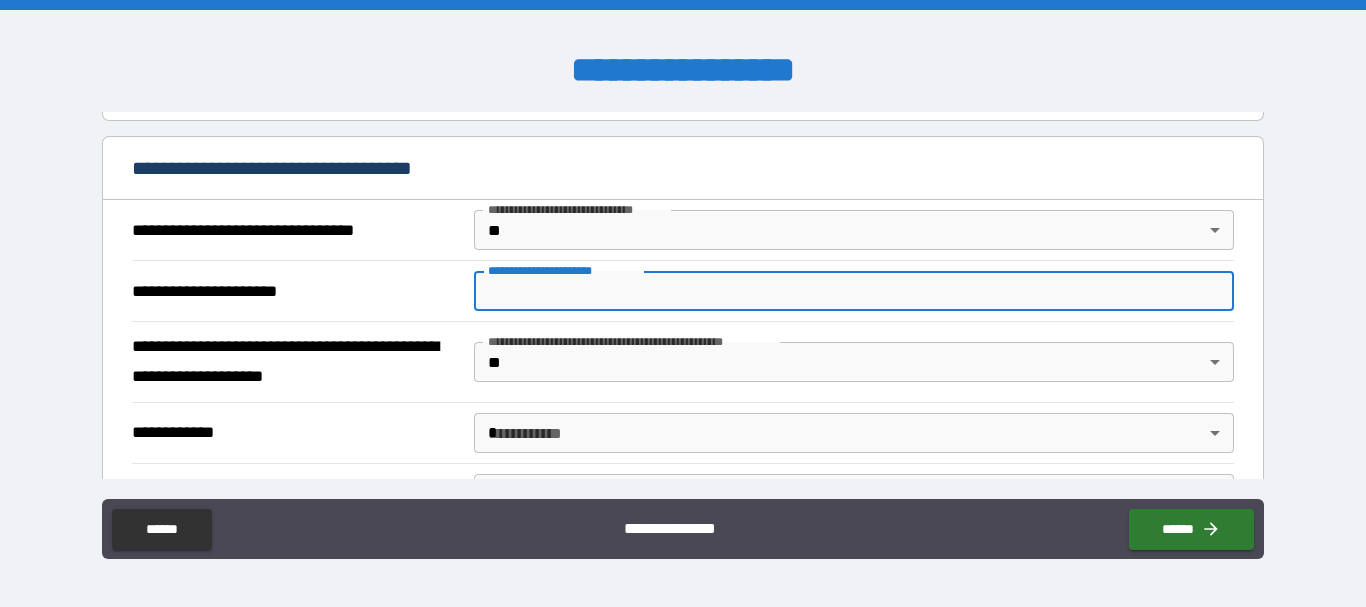 click on "**********" at bounding box center (854, 291) 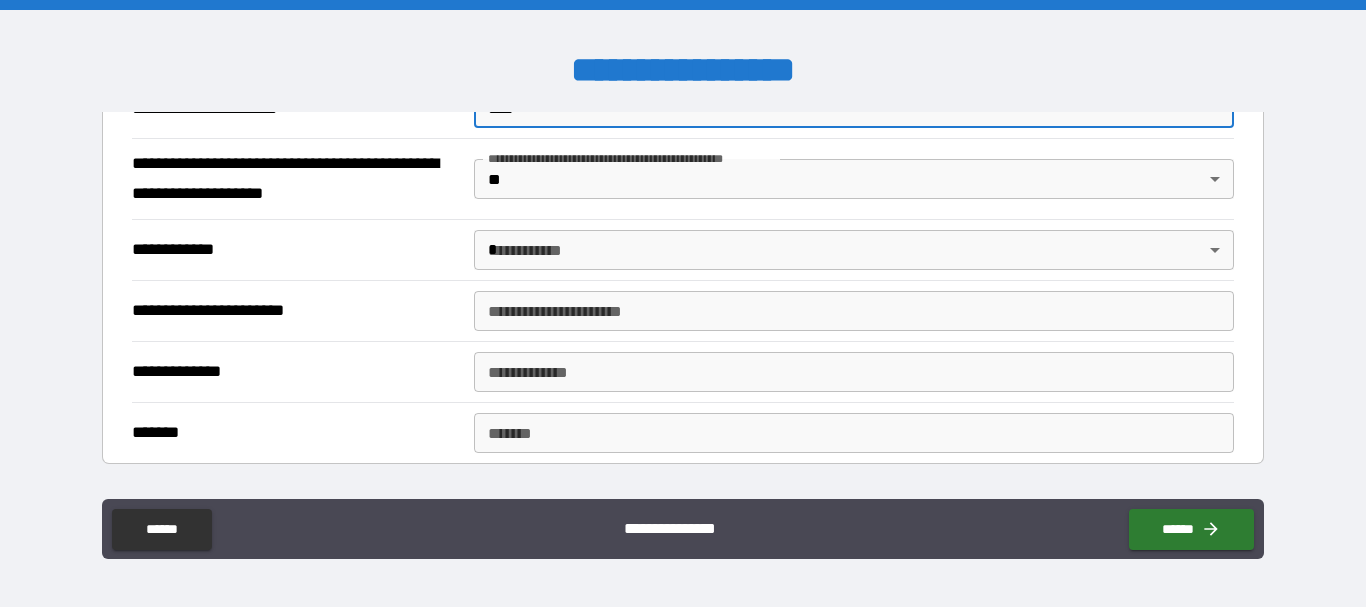 scroll, scrollTop: 1079, scrollLeft: 0, axis: vertical 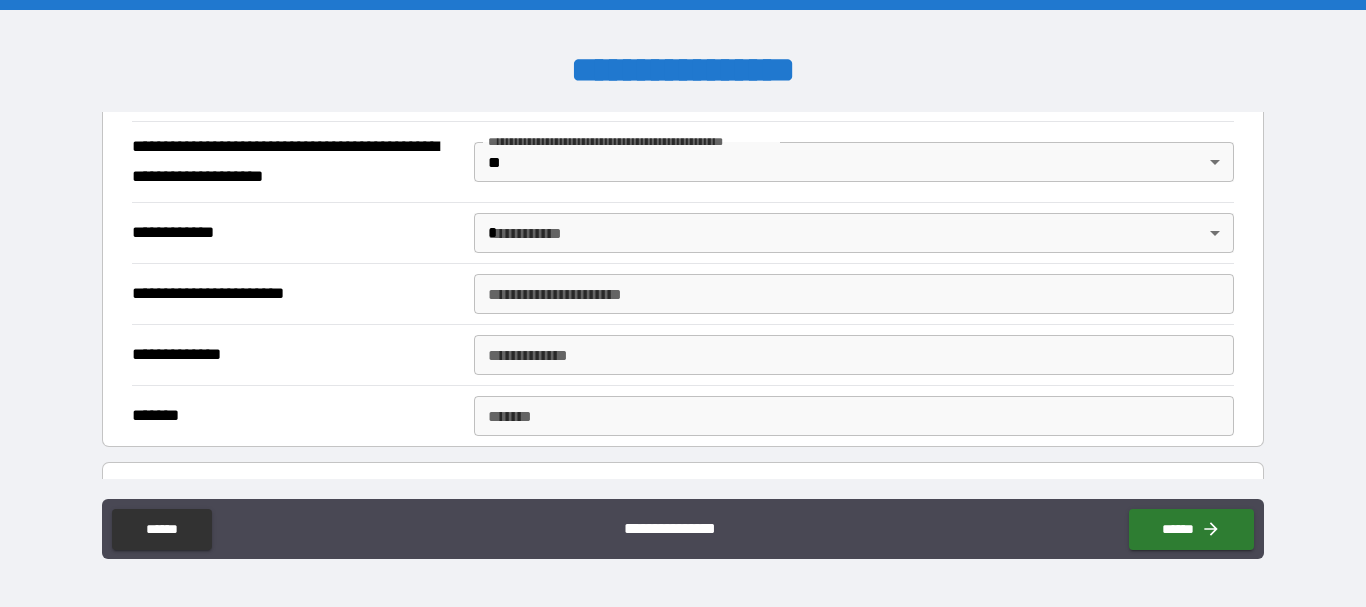 type on "****" 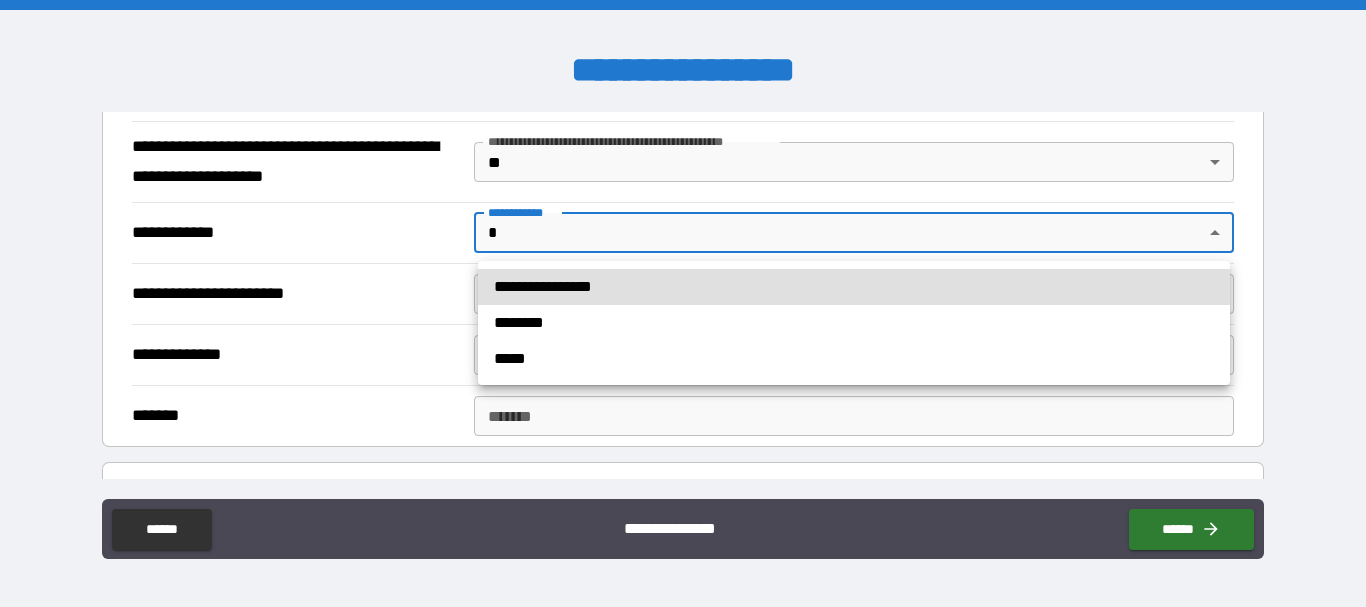 click on "**********" at bounding box center [683, 303] 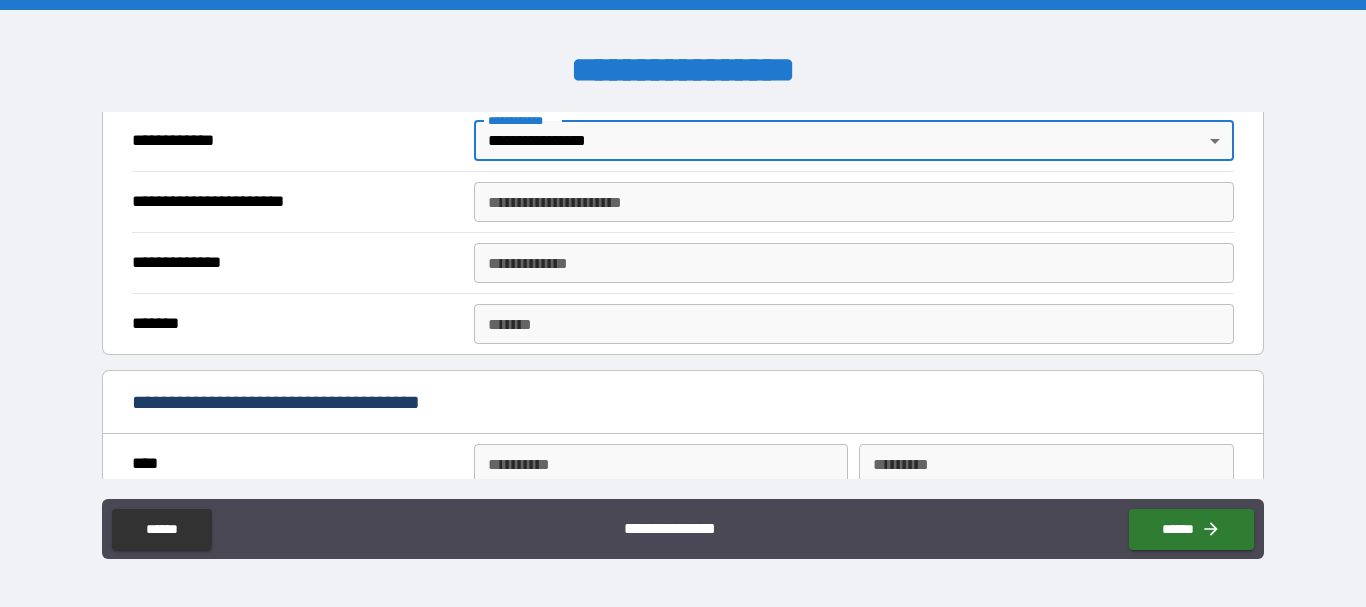 scroll, scrollTop: 1179, scrollLeft: 0, axis: vertical 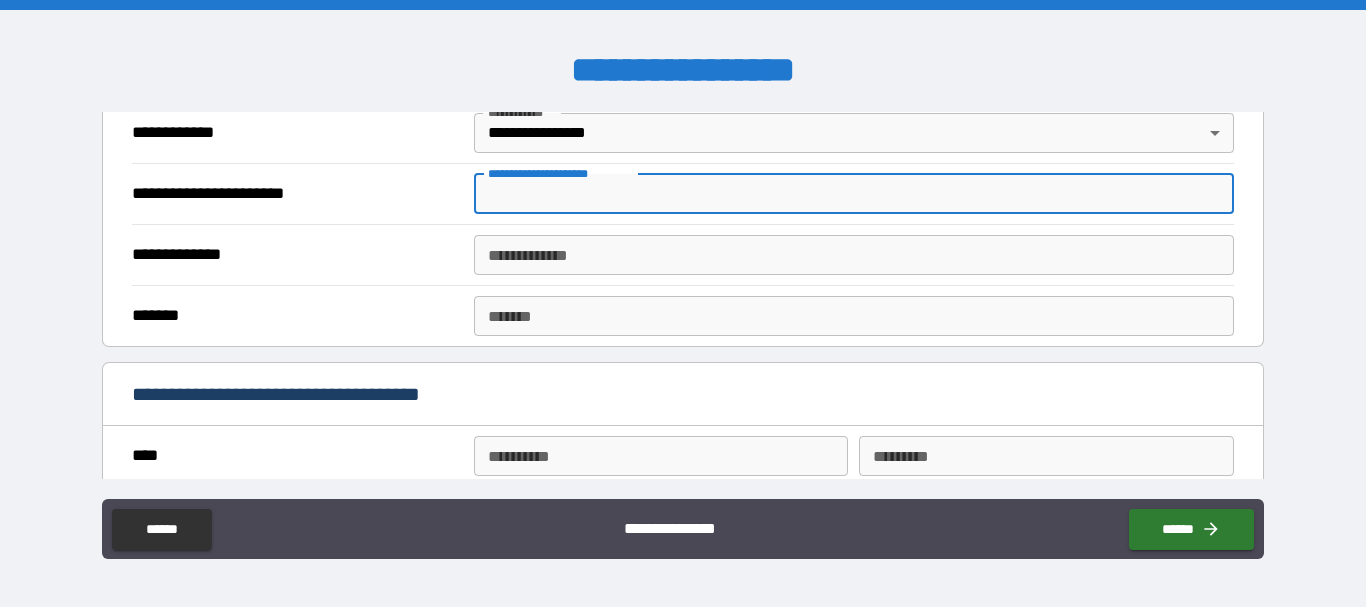 click on "**********" at bounding box center (854, 194) 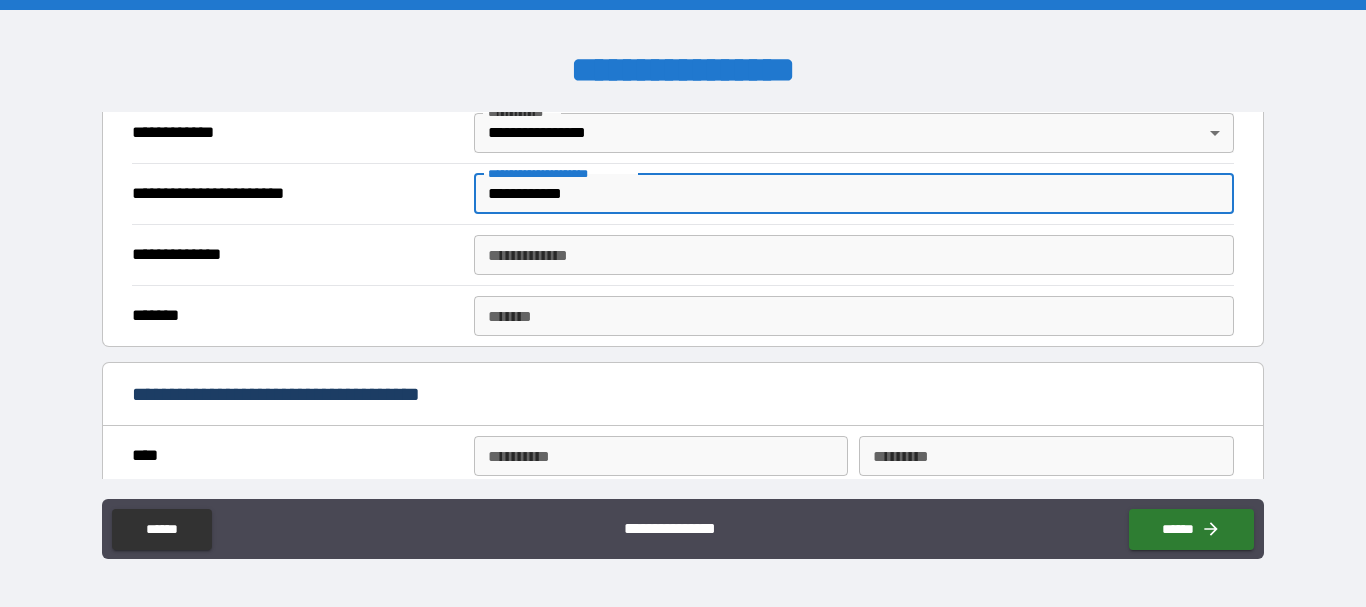 type on "**********" 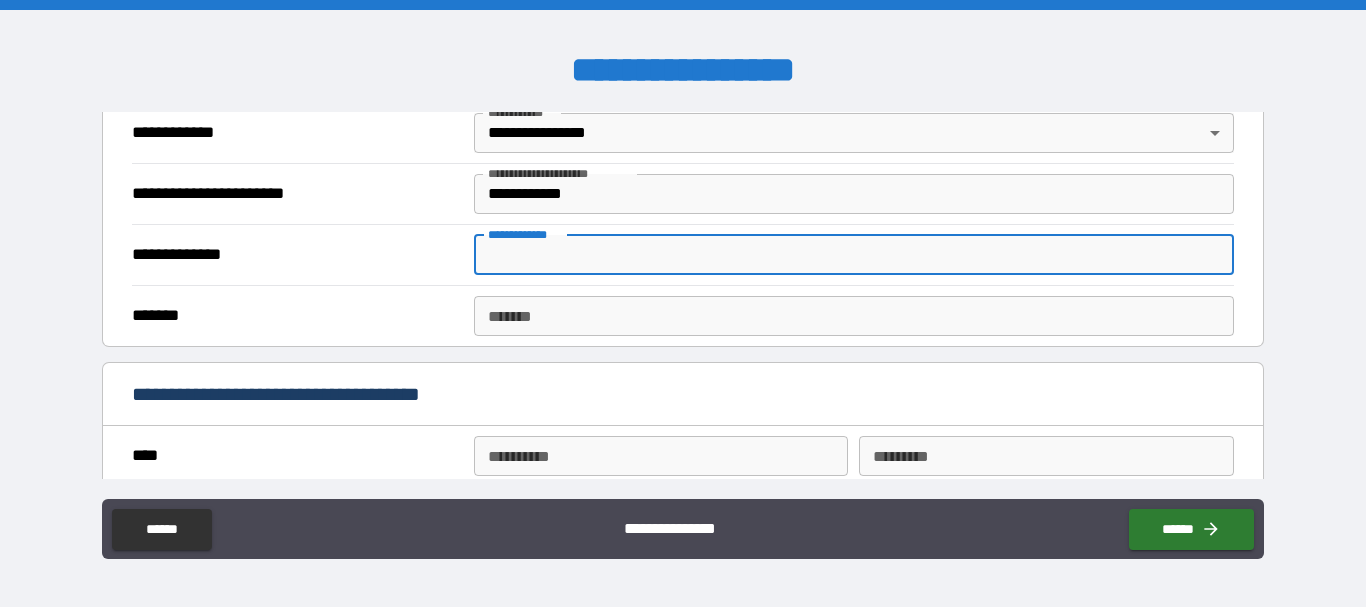click on "**********" at bounding box center [854, 255] 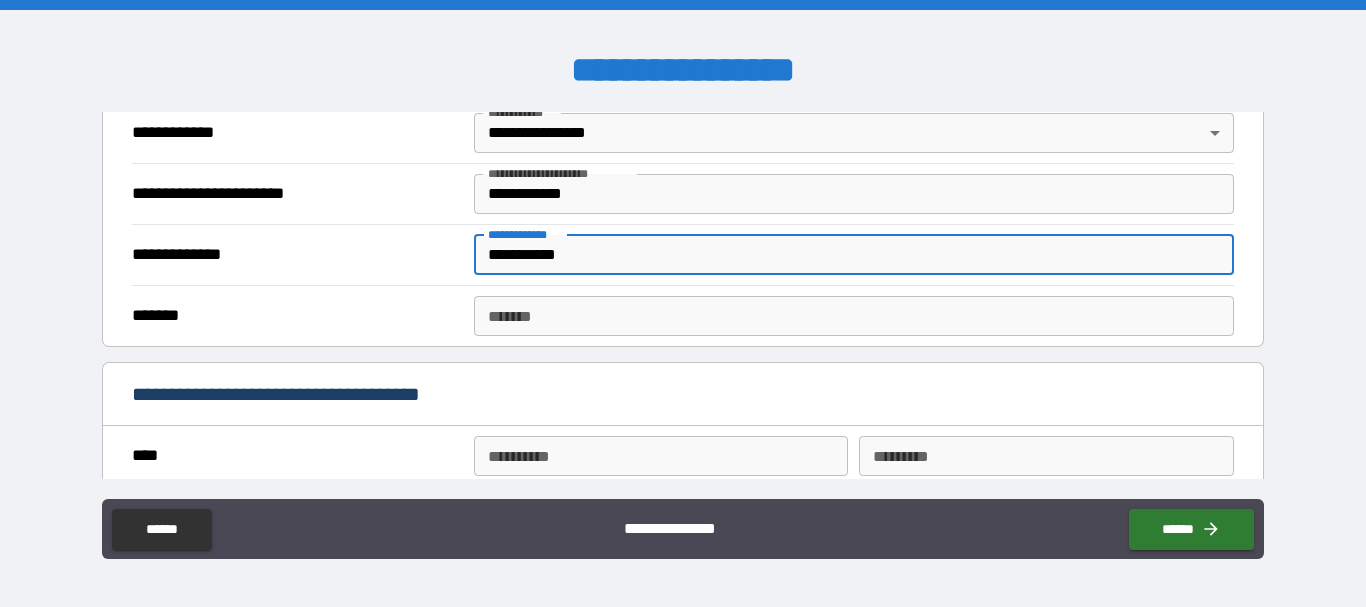 type on "**********" 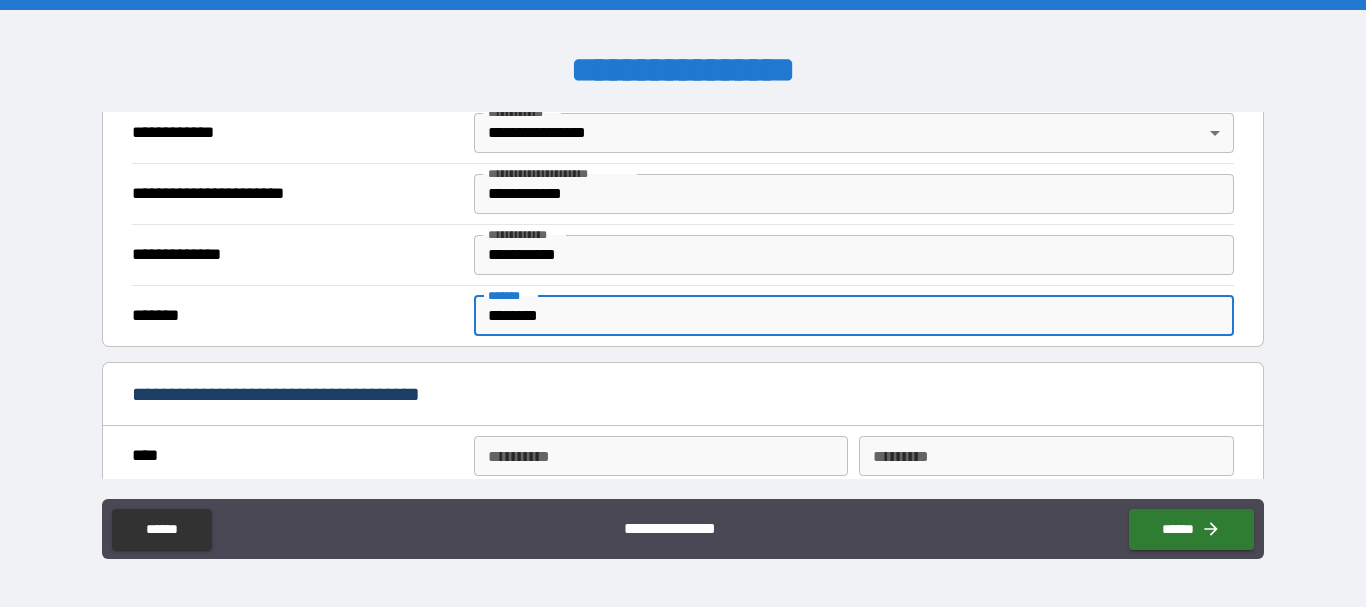 type on "********" 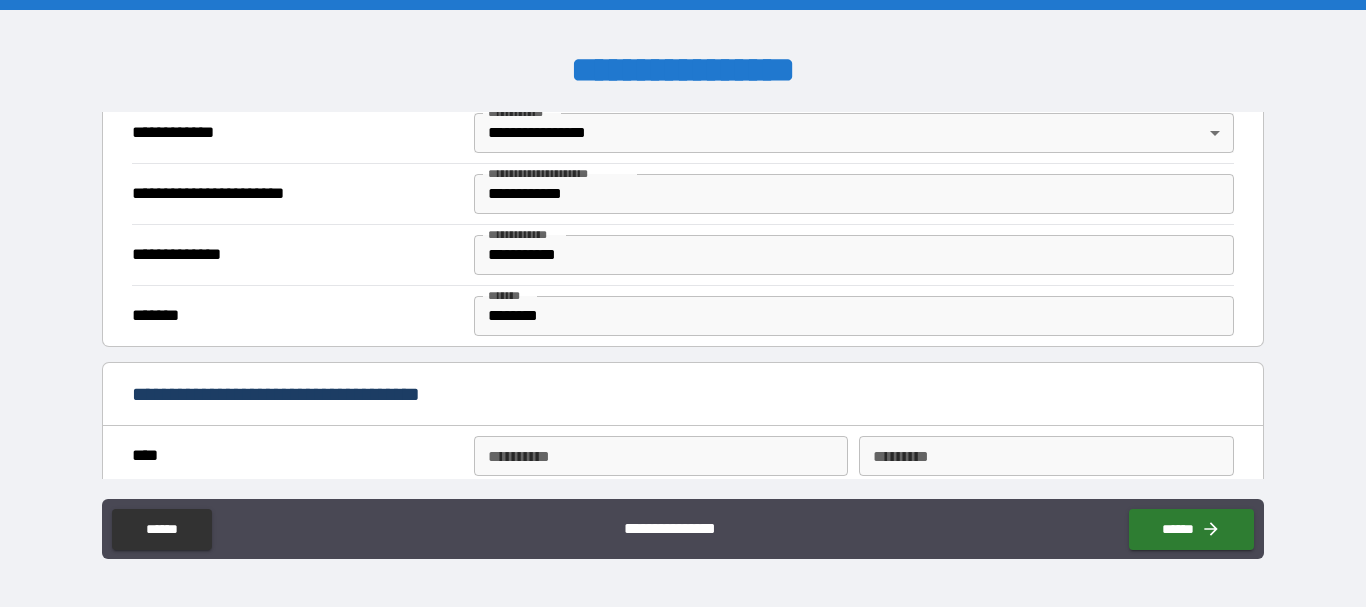 click on "**********" at bounding box center (683, 306) 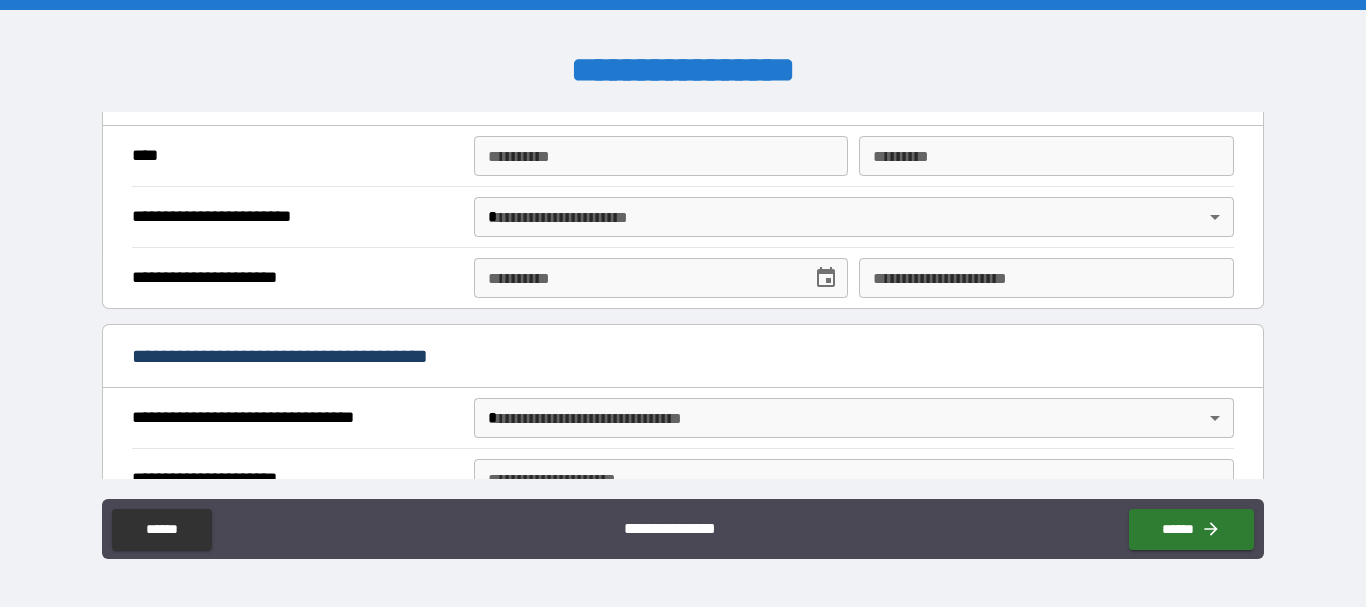 scroll, scrollTop: 1868, scrollLeft: 0, axis: vertical 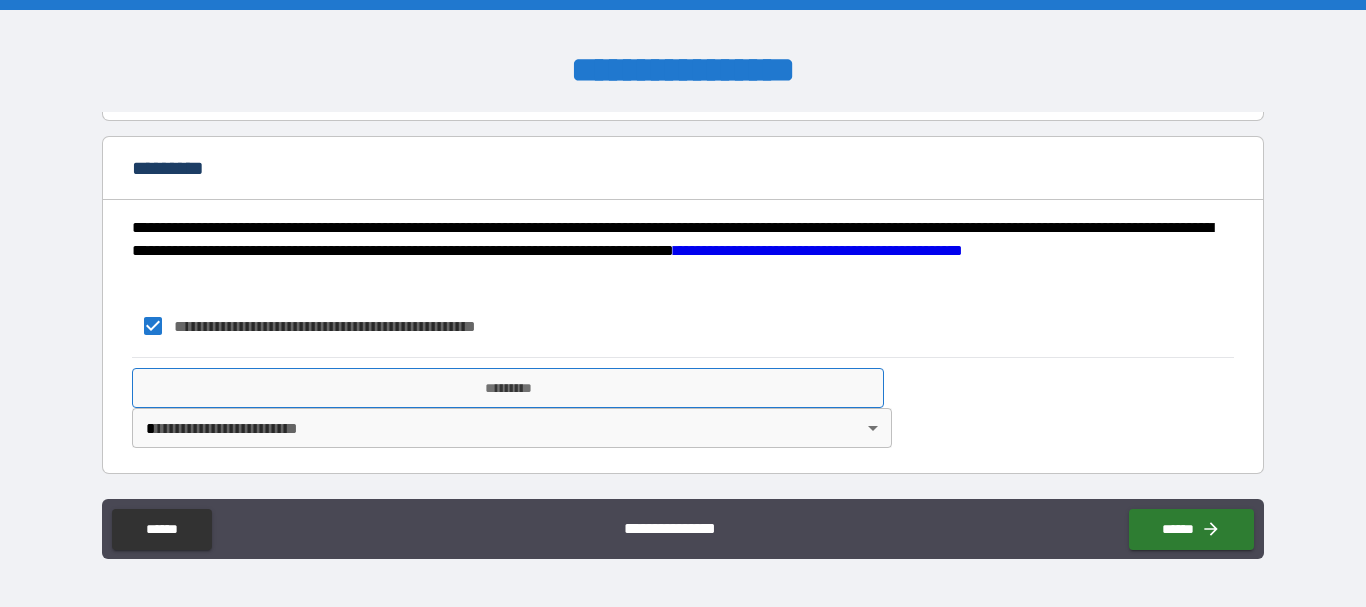 click on "*********" at bounding box center [508, 388] 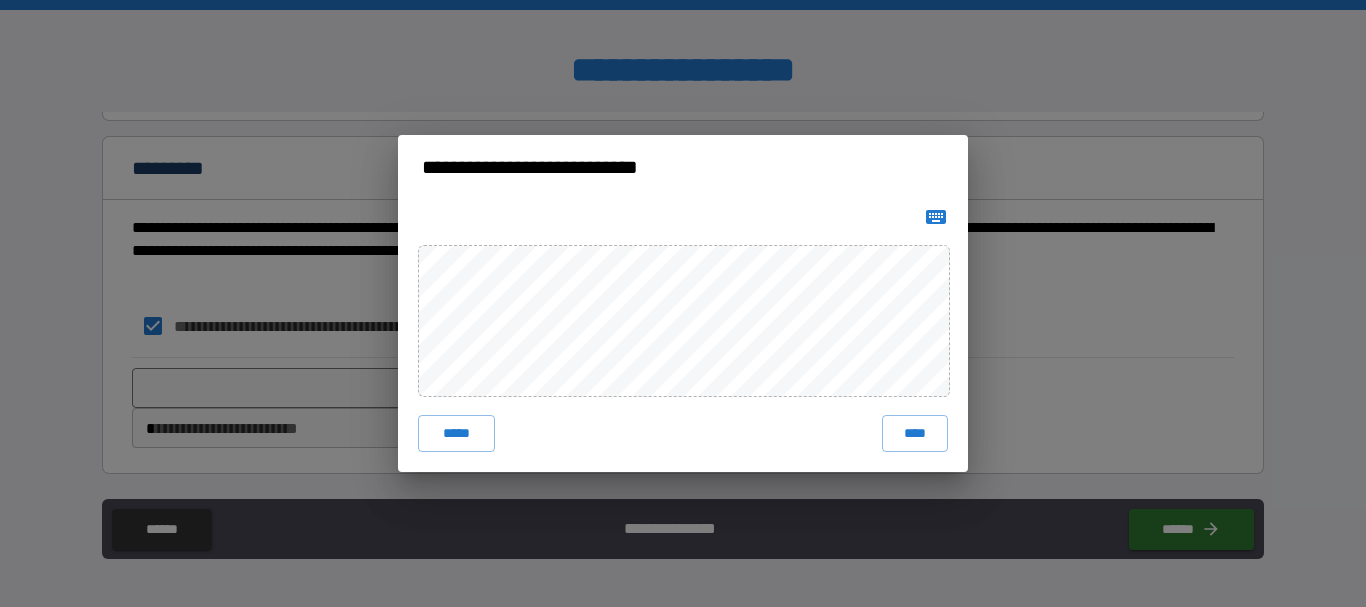 click on "****" at bounding box center [915, 433] 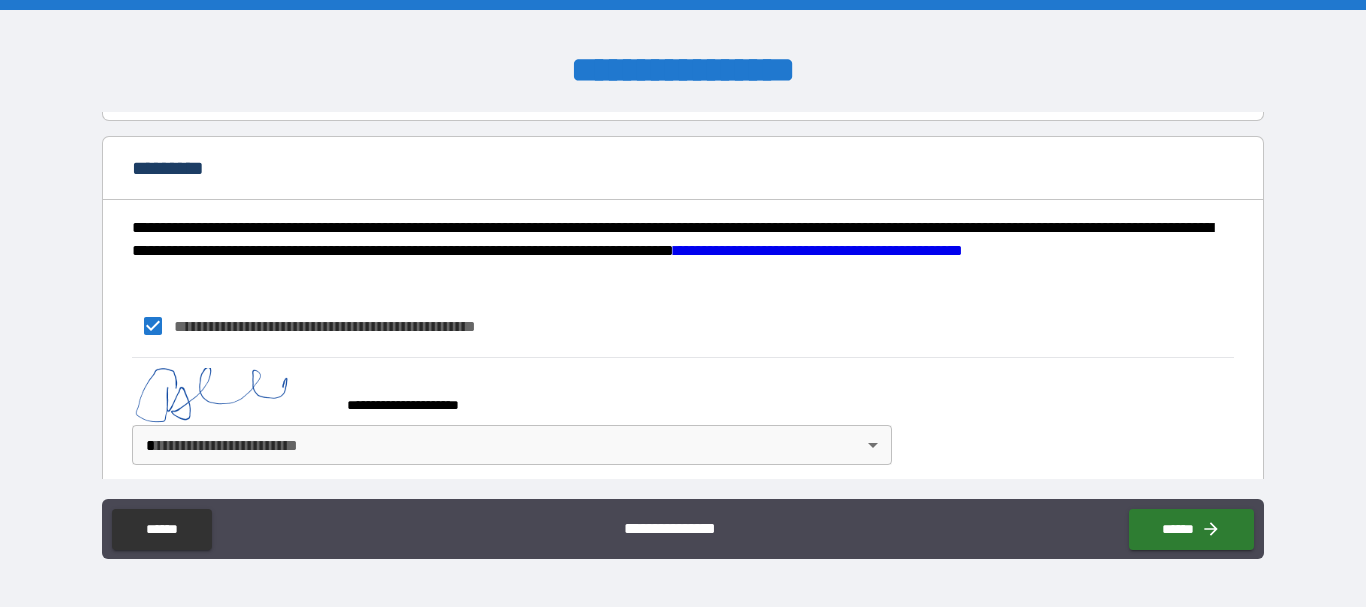 click on "**********" at bounding box center (683, 303) 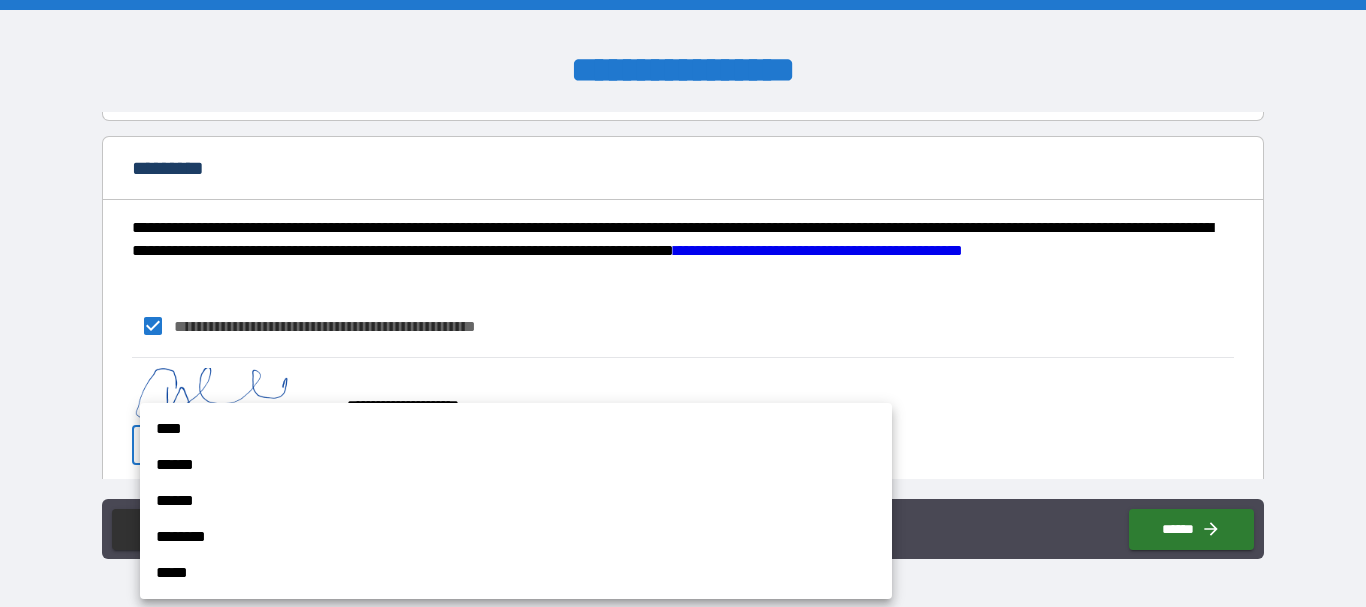 click on "****" at bounding box center [516, 429] 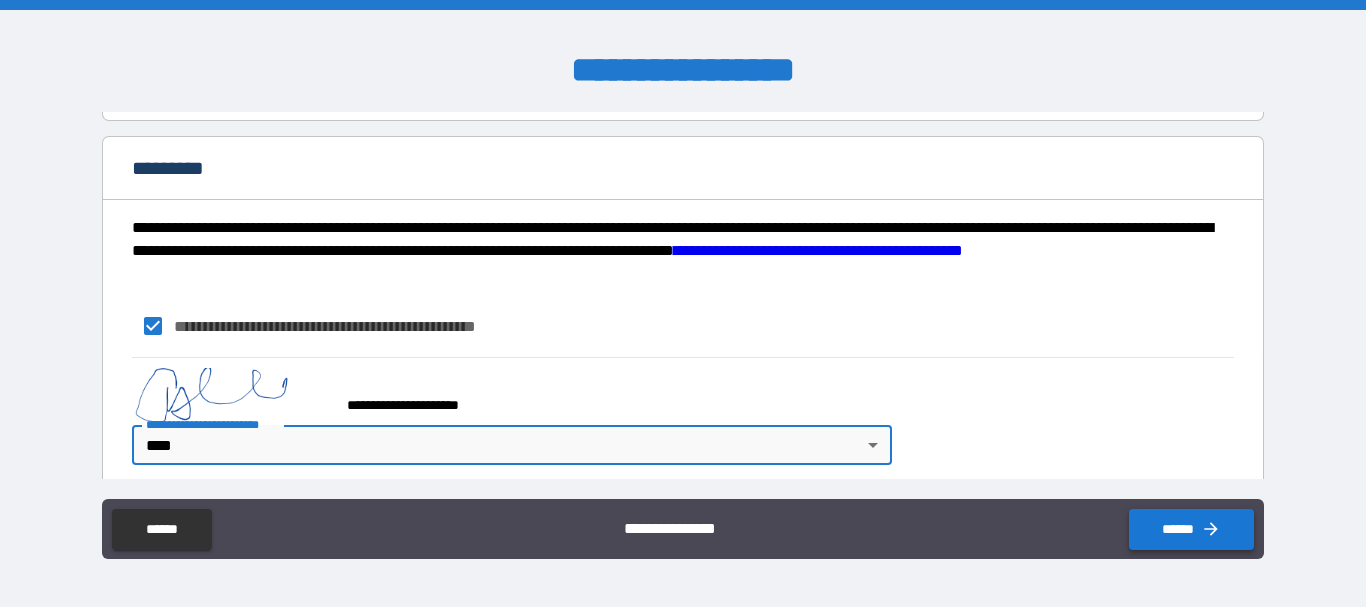click on "******" at bounding box center [1191, 529] 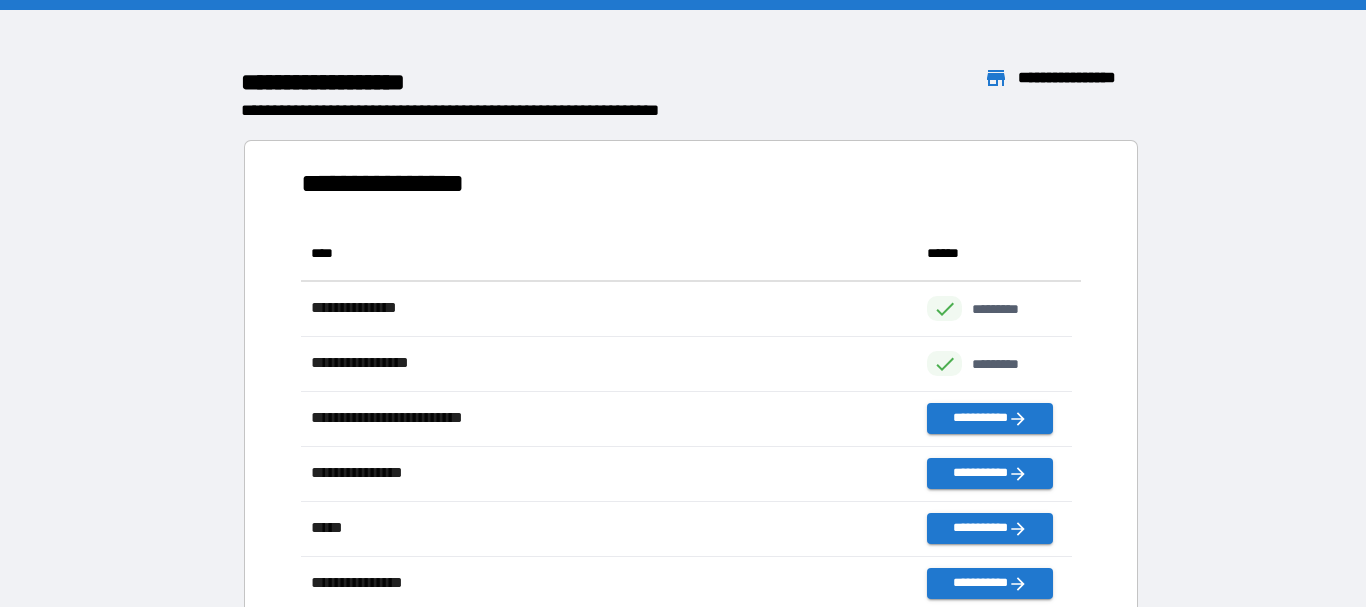 scroll, scrollTop: 16, scrollLeft: 16, axis: both 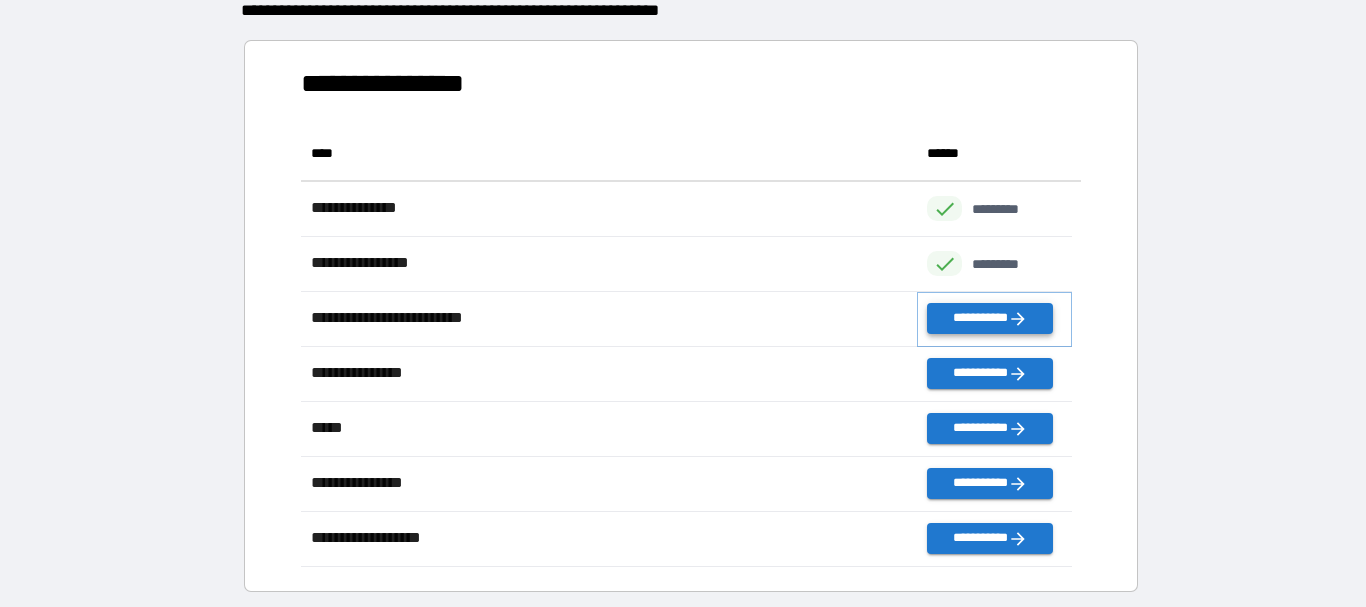 click on "**********" at bounding box center (989, 318) 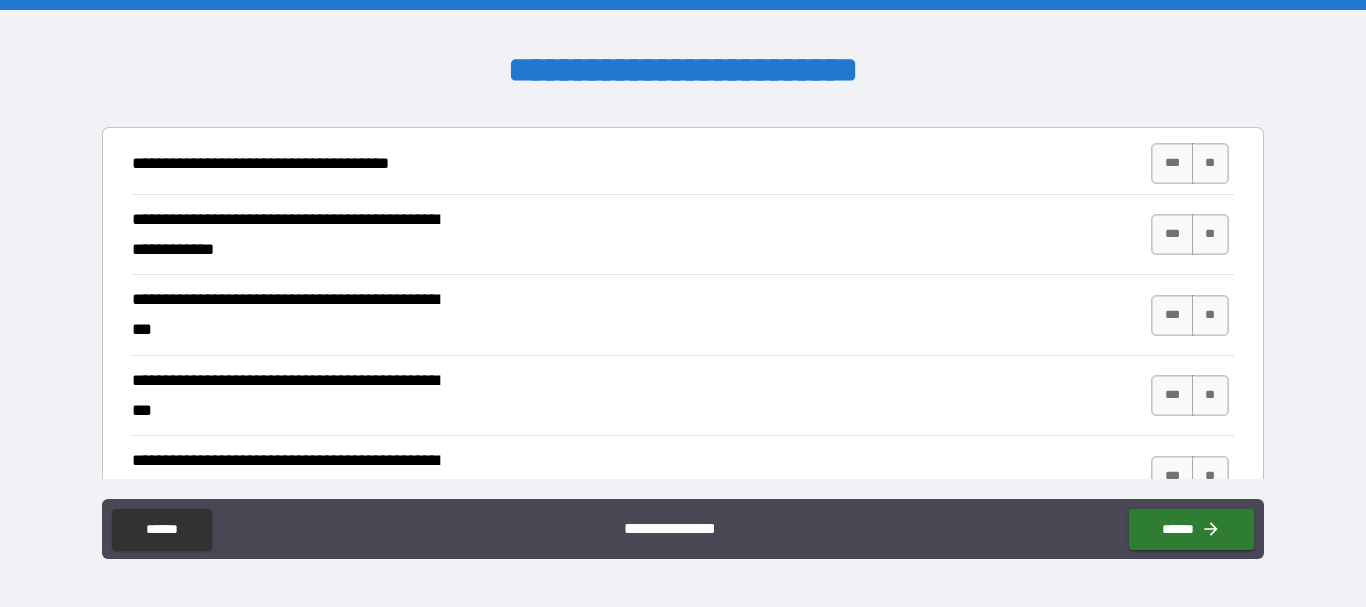 scroll, scrollTop: 400, scrollLeft: 0, axis: vertical 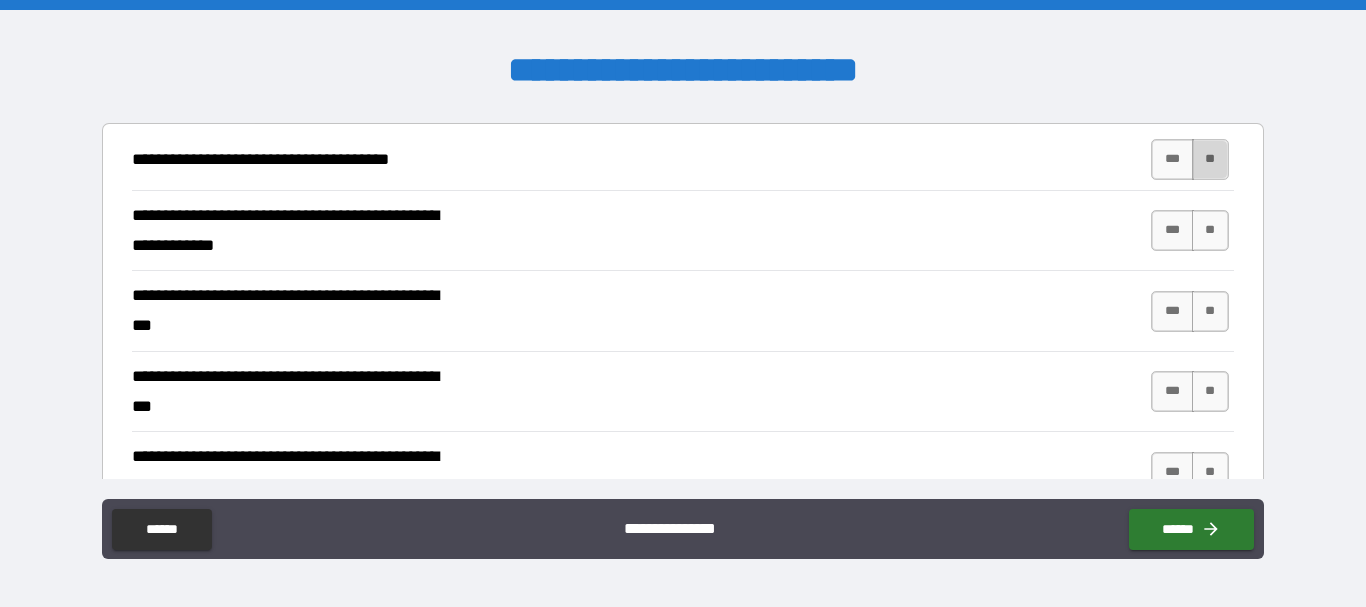 click on "**" at bounding box center (1210, 159) 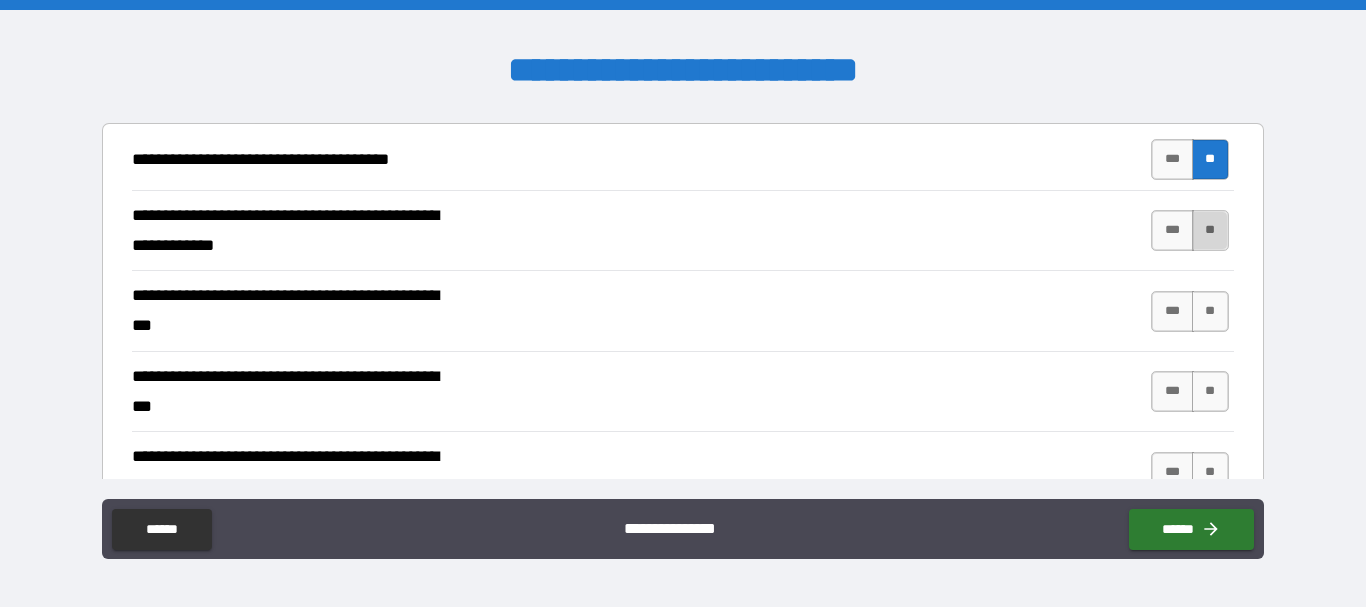 click on "**" at bounding box center (1210, 230) 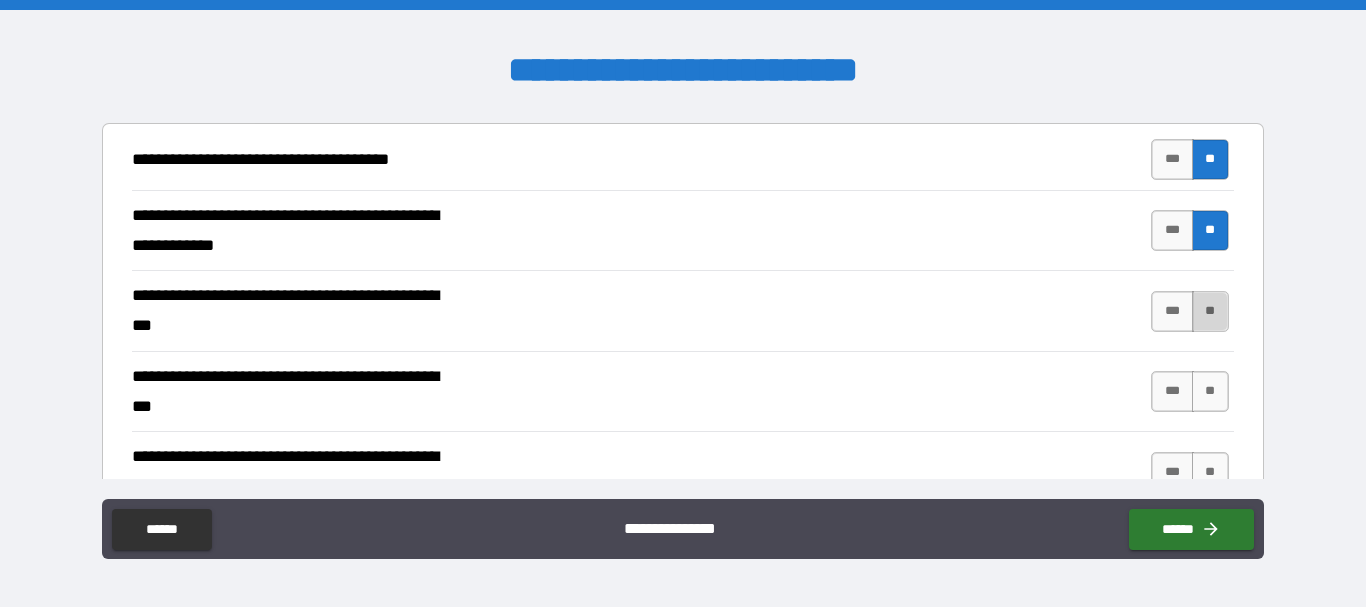 click on "**" at bounding box center [1210, 311] 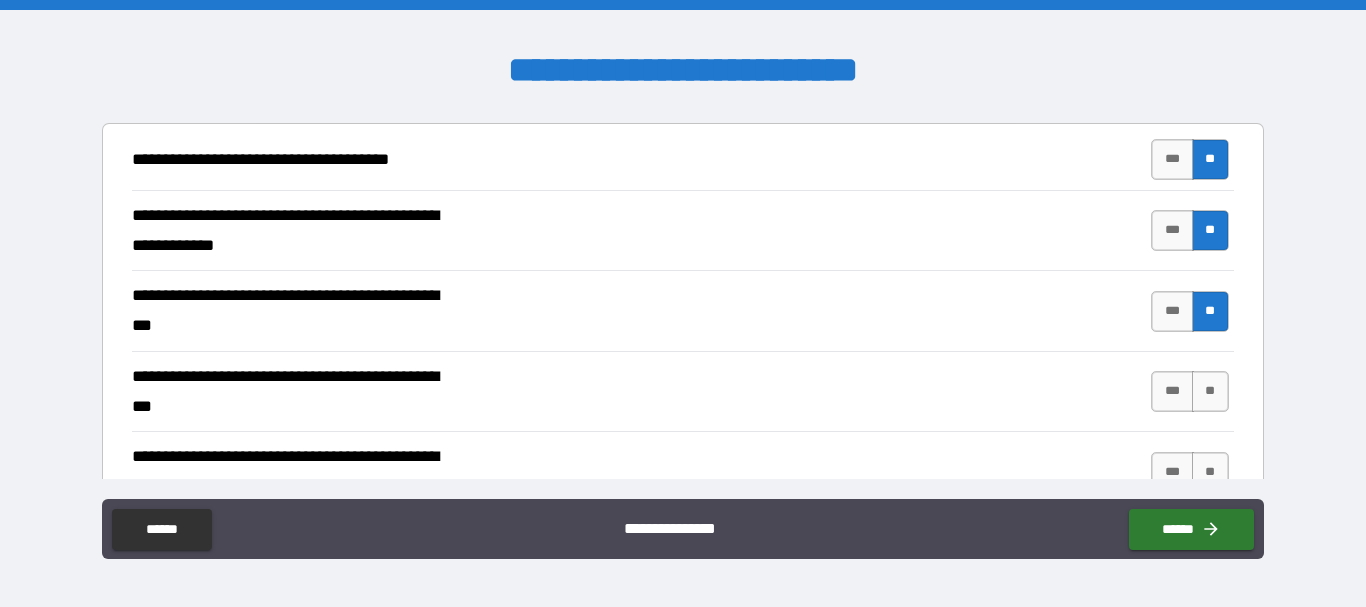 scroll, scrollTop: 500, scrollLeft: 0, axis: vertical 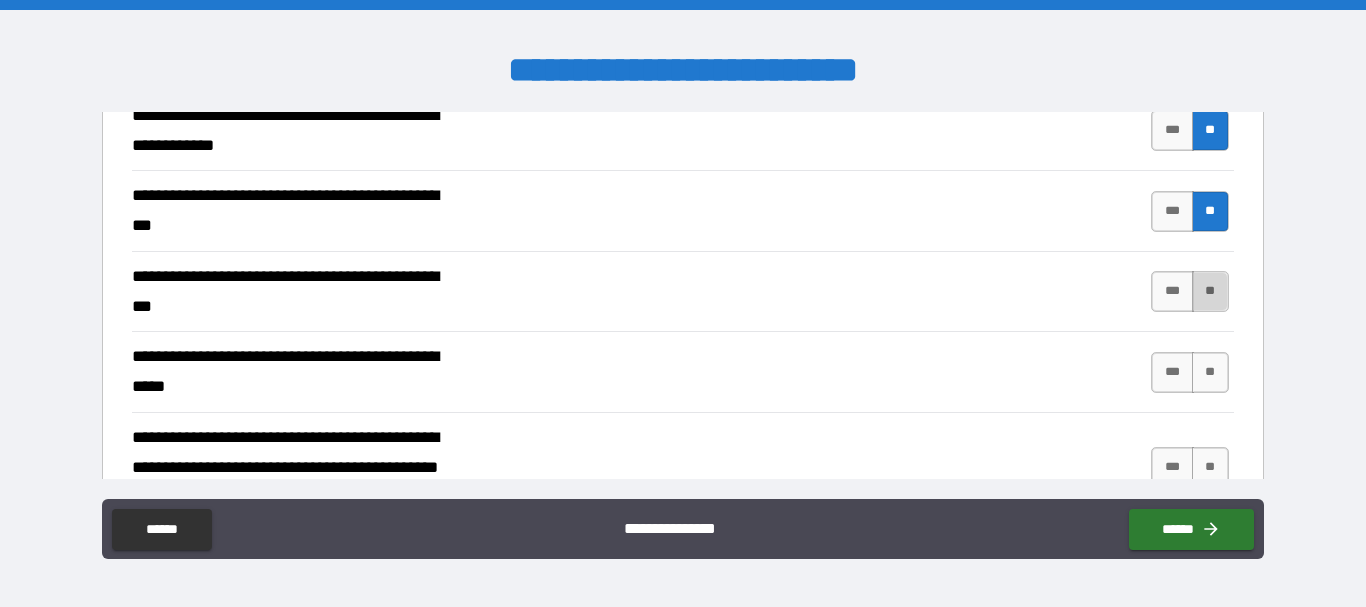 click on "**" at bounding box center (1210, 291) 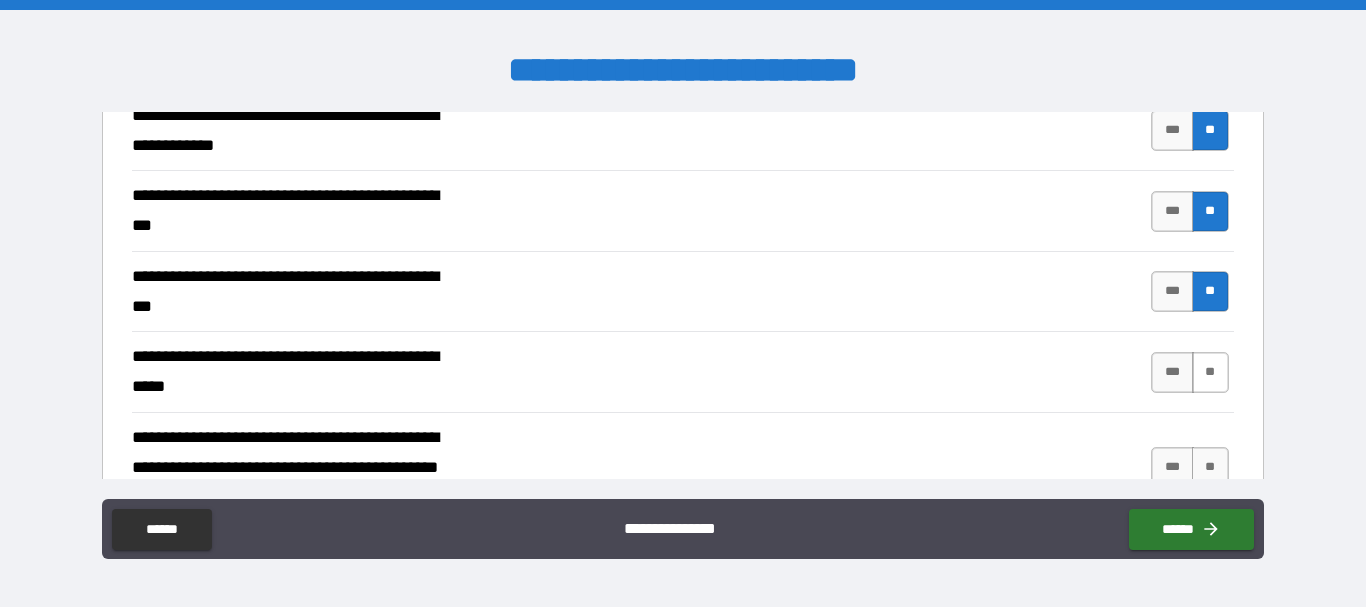 click on "**" at bounding box center (1210, 372) 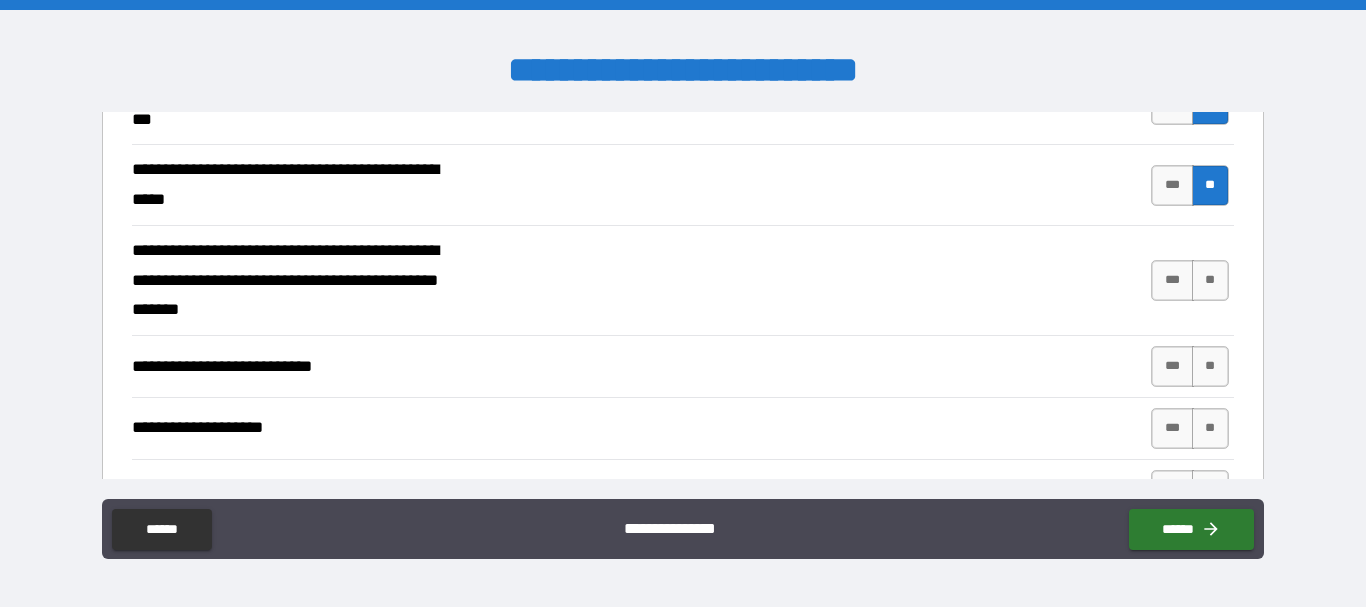 scroll, scrollTop: 700, scrollLeft: 0, axis: vertical 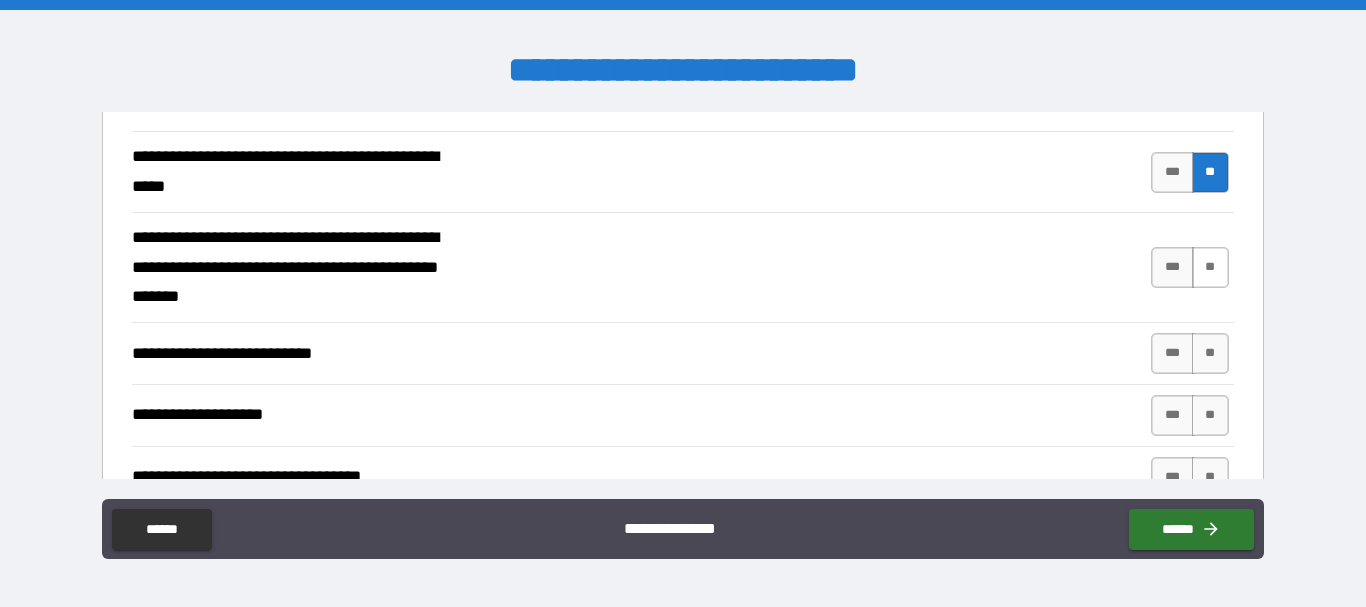 click on "**" at bounding box center [1210, 267] 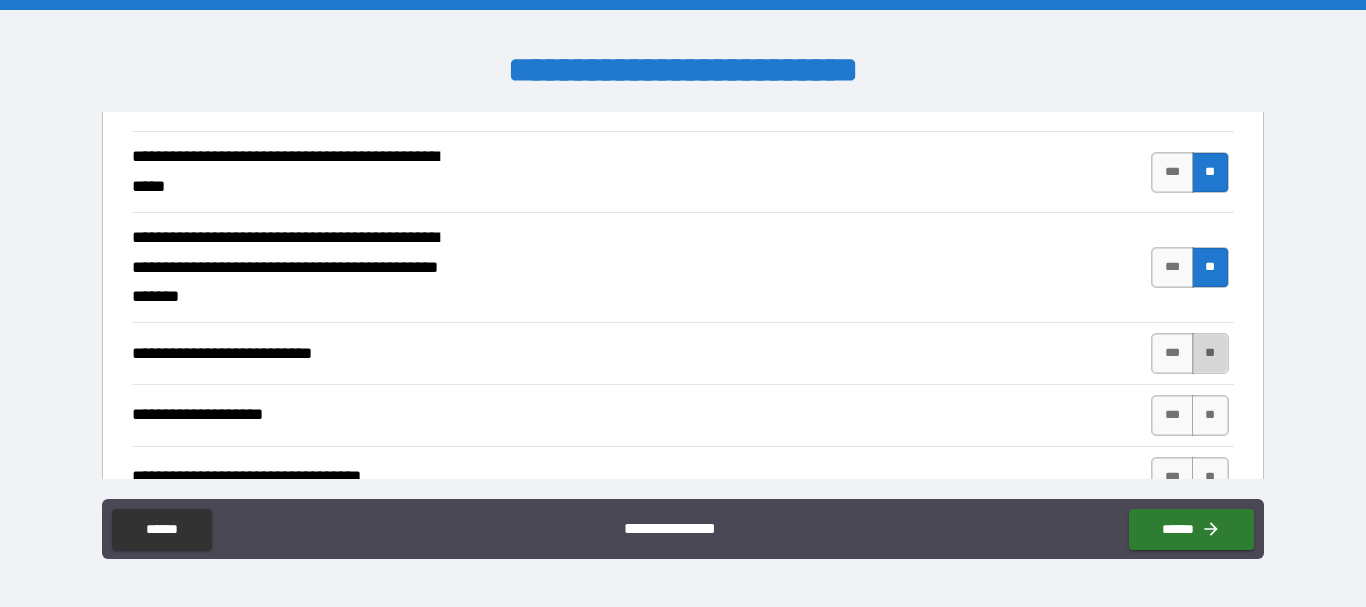 click on "**" at bounding box center (1210, 353) 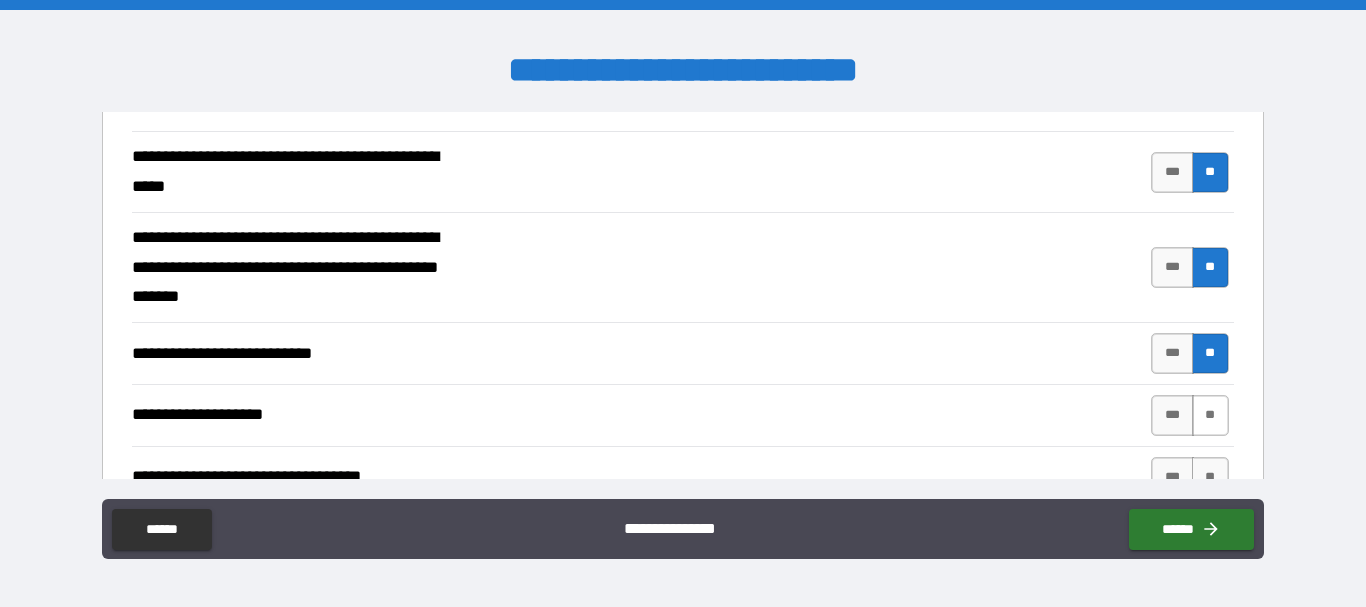 click on "**" at bounding box center [1210, 415] 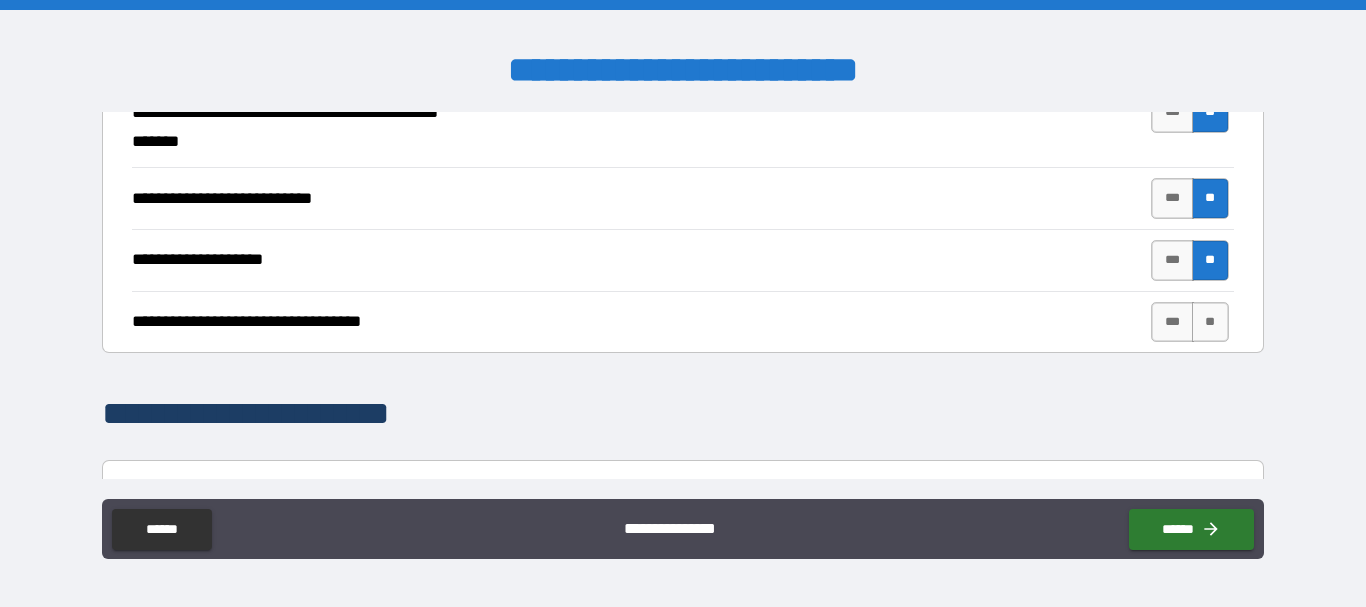 scroll, scrollTop: 900, scrollLeft: 0, axis: vertical 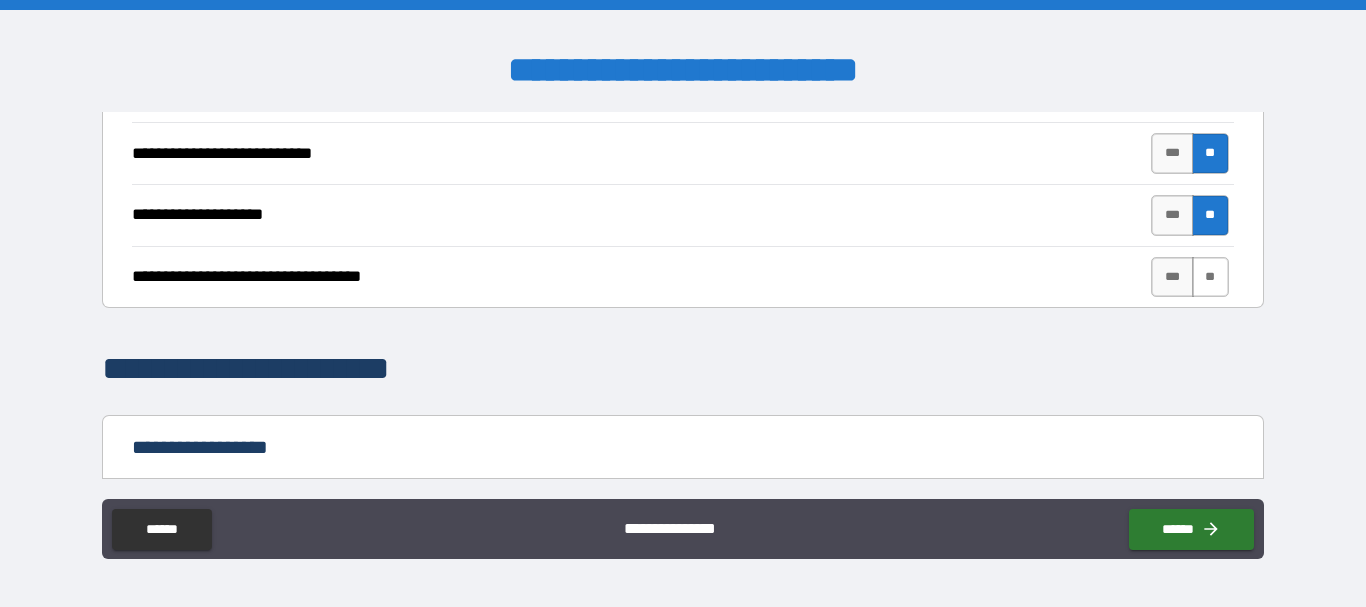 click on "**" at bounding box center [1210, 277] 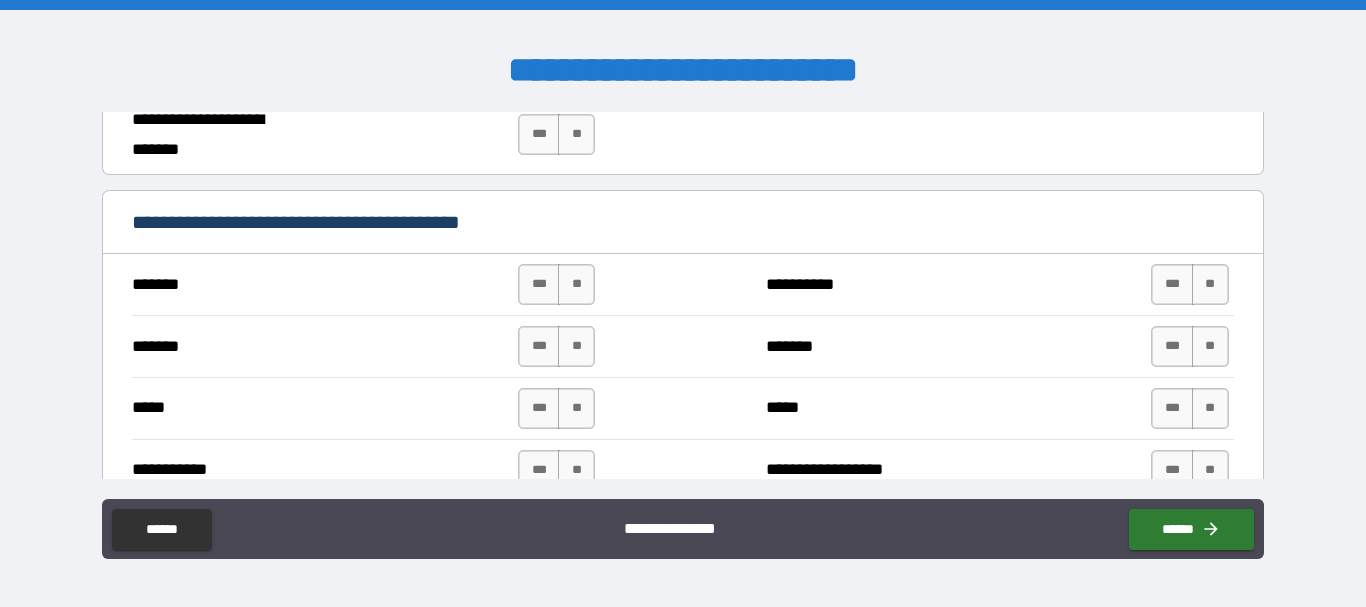 scroll, scrollTop: 1400, scrollLeft: 0, axis: vertical 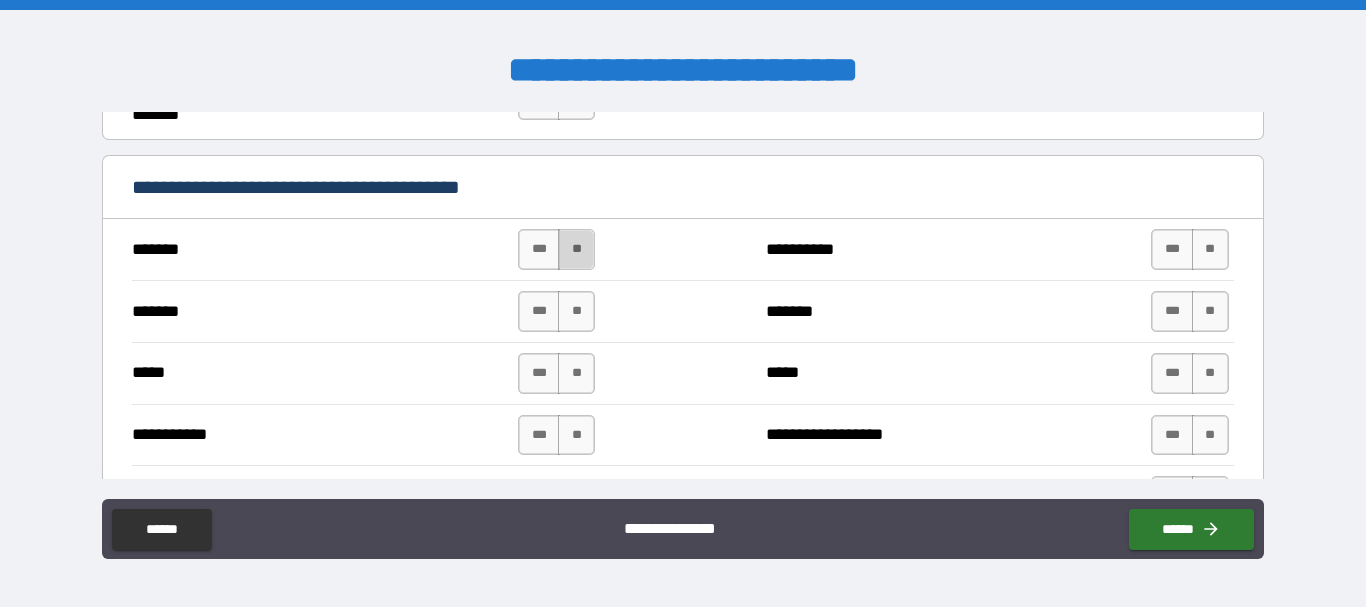 click on "**" at bounding box center (576, 249) 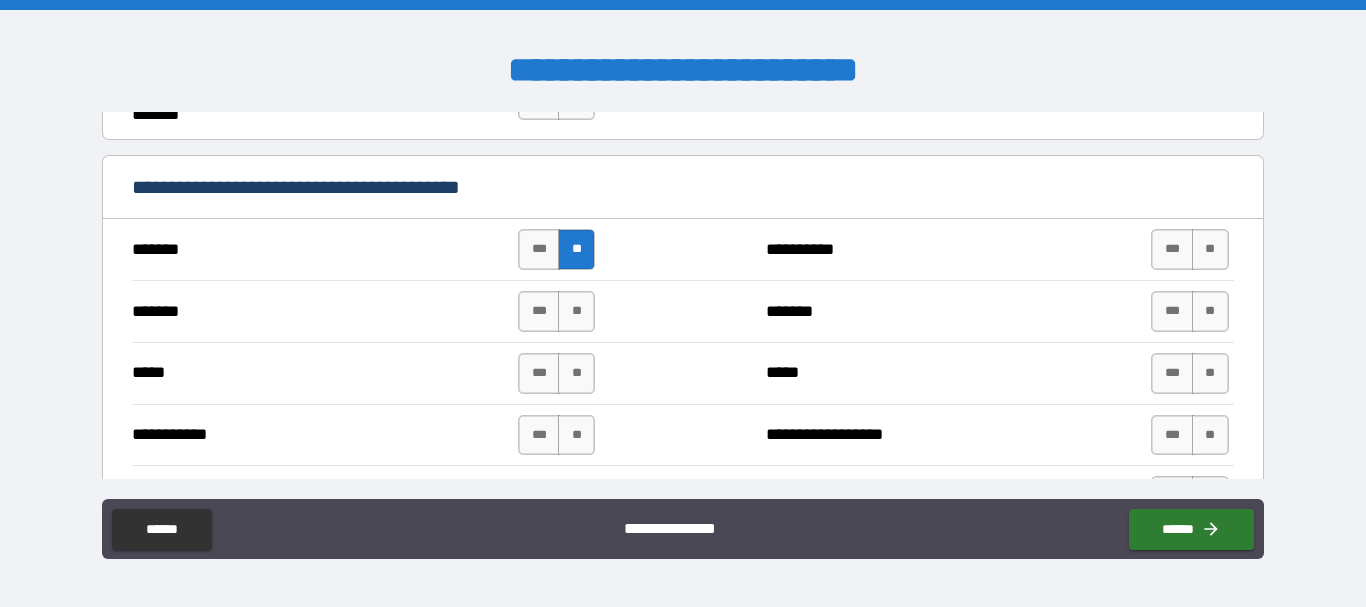click on "**" at bounding box center [576, 311] 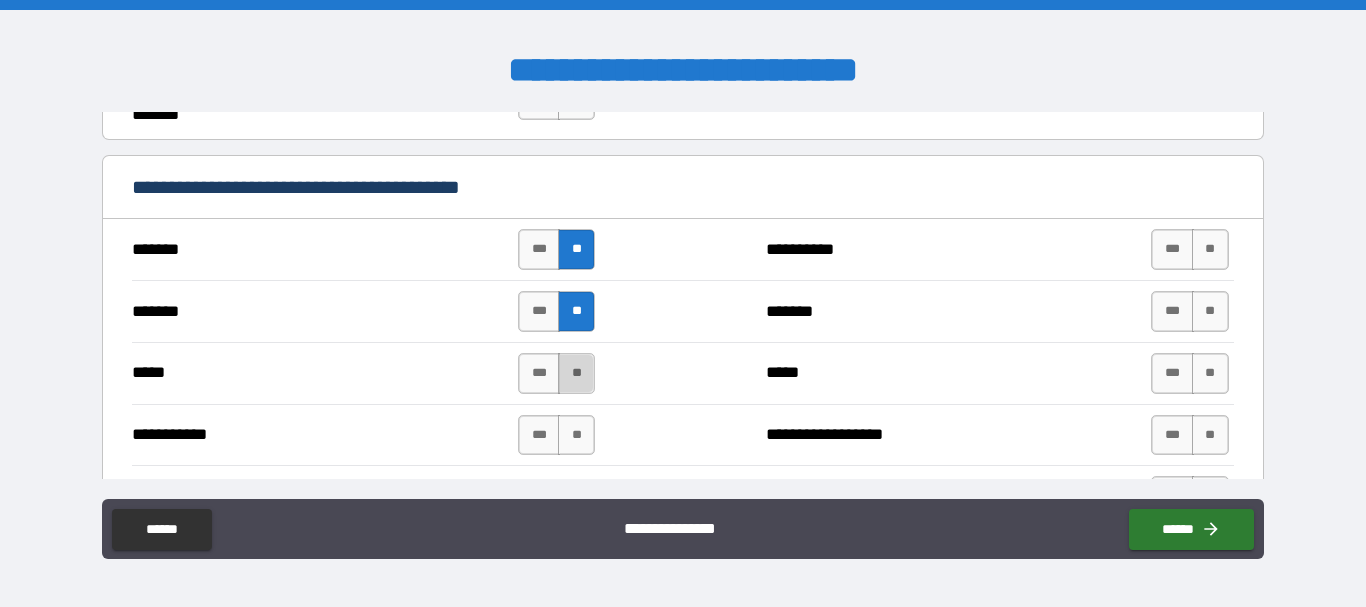 click on "**" at bounding box center [576, 373] 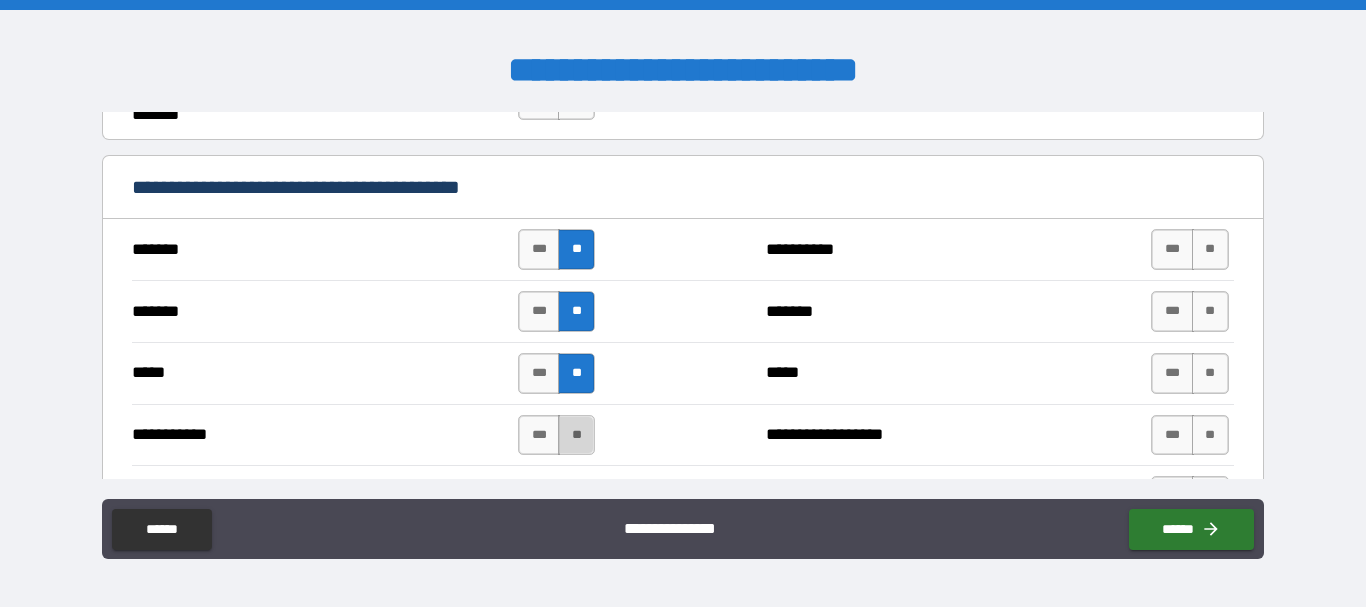 click on "**" at bounding box center (576, 435) 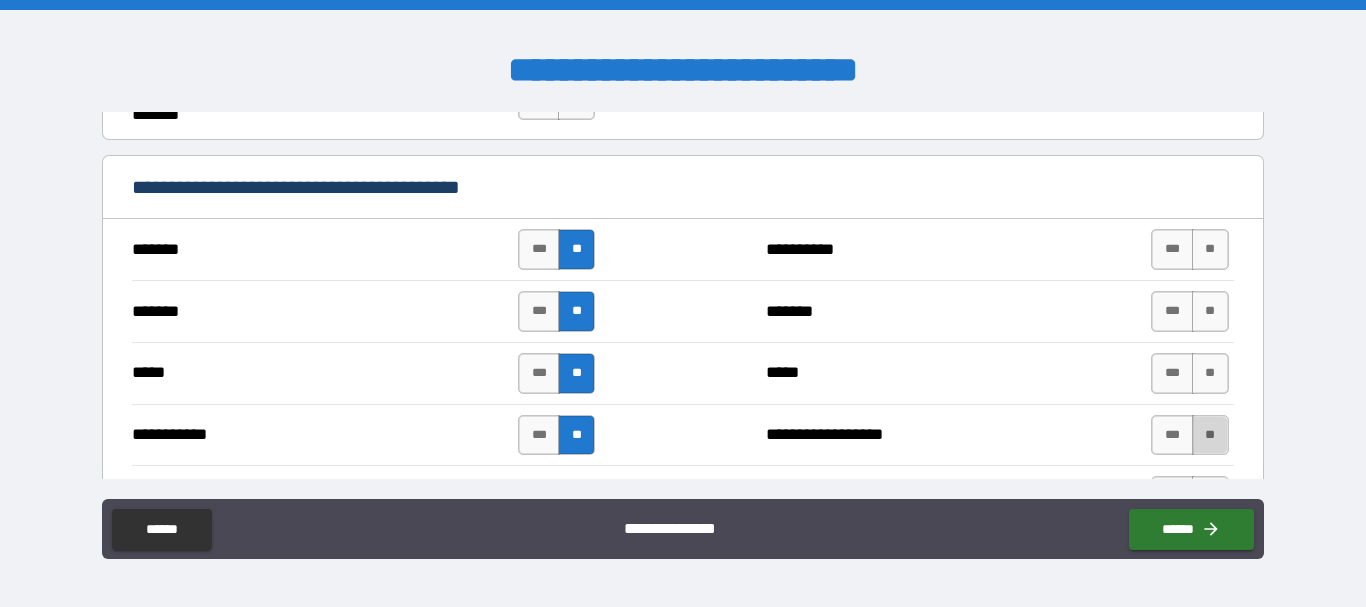 click on "**" at bounding box center [1210, 435] 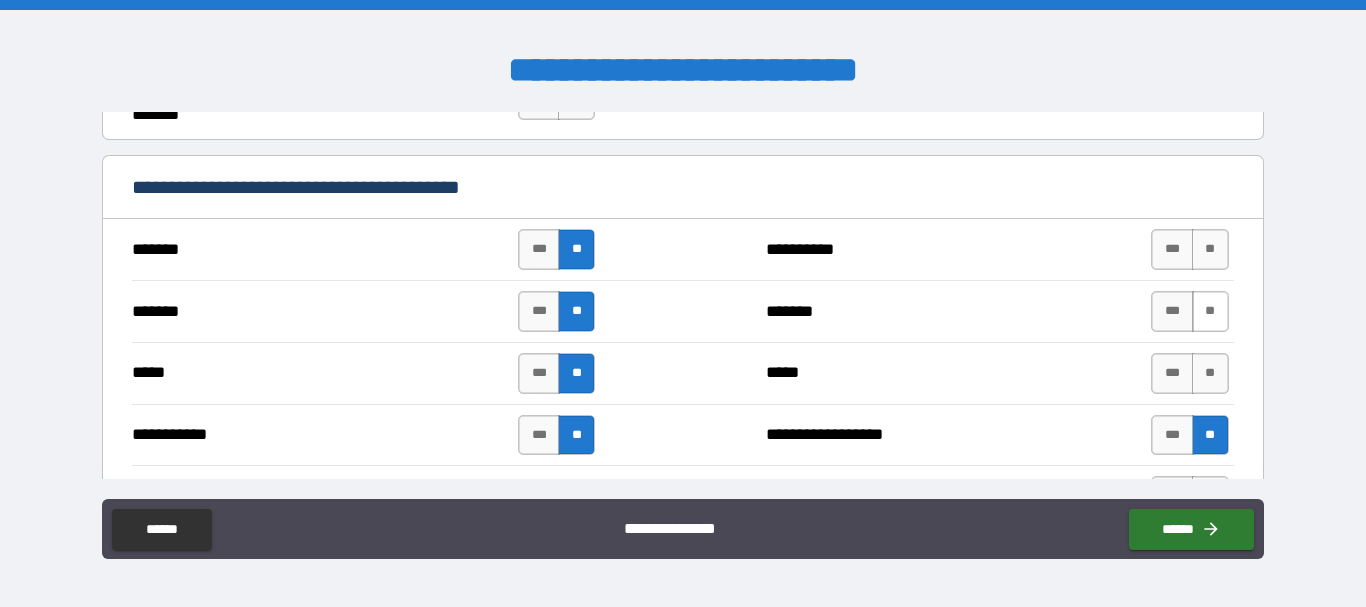 click on "**" at bounding box center (1210, 373) 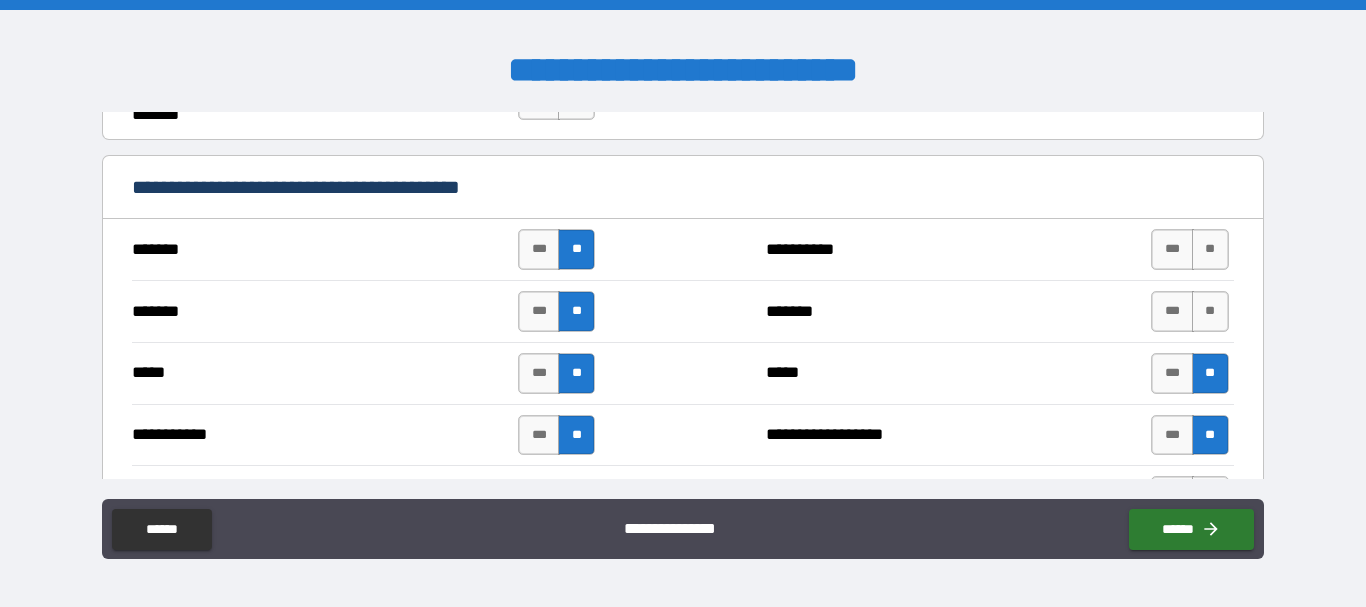 click on "**" at bounding box center [1210, 311] 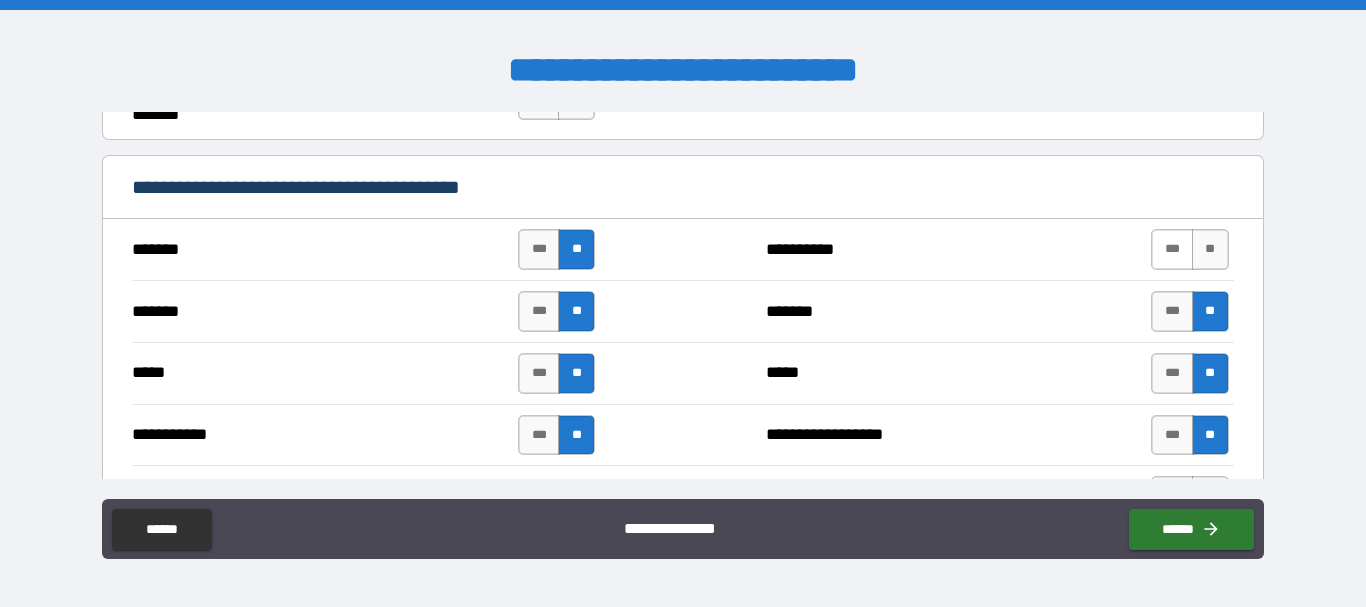 click on "**" at bounding box center [1210, 249] 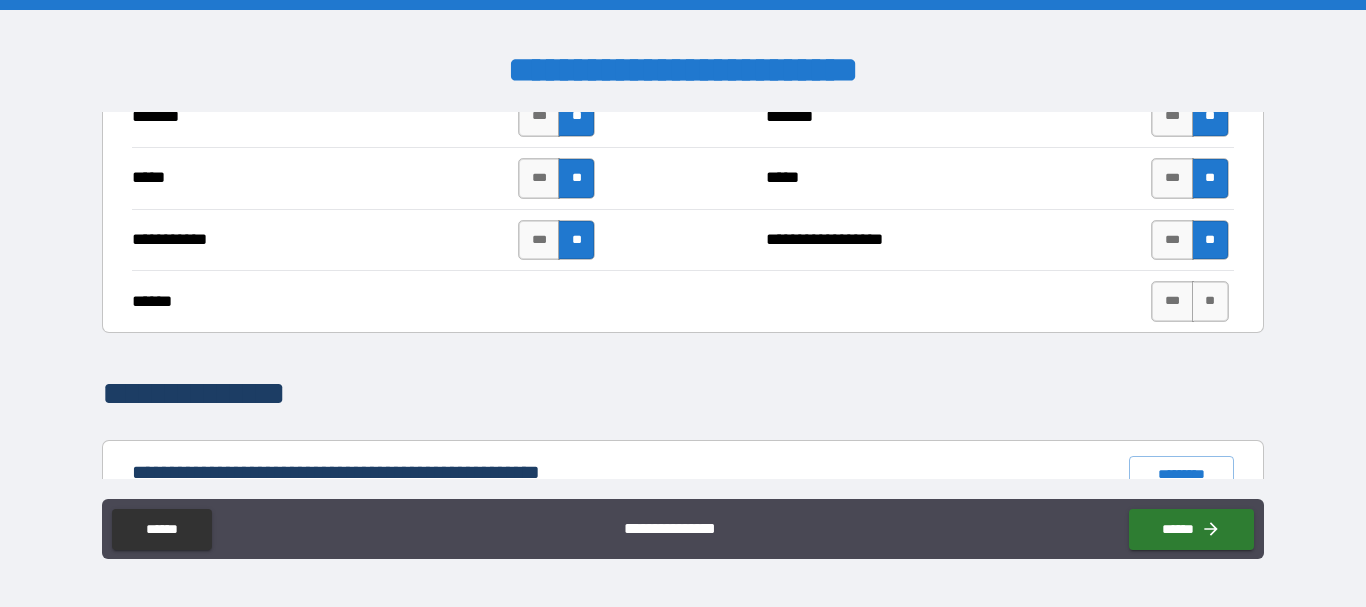 scroll, scrollTop: 1600, scrollLeft: 0, axis: vertical 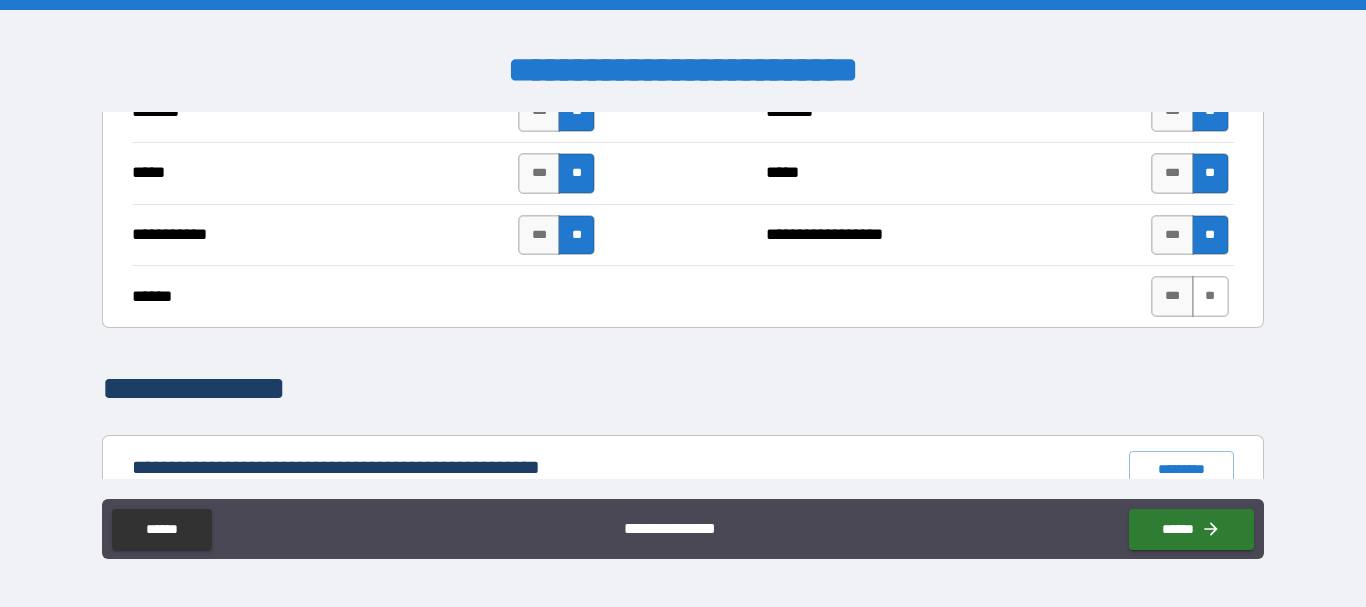 click on "**" at bounding box center (1210, 296) 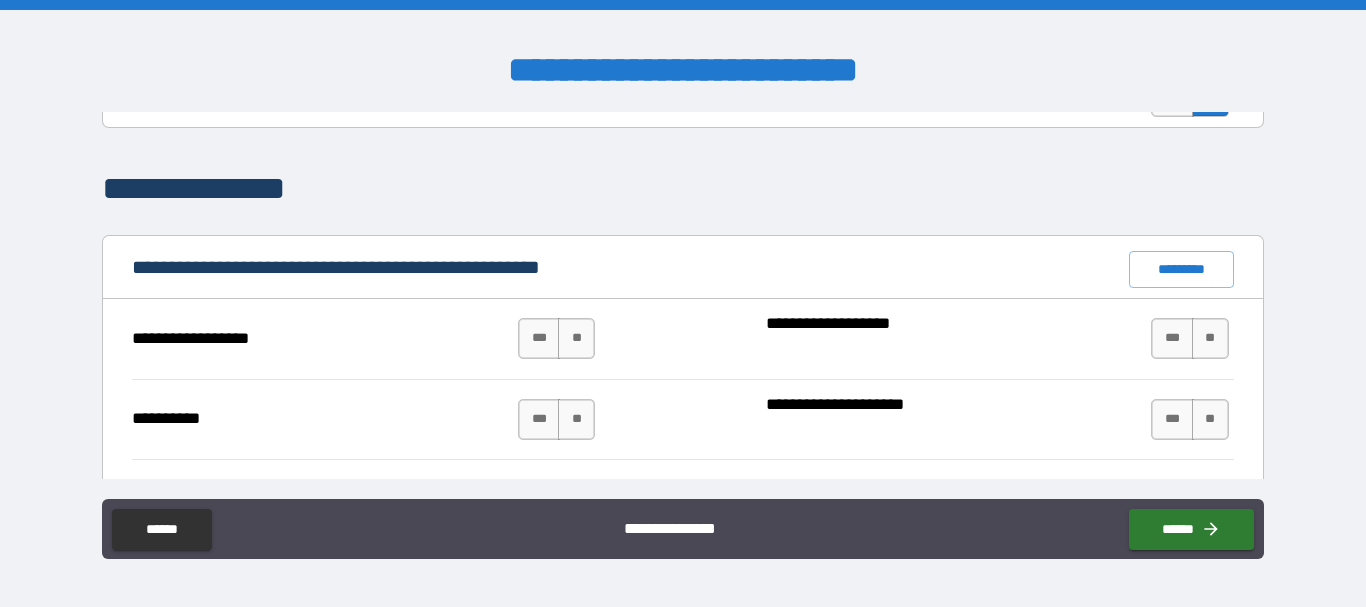 scroll, scrollTop: 1900, scrollLeft: 0, axis: vertical 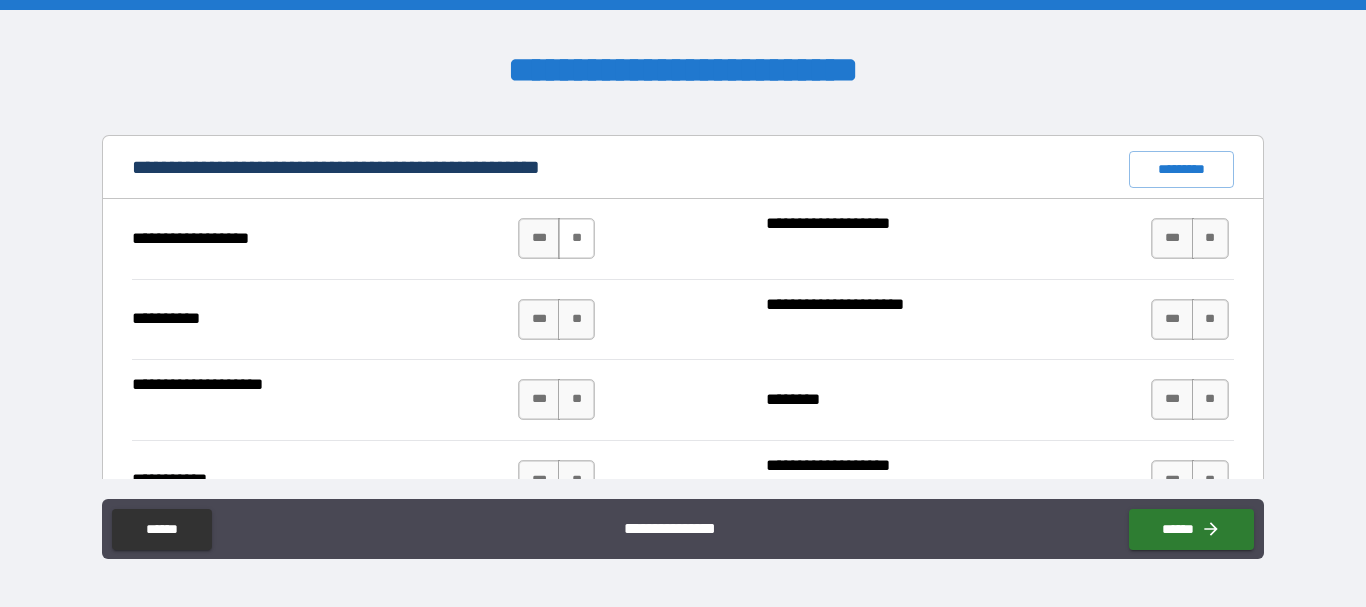 click on "**" at bounding box center [576, 238] 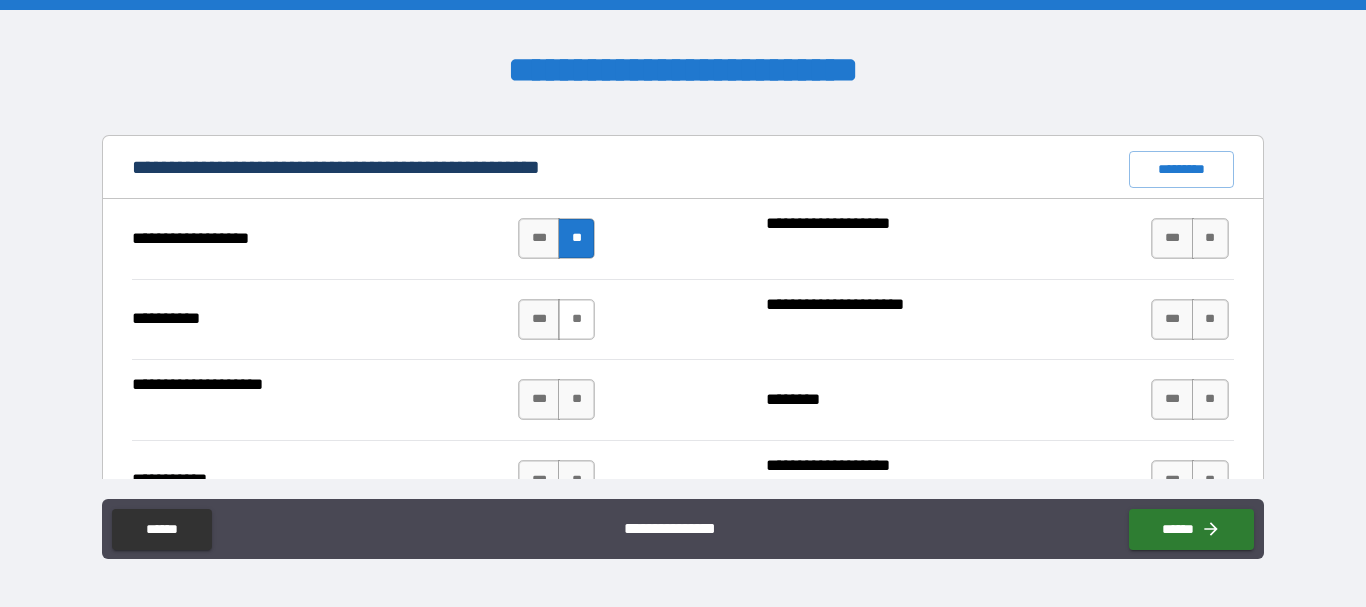 click on "**" at bounding box center [576, 319] 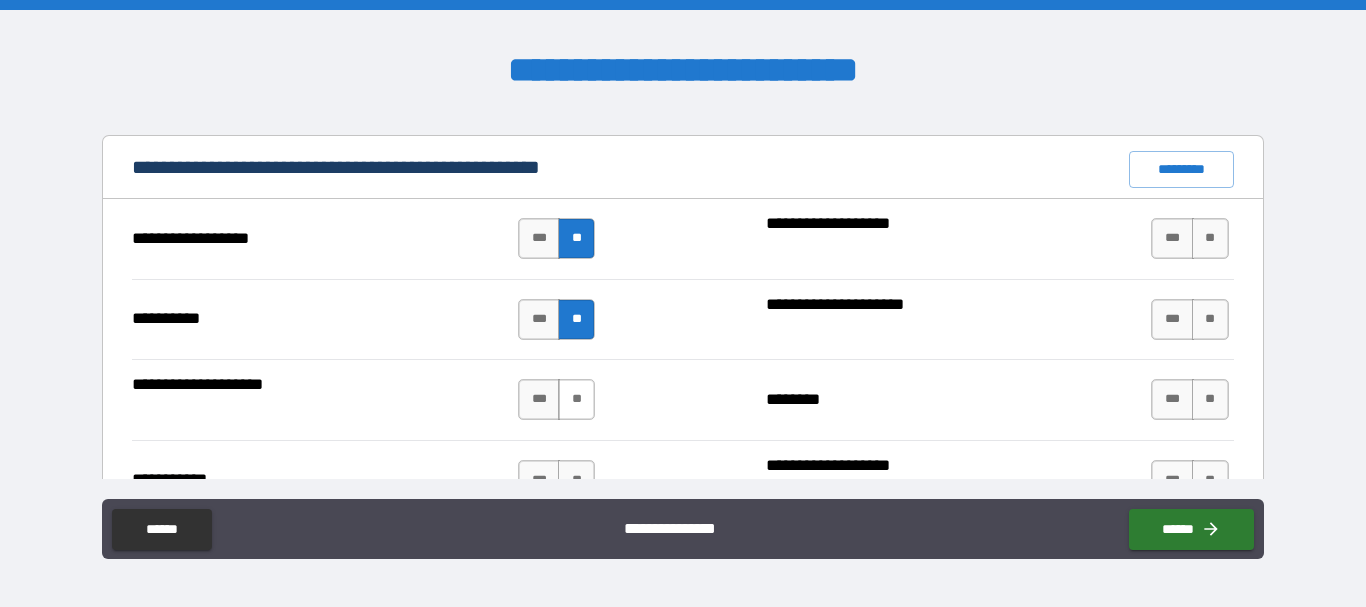 click on "**" at bounding box center [576, 399] 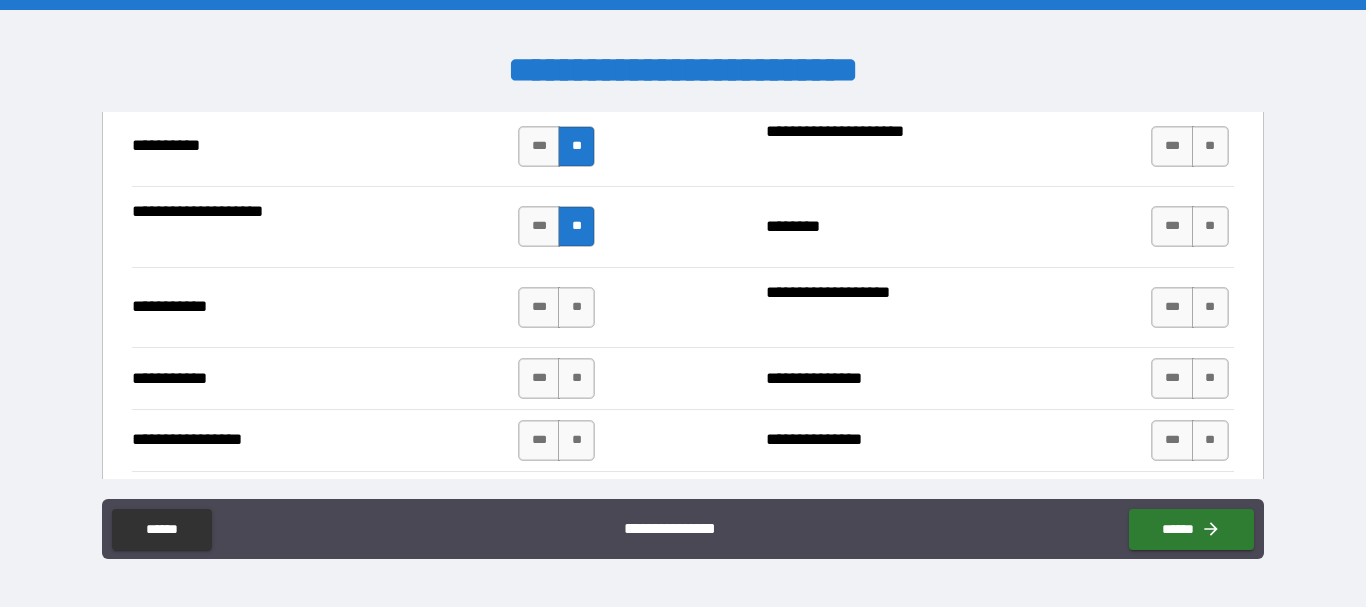 scroll, scrollTop: 2100, scrollLeft: 0, axis: vertical 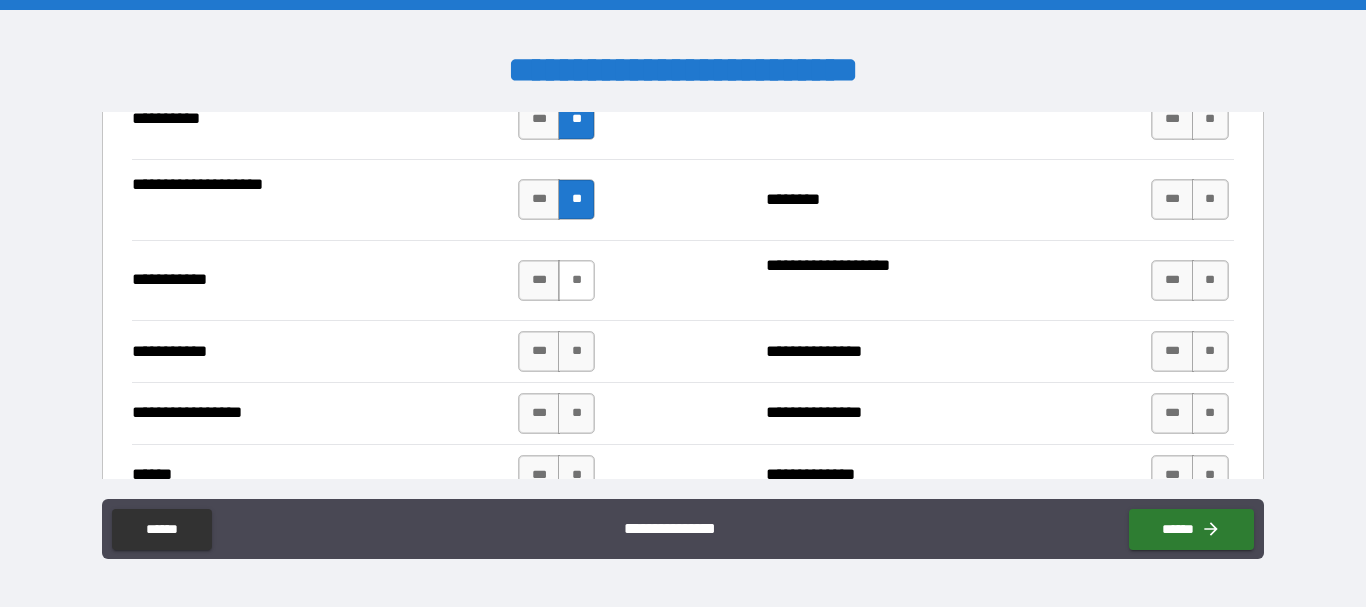 click on "**" at bounding box center [576, 280] 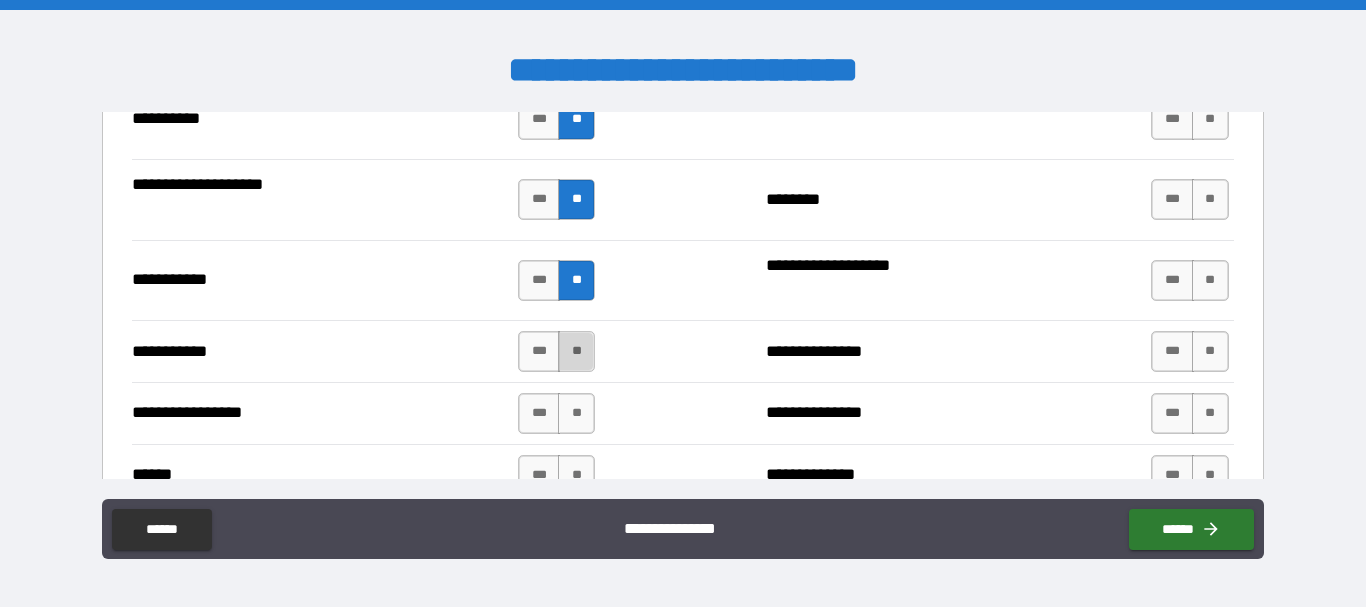 click on "**" at bounding box center (576, 351) 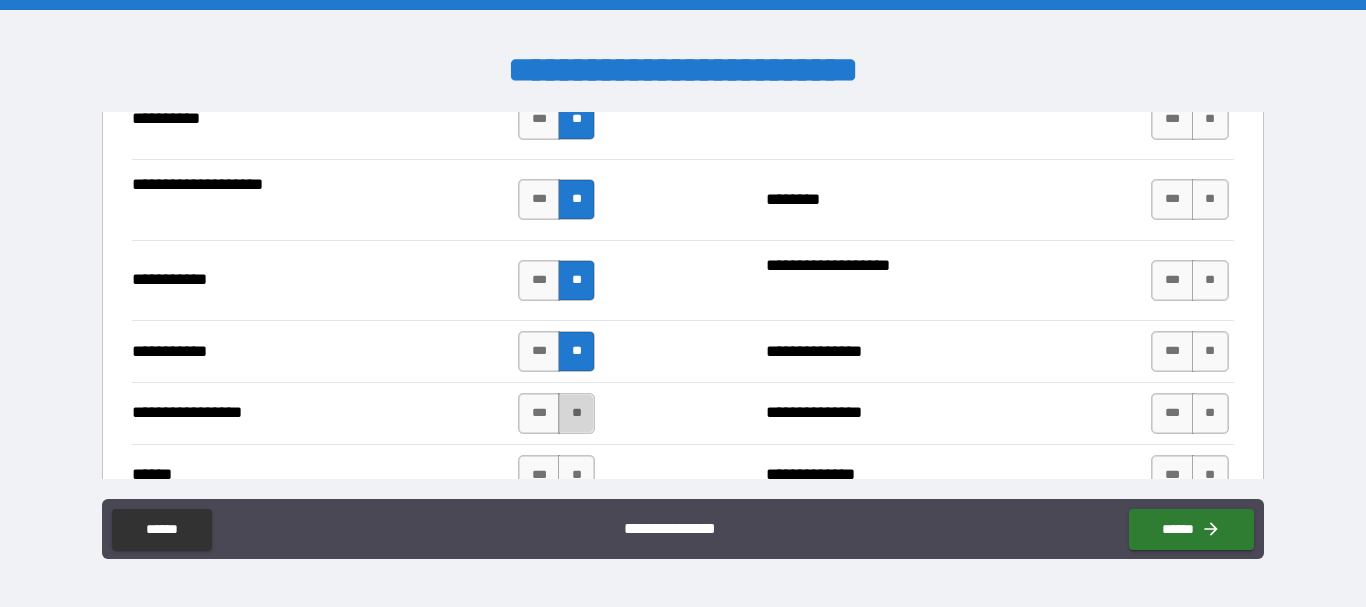 click on "**" at bounding box center (576, 413) 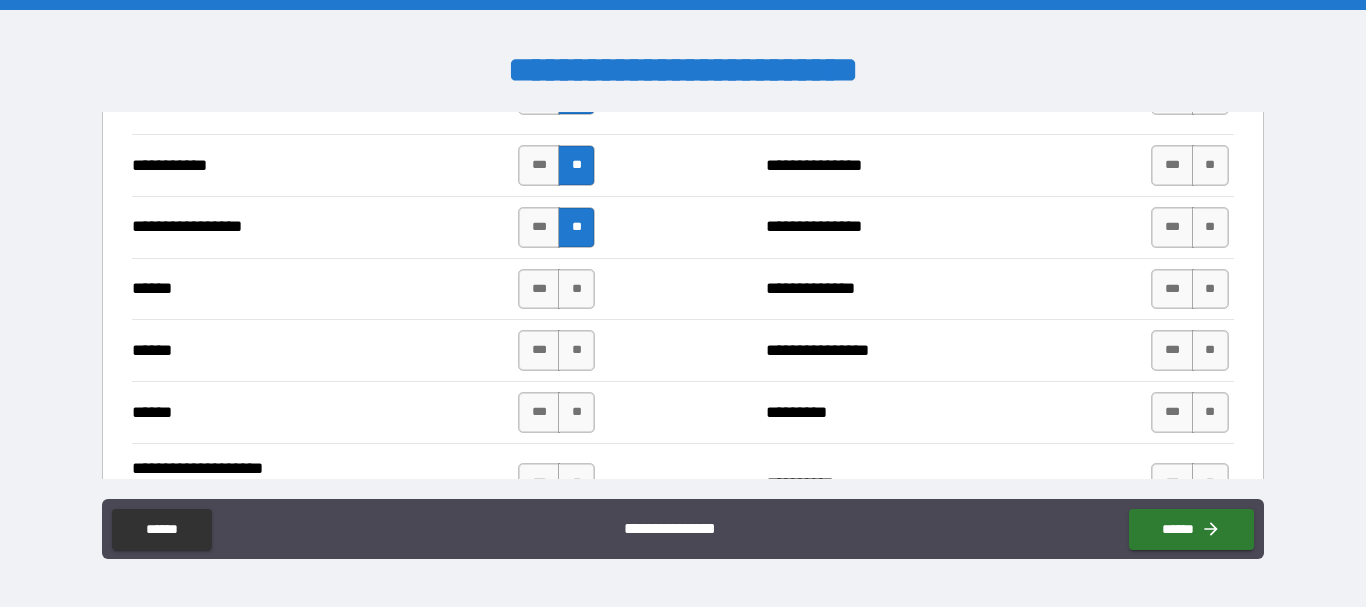 scroll, scrollTop: 2300, scrollLeft: 0, axis: vertical 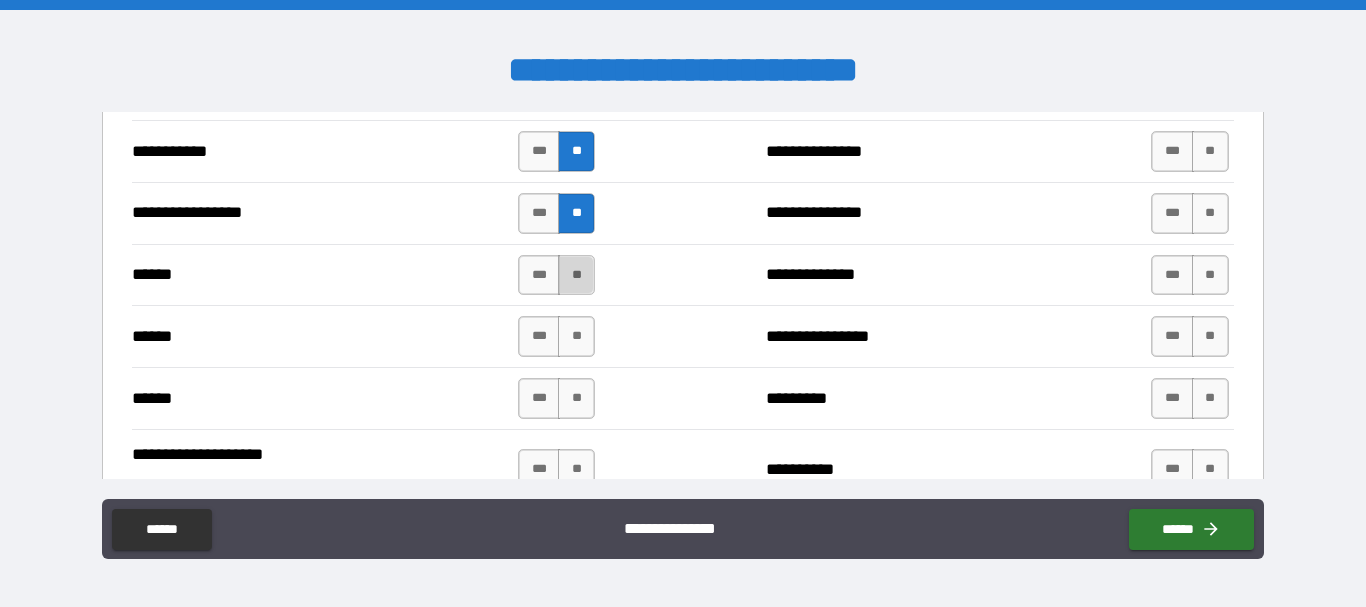 click on "**" at bounding box center (576, 275) 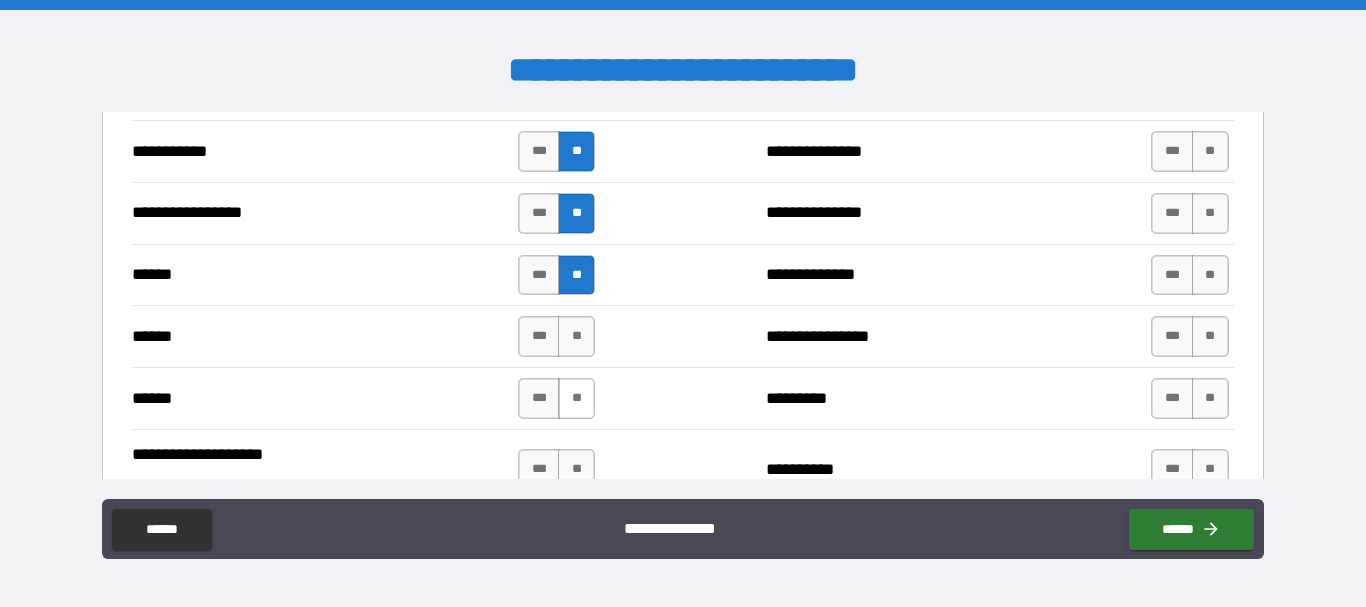 click on "**" at bounding box center (576, 336) 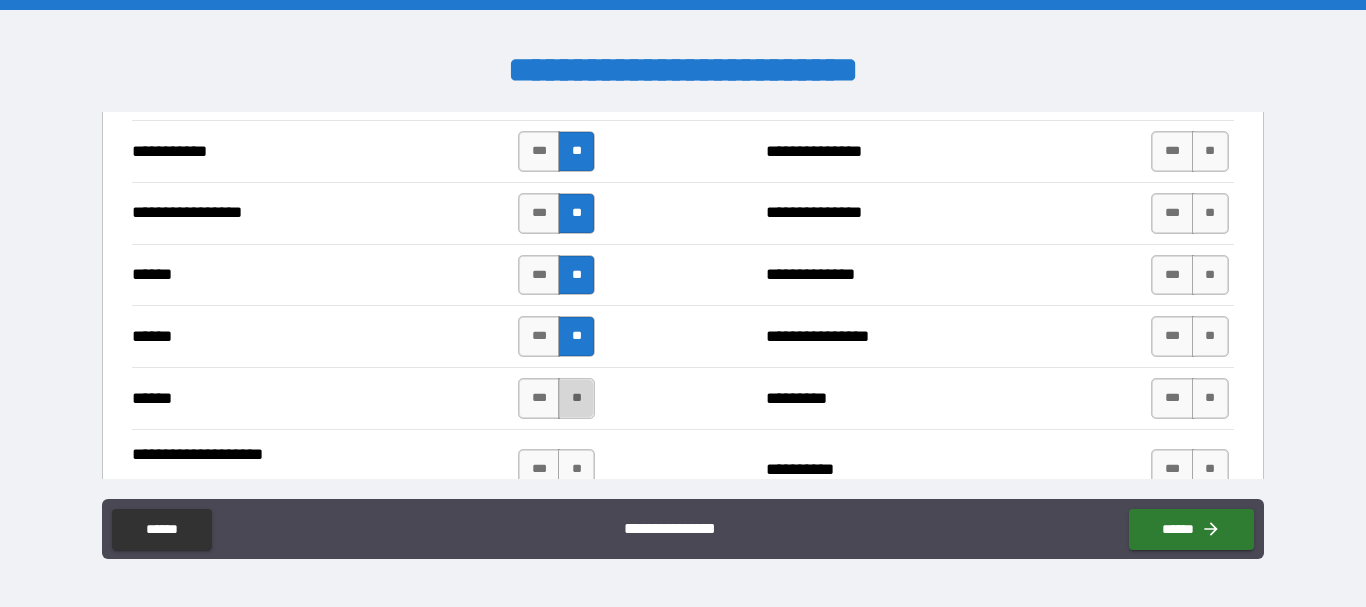 click on "**" at bounding box center (576, 398) 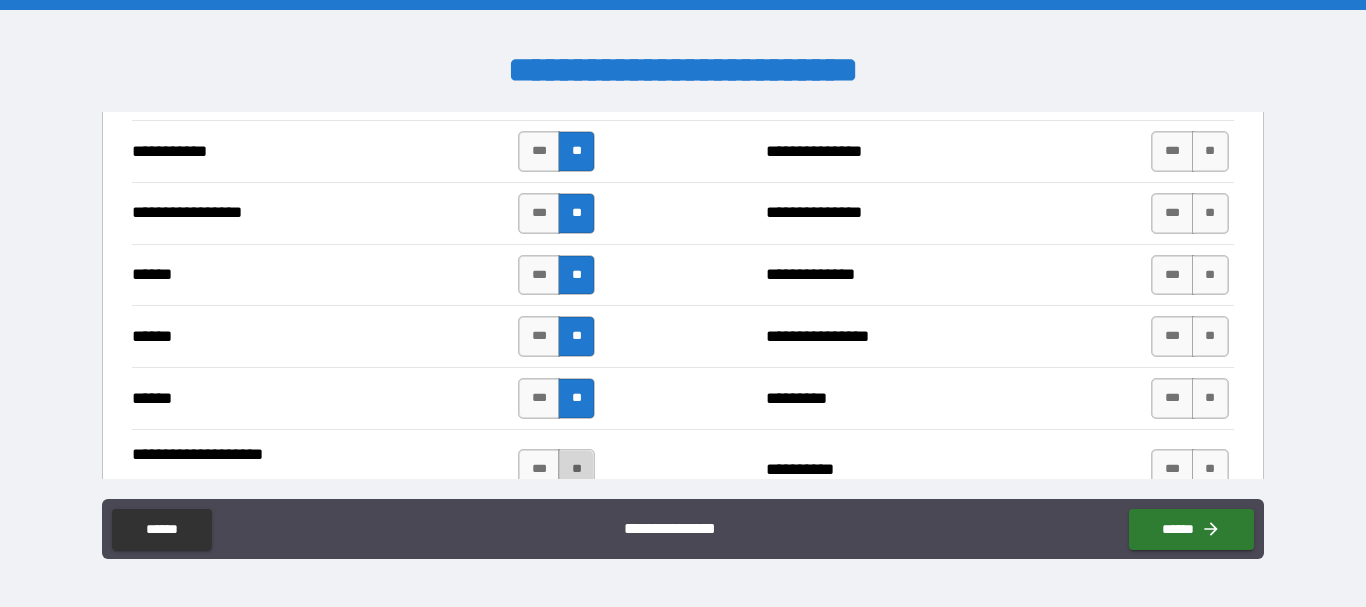 click on "**" at bounding box center (576, 469) 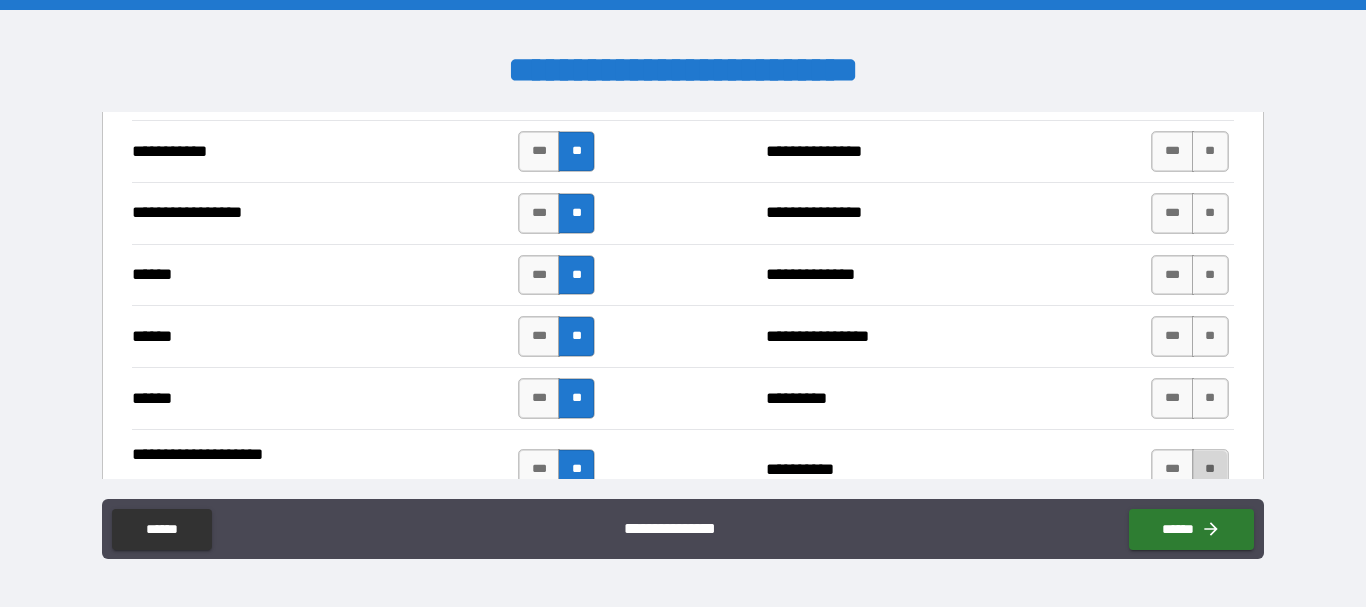 click on "**" at bounding box center [1210, 469] 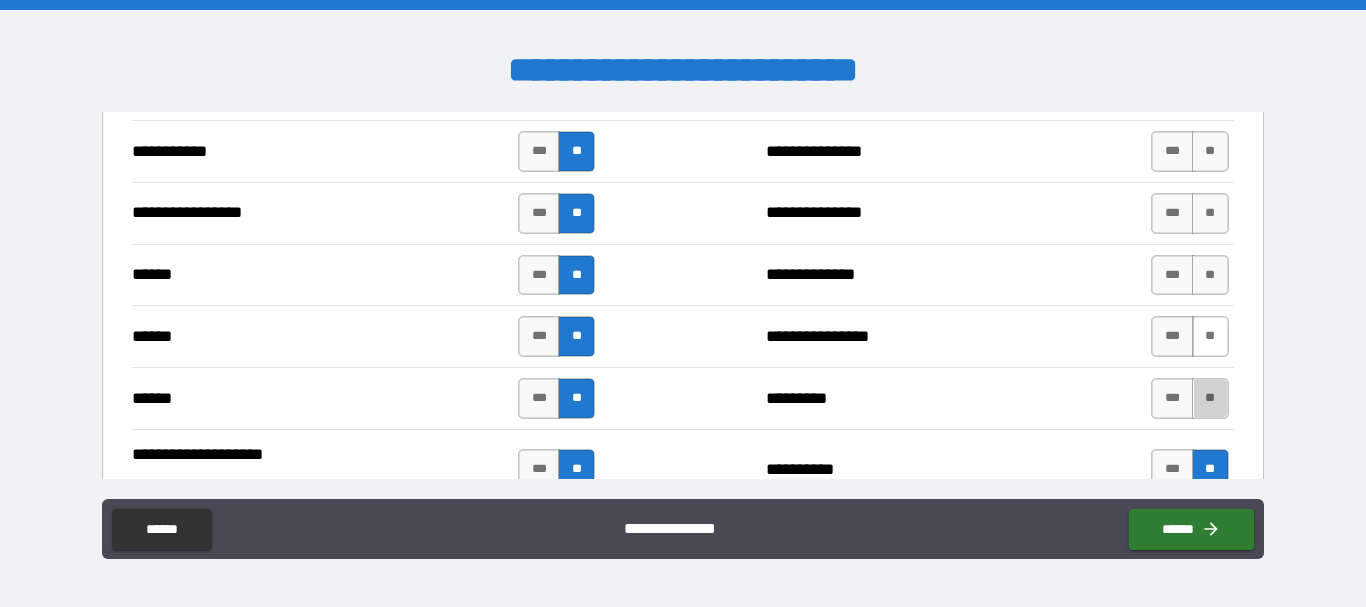 drag, startPoint x: 1195, startPoint y: 402, endPoint x: 1199, endPoint y: 333, distance: 69.115845 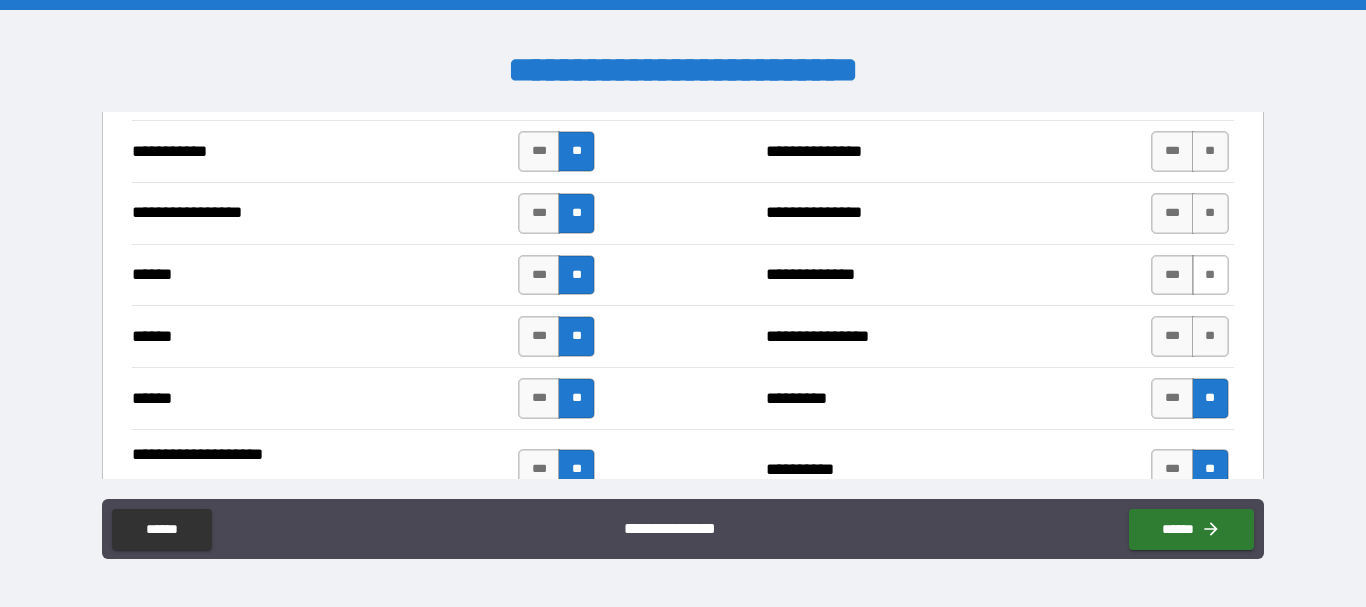 click on "**" at bounding box center (1210, 336) 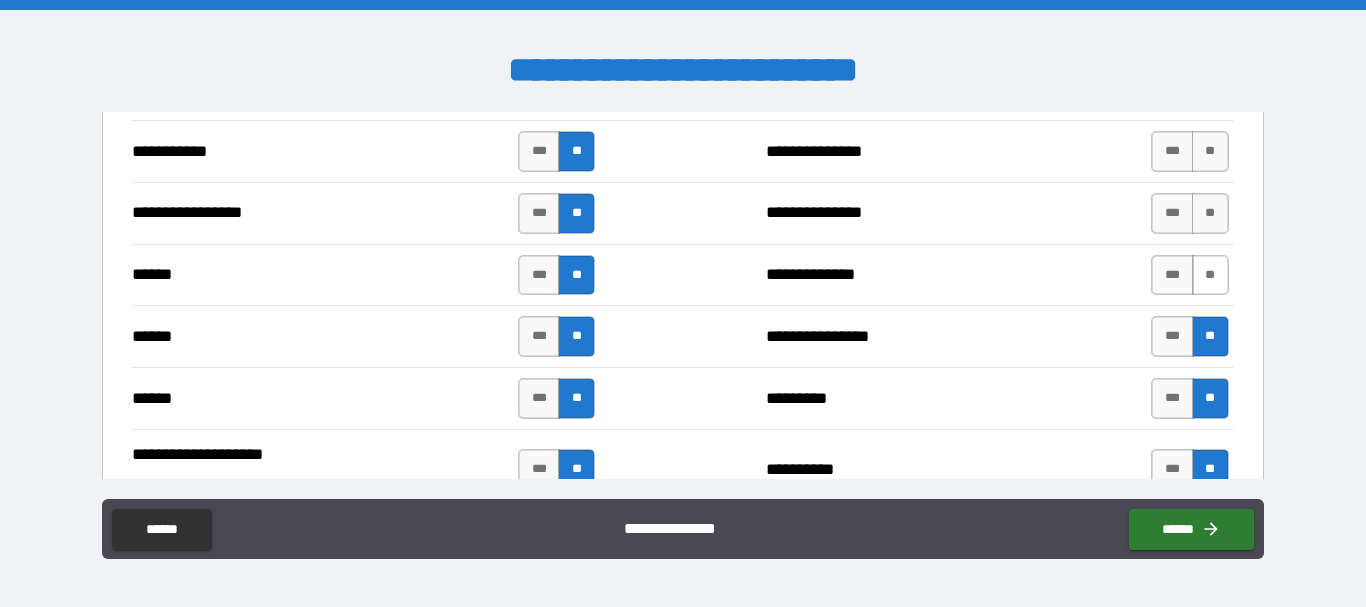 click on "**" at bounding box center [1210, 275] 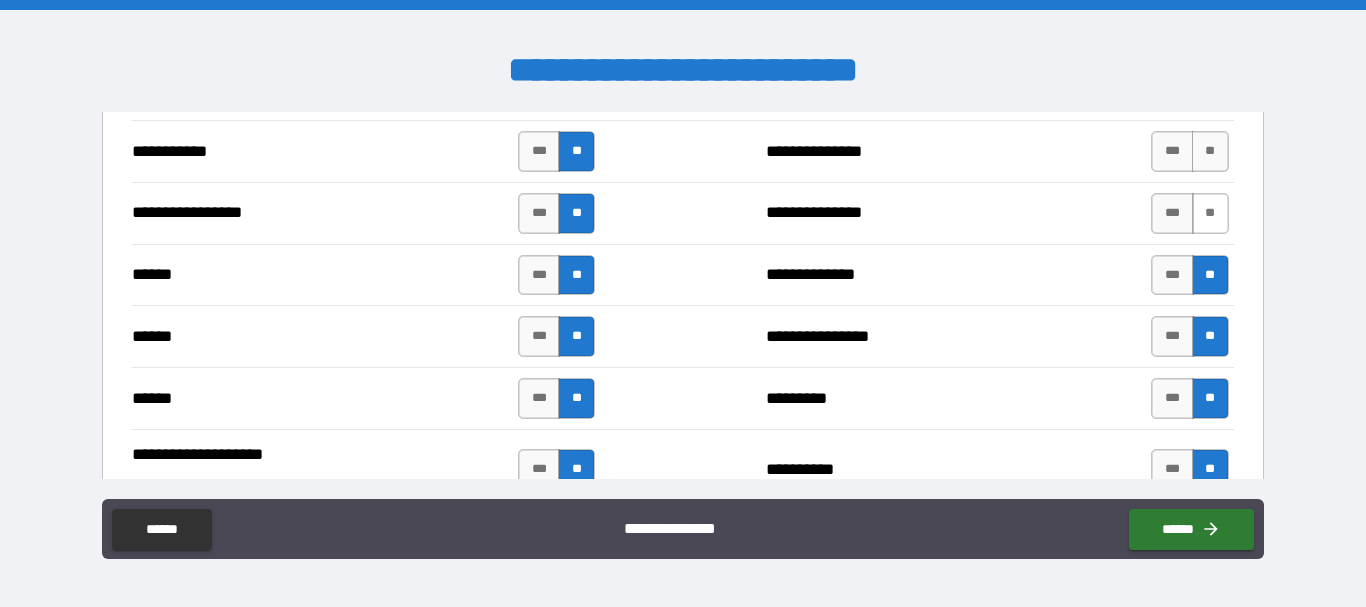 click on "**" at bounding box center (1210, 213) 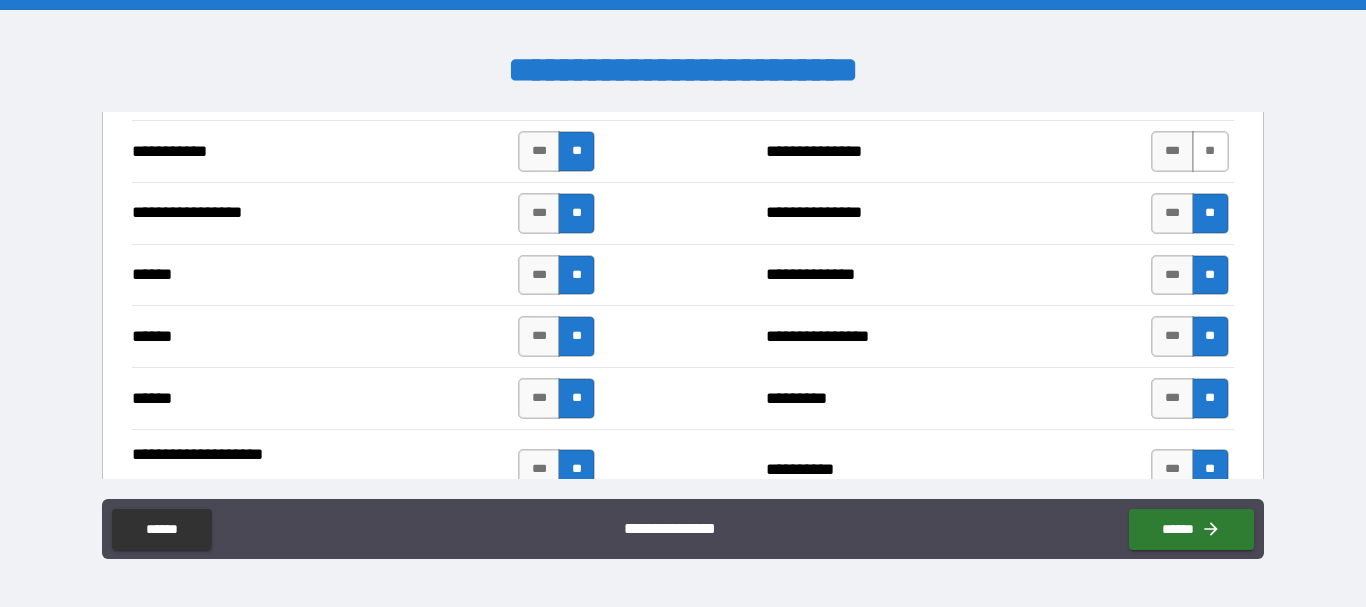click on "**" at bounding box center (1210, 151) 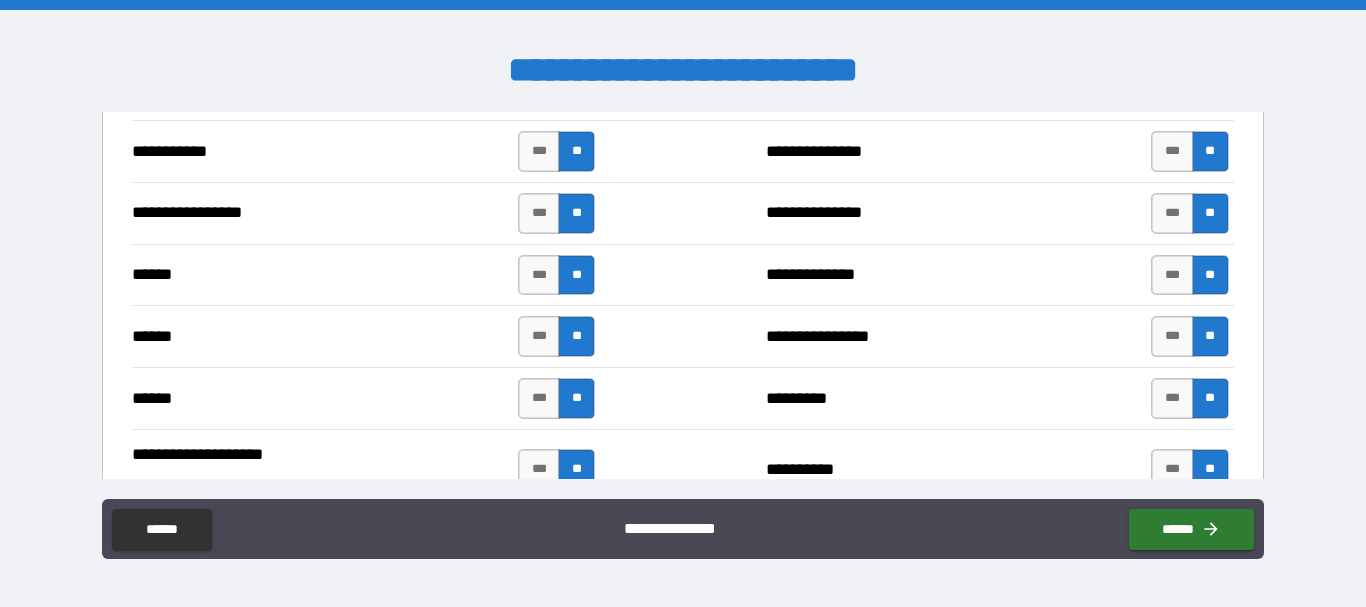 scroll, scrollTop: 2200, scrollLeft: 0, axis: vertical 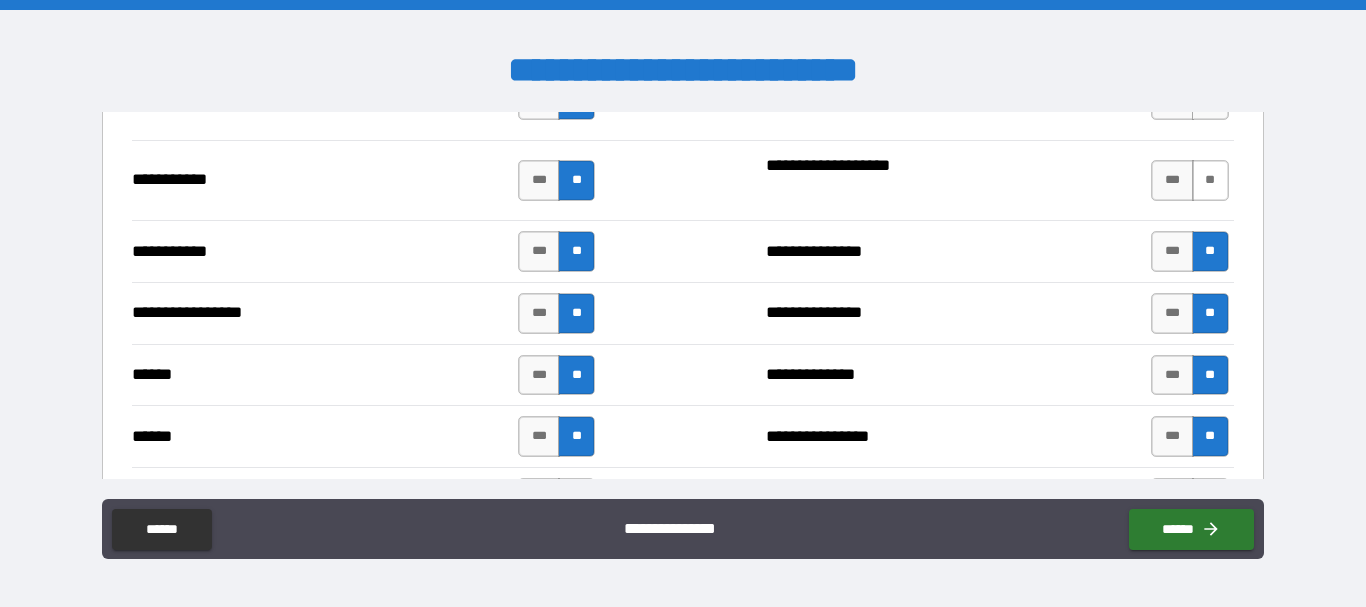 click on "**" at bounding box center (1210, 180) 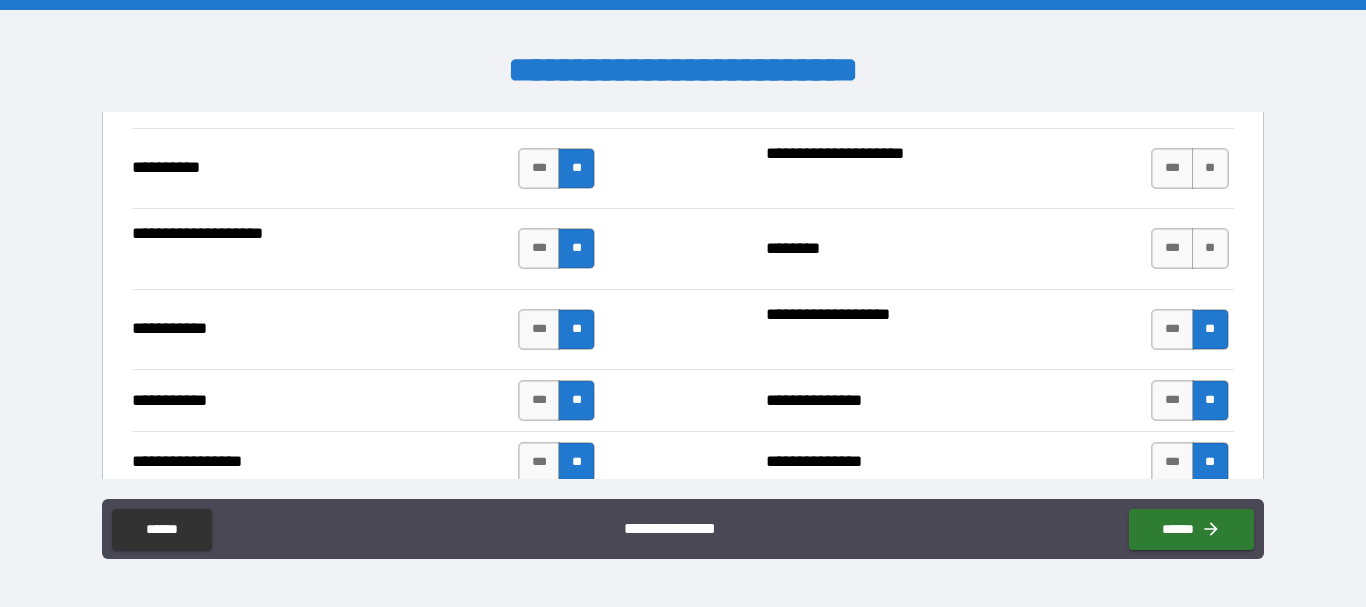 scroll, scrollTop: 2000, scrollLeft: 0, axis: vertical 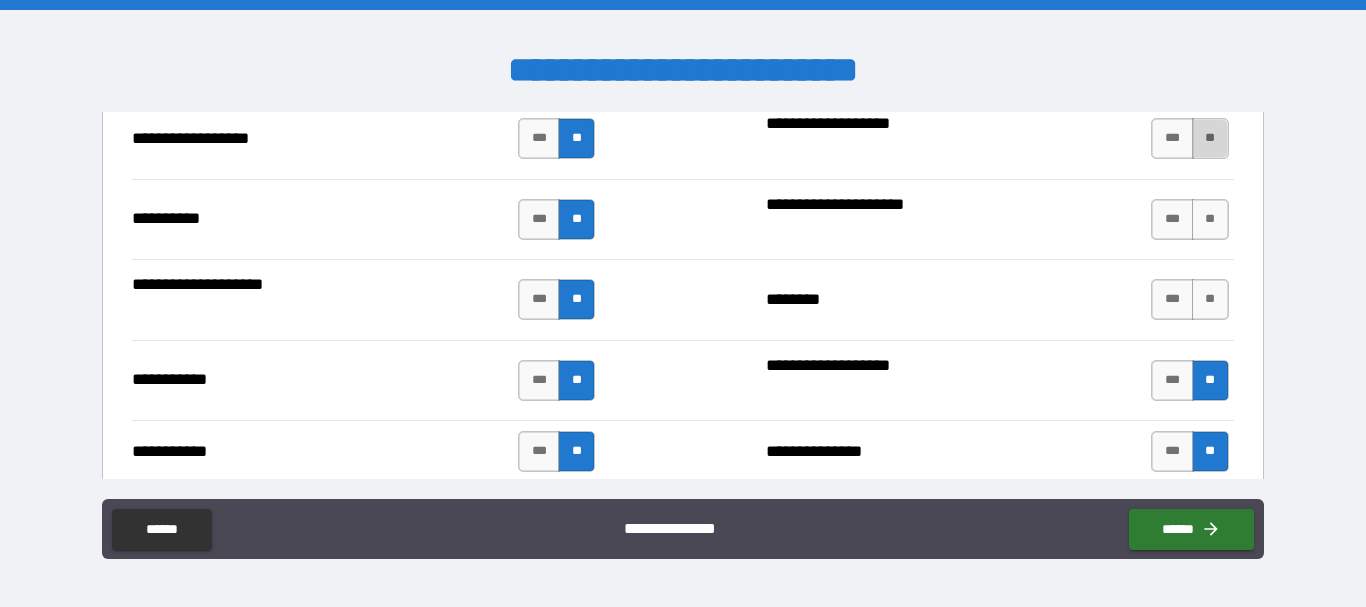 click on "**" at bounding box center (1210, 138) 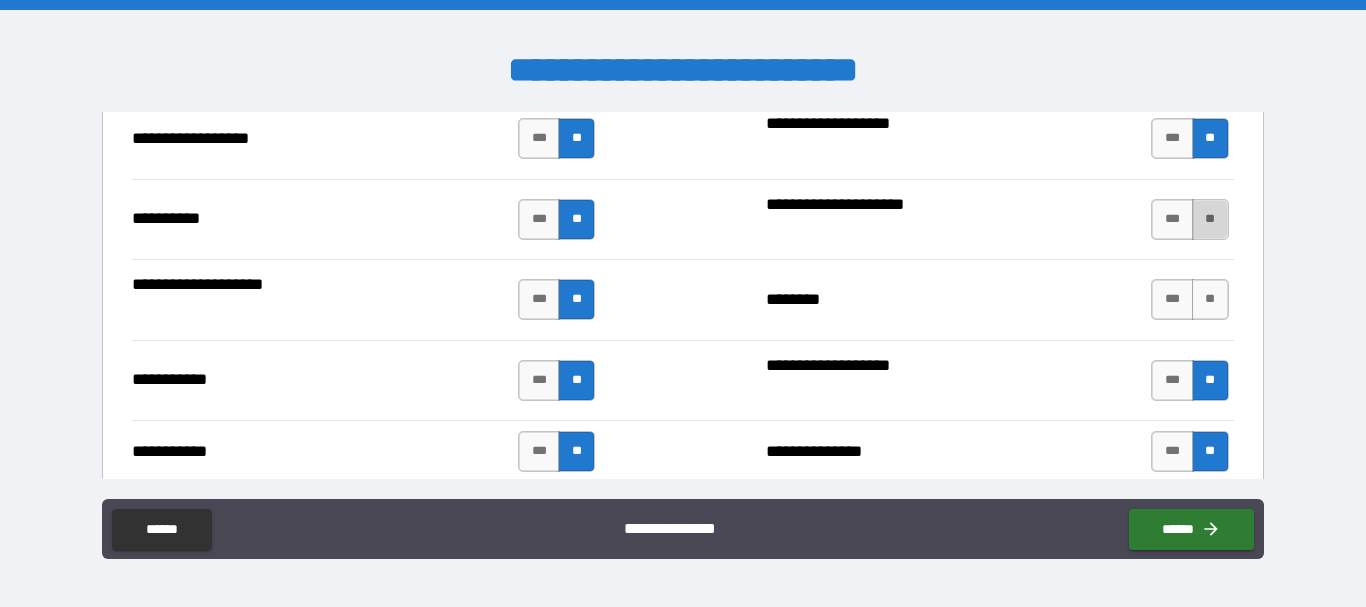 click on "**" at bounding box center (1210, 219) 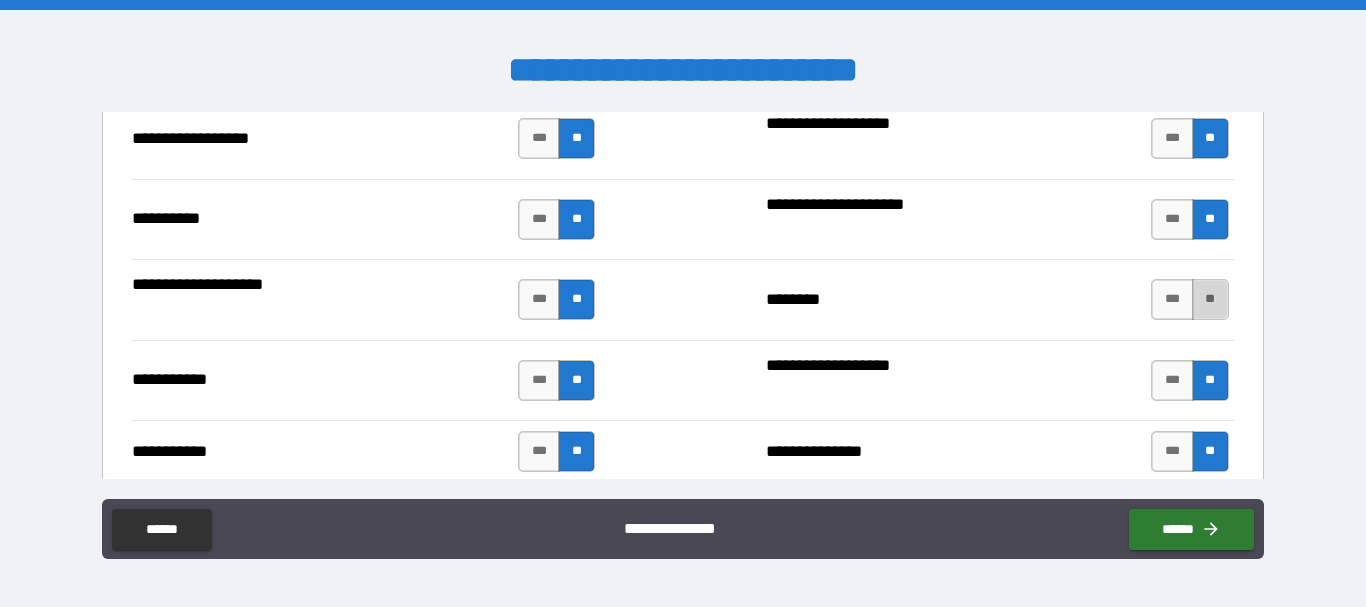 click on "**" at bounding box center [1210, 299] 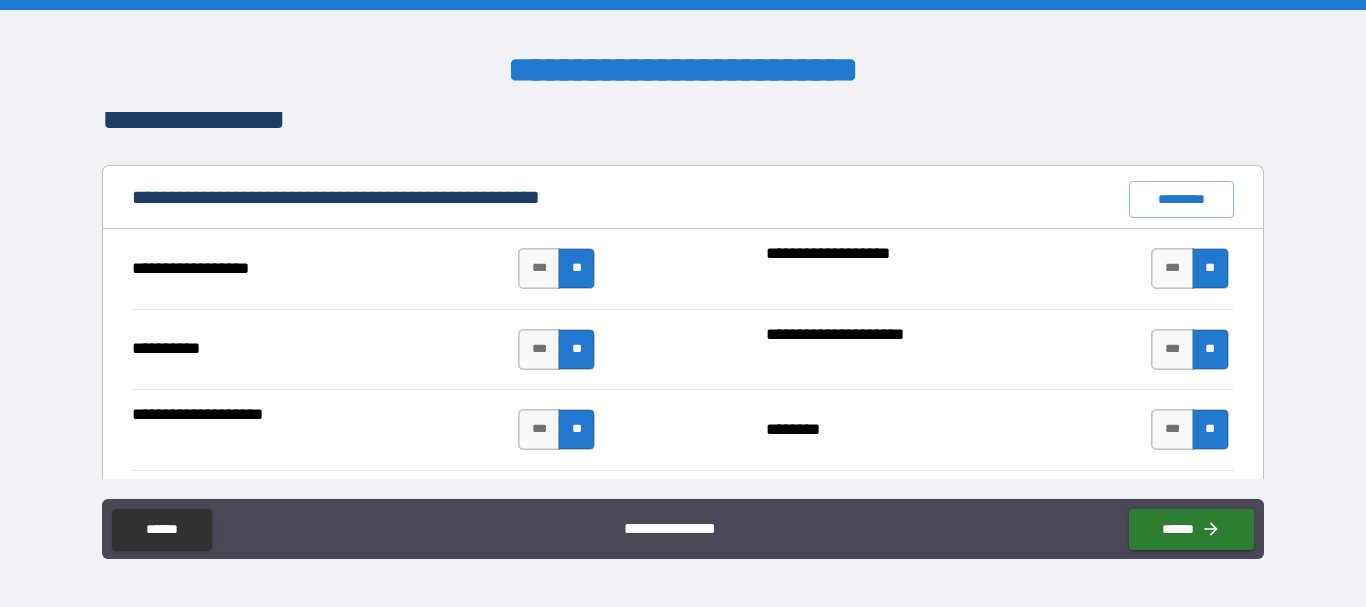 scroll, scrollTop: 1800, scrollLeft: 0, axis: vertical 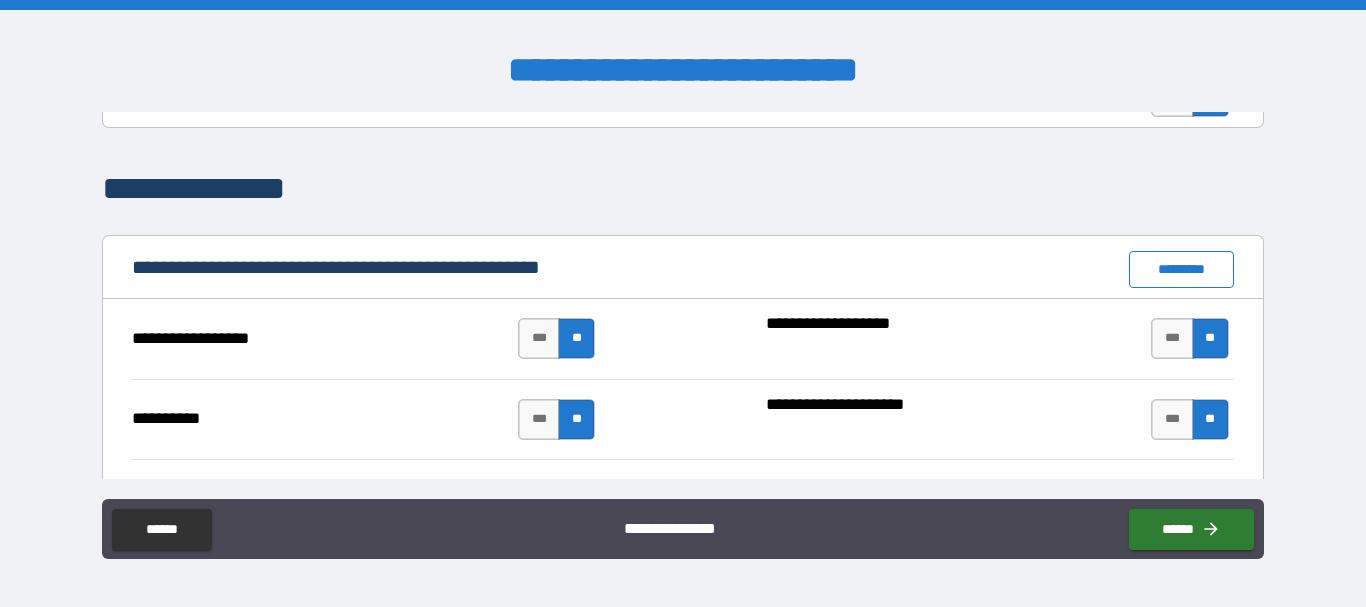 click on "*********" at bounding box center (1181, 269) 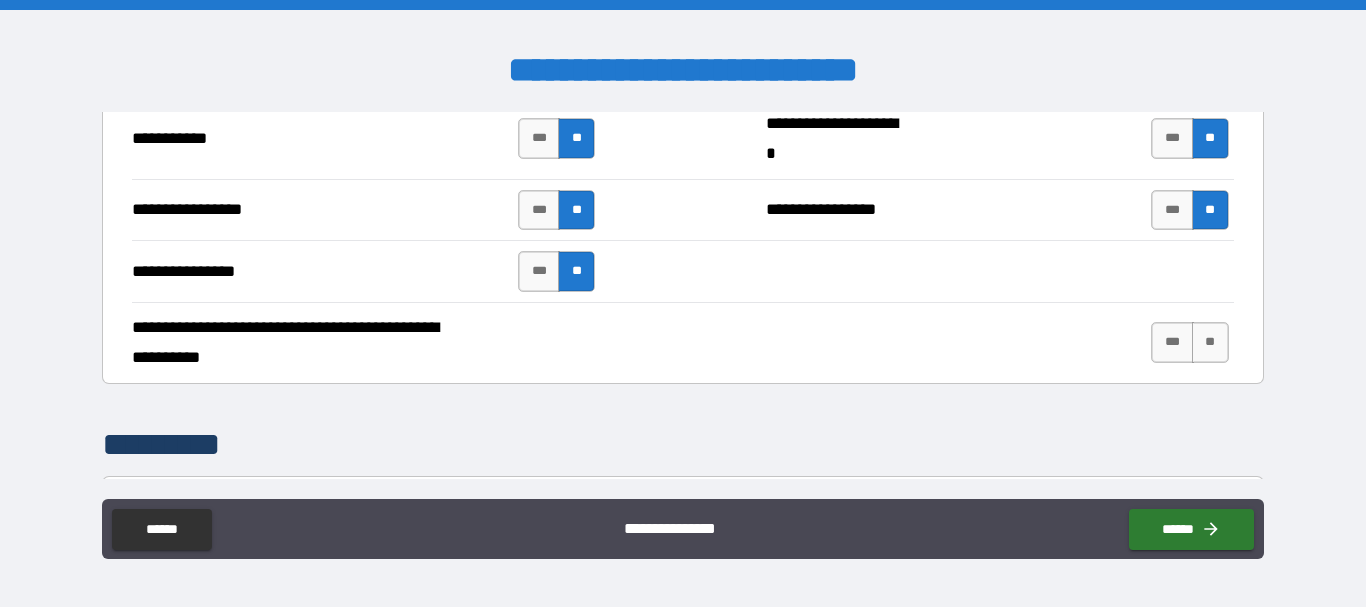 scroll, scrollTop: 4600, scrollLeft: 0, axis: vertical 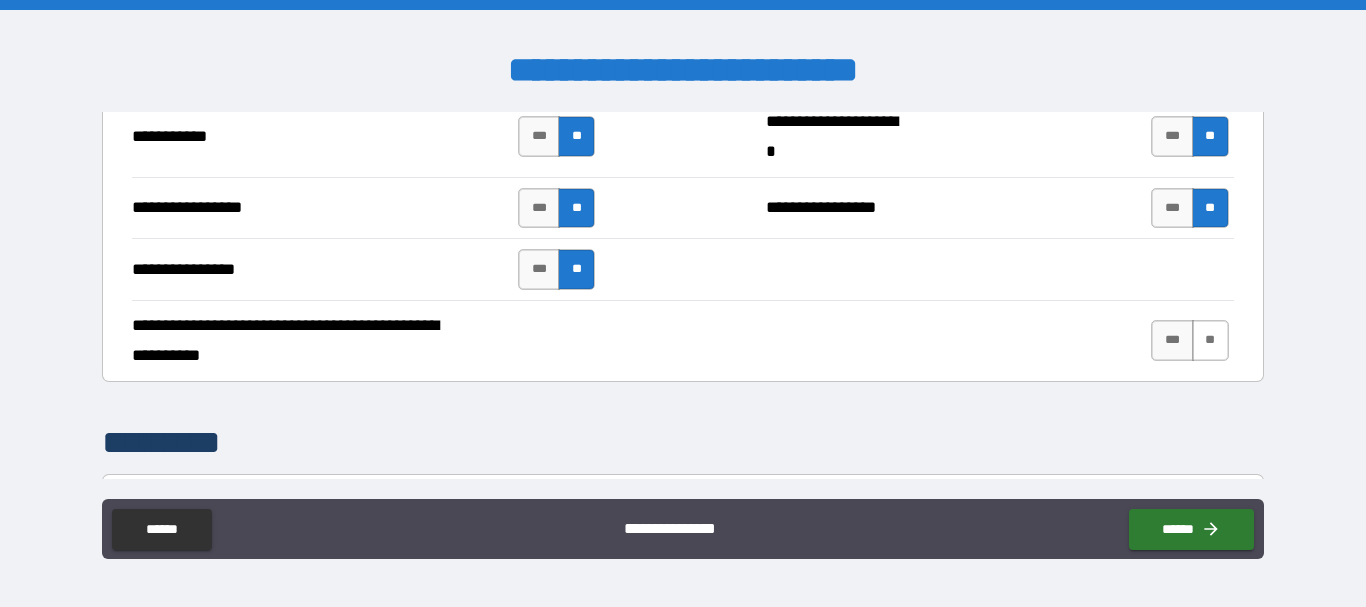 click on "**" at bounding box center [1210, 340] 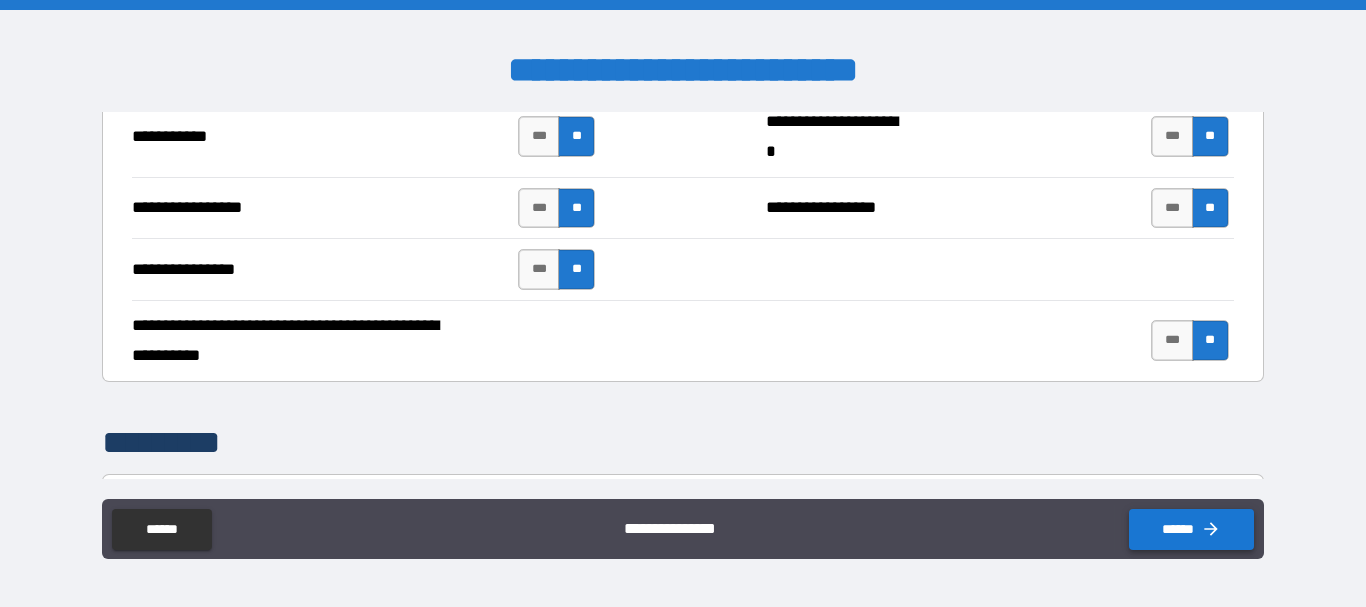 click on "******" at bounding box center [1191, 529] 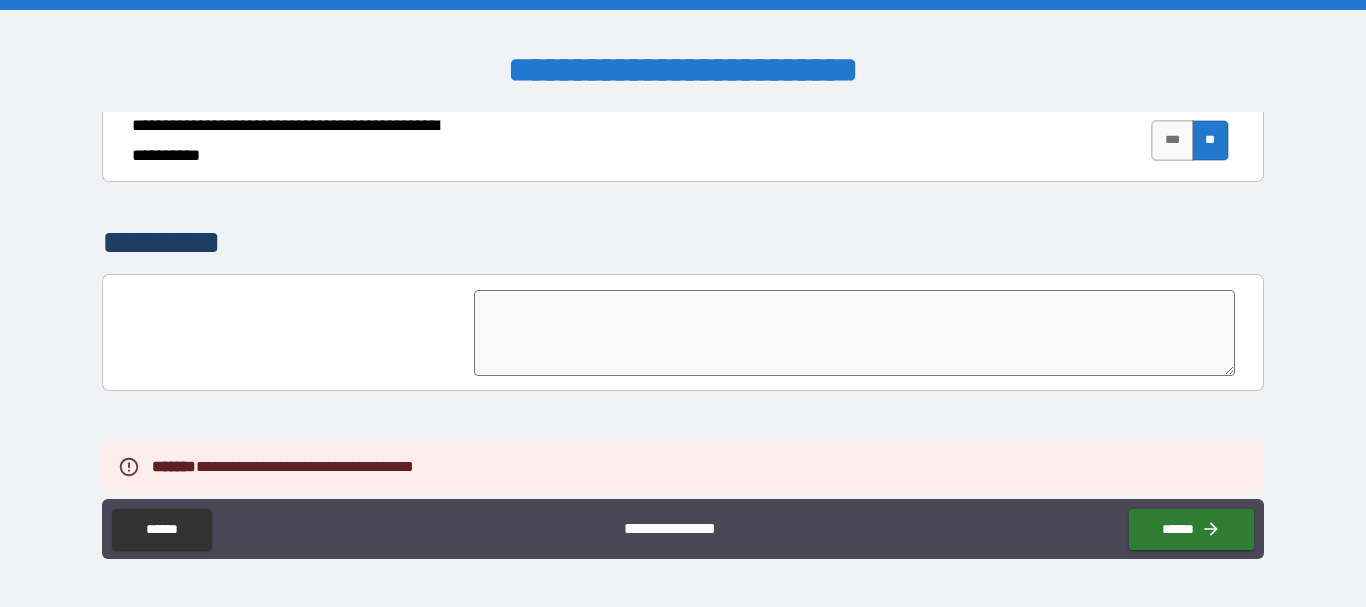 scroll, scrollTop: 4963, scrollLeft: 0, axis: vertical 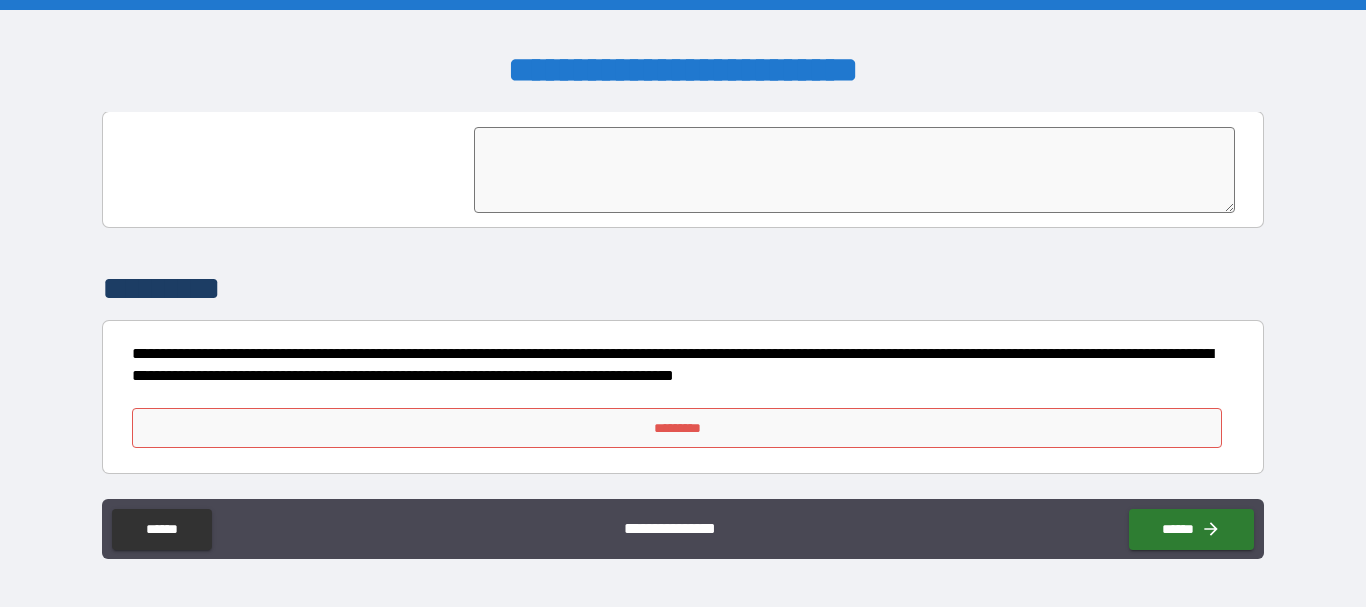click on "*********" at bounding box center [677, 428] 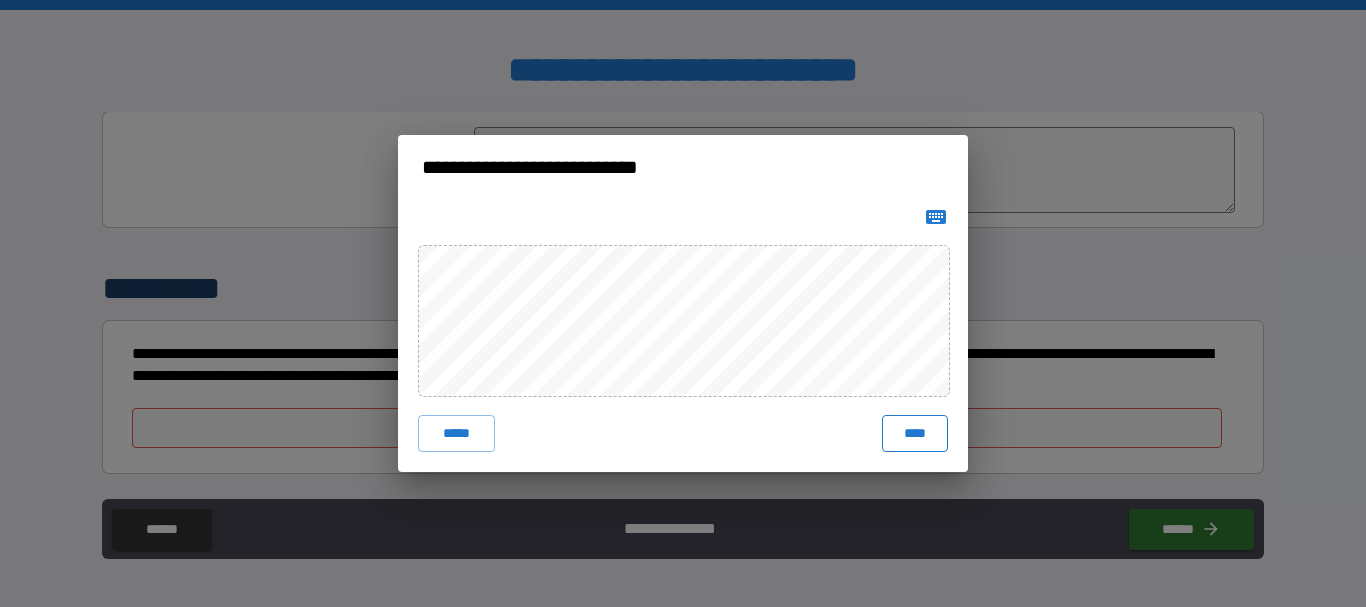 click on "****" at bounding box center (915, 433) 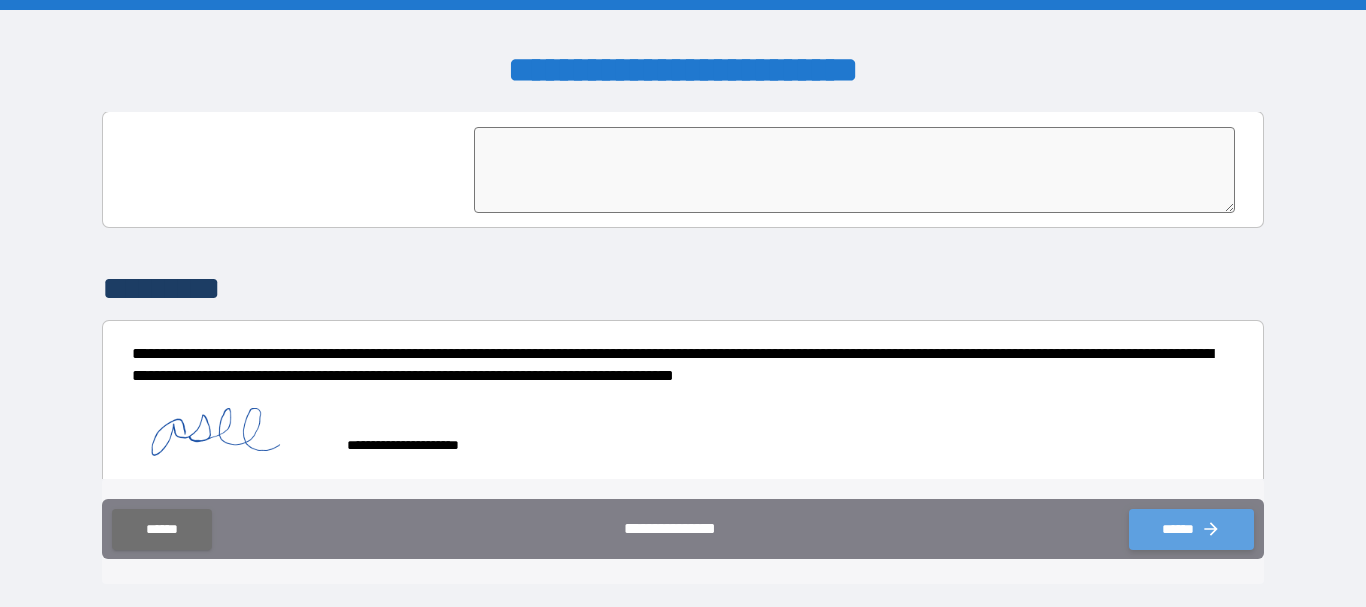 click on "******" at bounding box center [1191, 529] 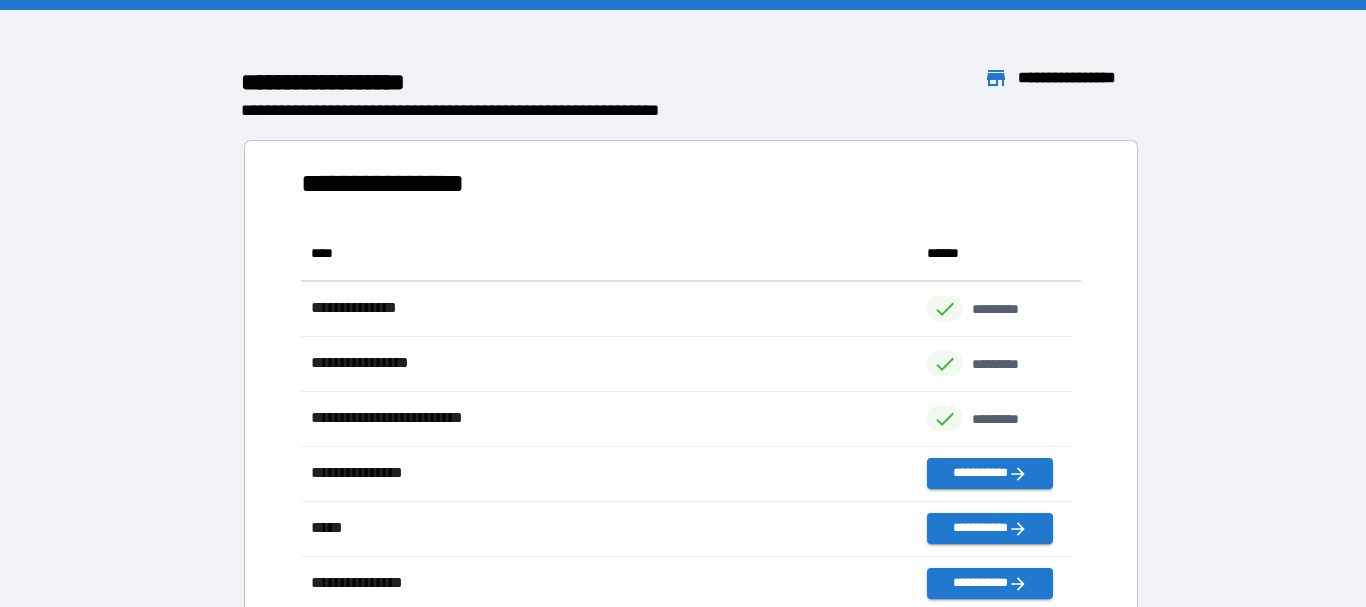 scroll, scrollTop: 16, scrollLeft: 16, axis: both 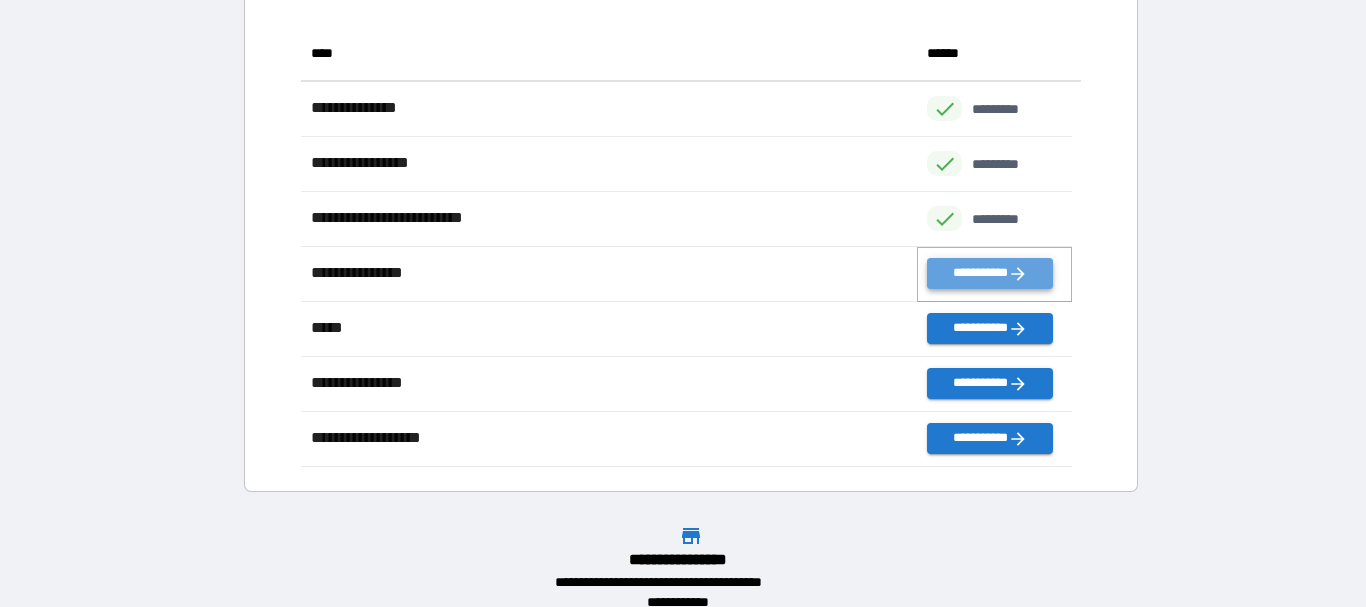 click on "**********" at bounding box center [989, 273] 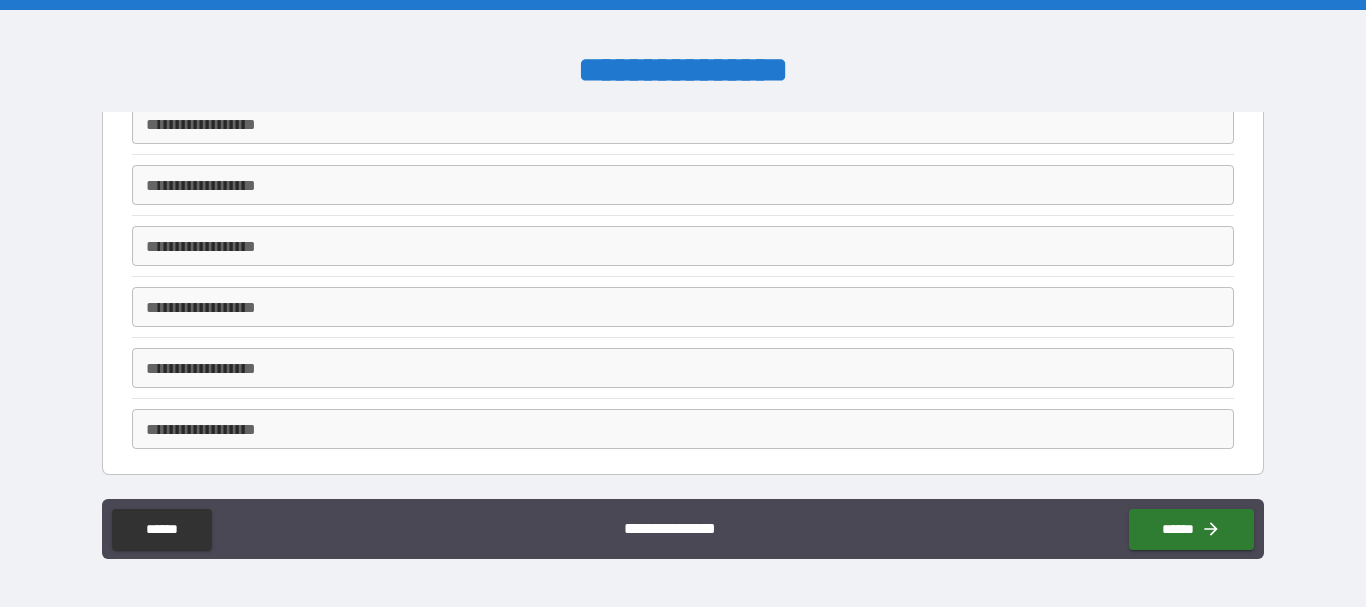 scroll, scrollTop: 331, scrollLeft: 0, axis: vertical 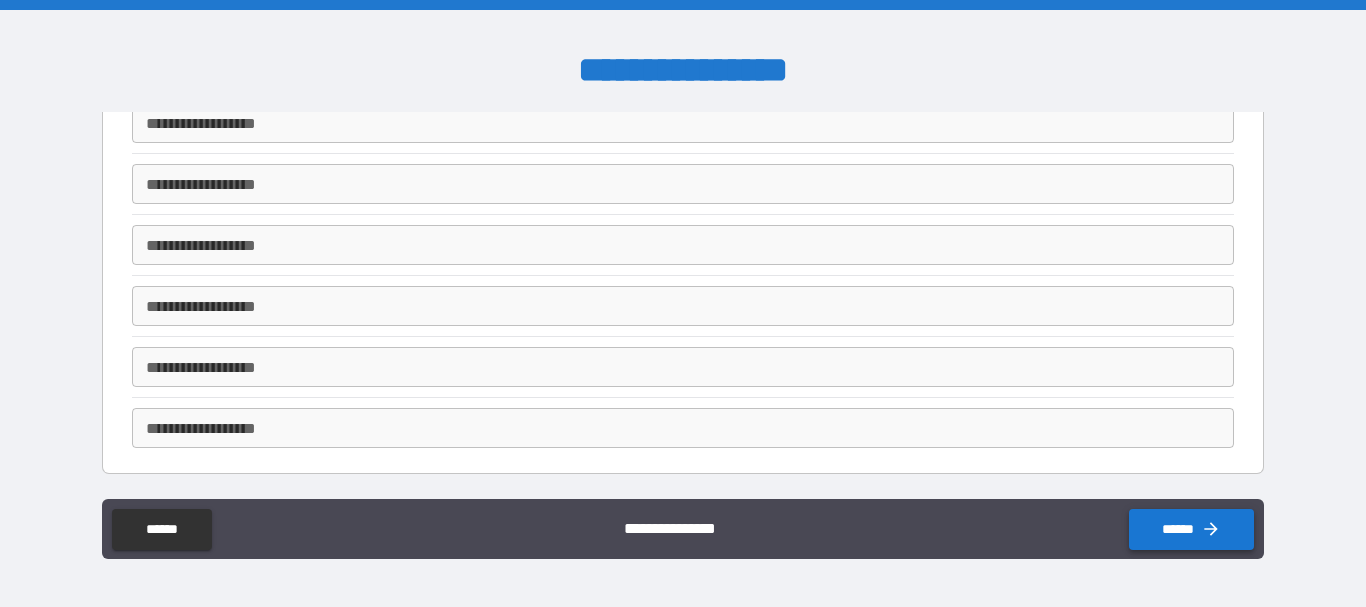 click on "******" at bounding box center [1191, 529] 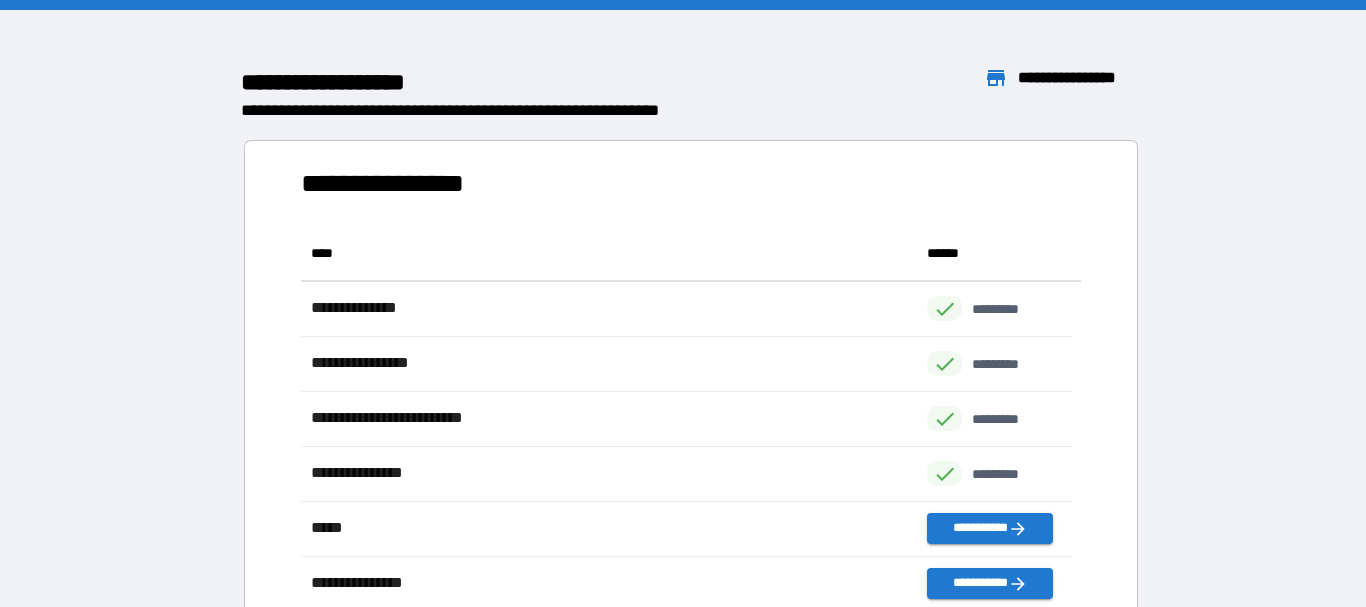 scroll, scrollTop: 16, scrollLeft: 16, axis: both 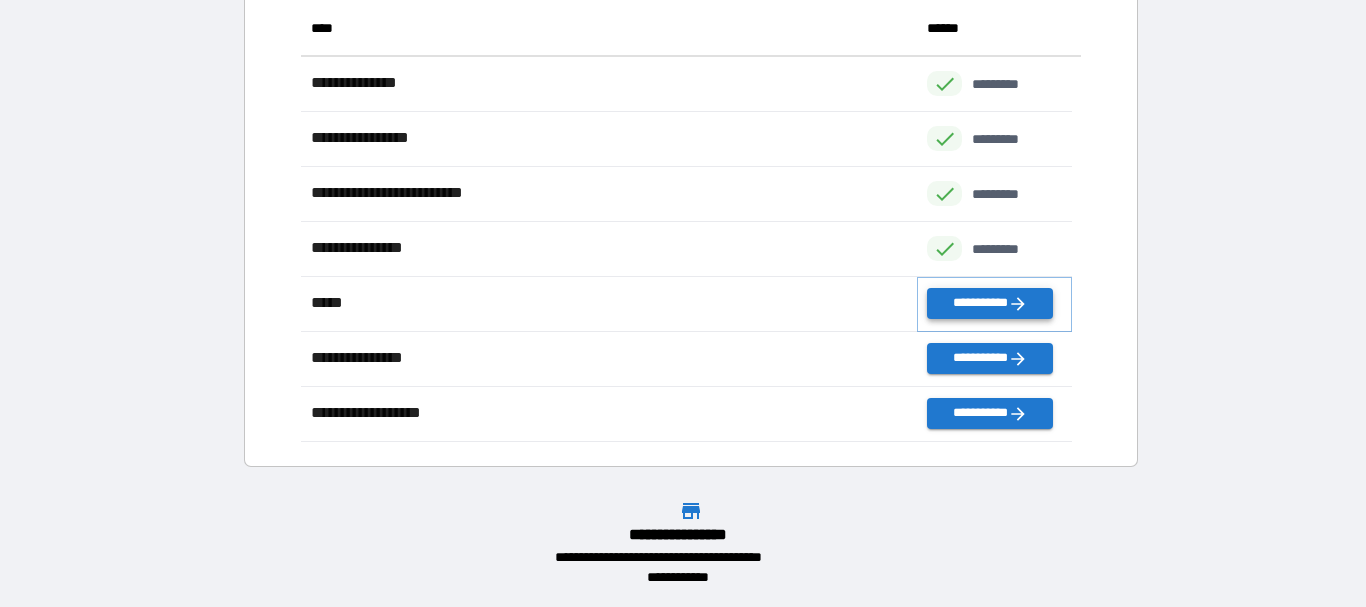 click on "**********" at bounding box center (989, 303) 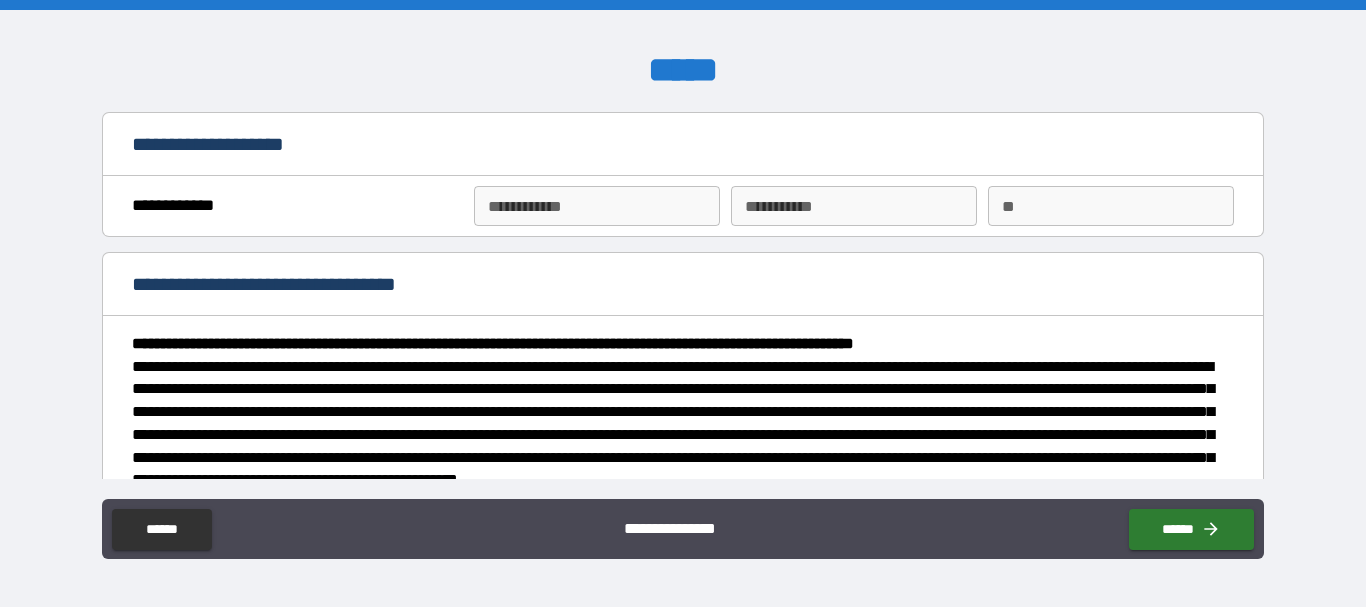 type on "*" 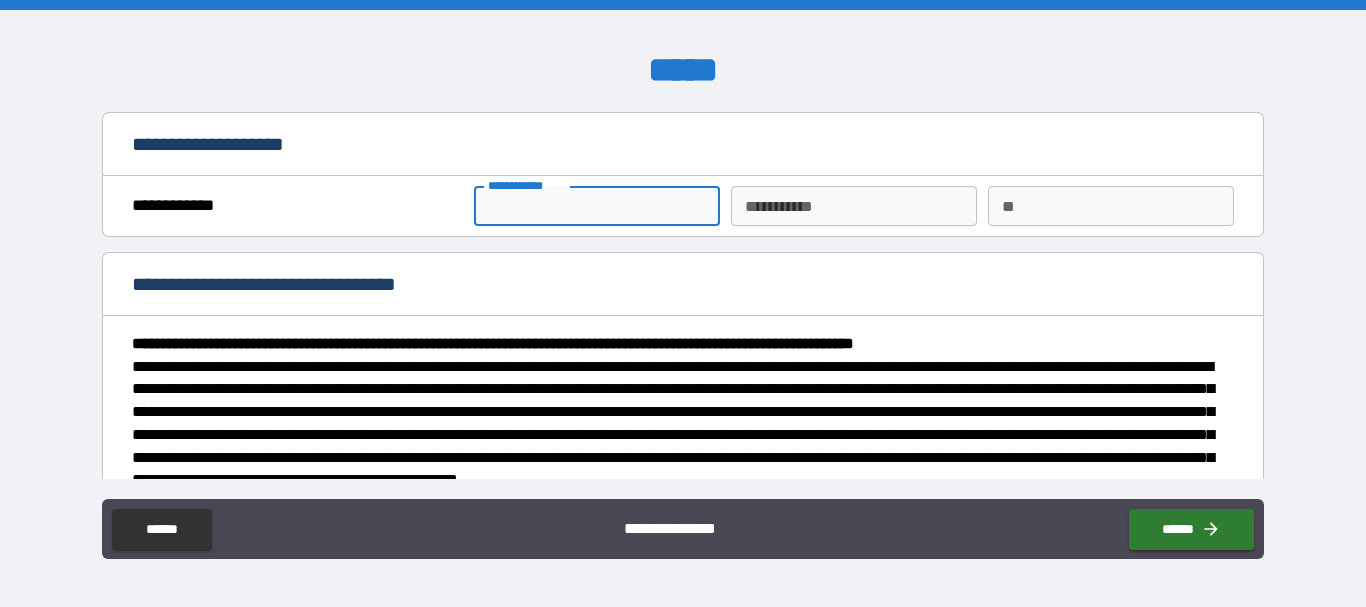 click on "**********" at bounding box center (597, 206) 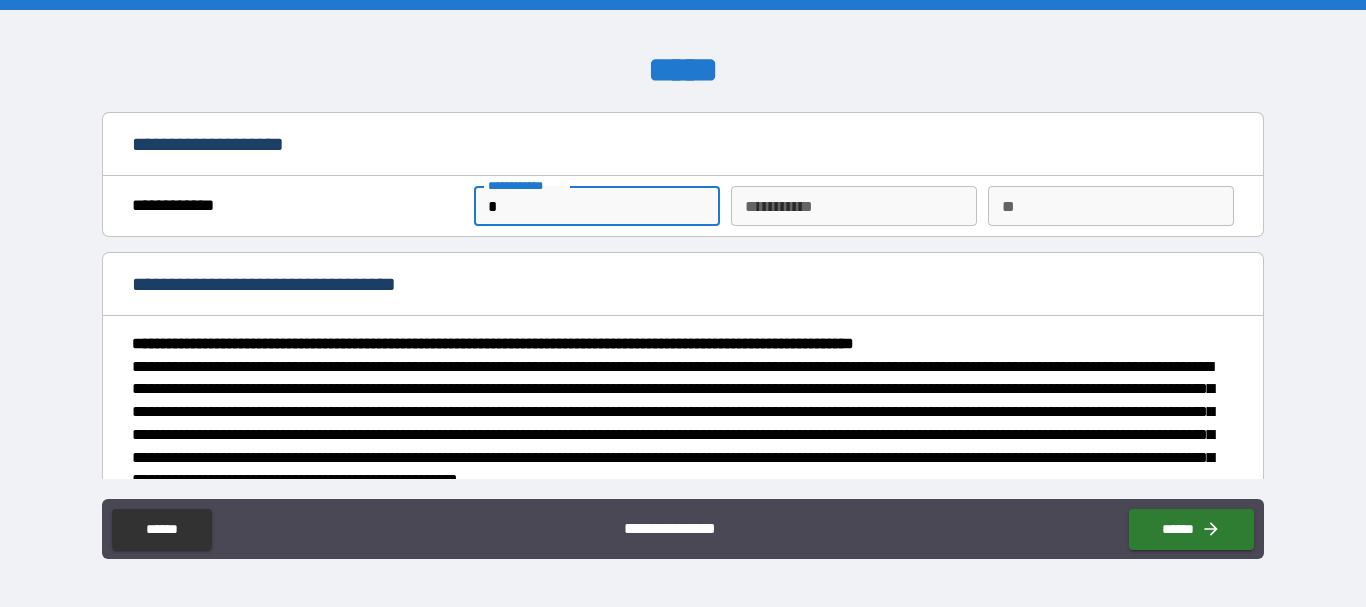 type on "*" 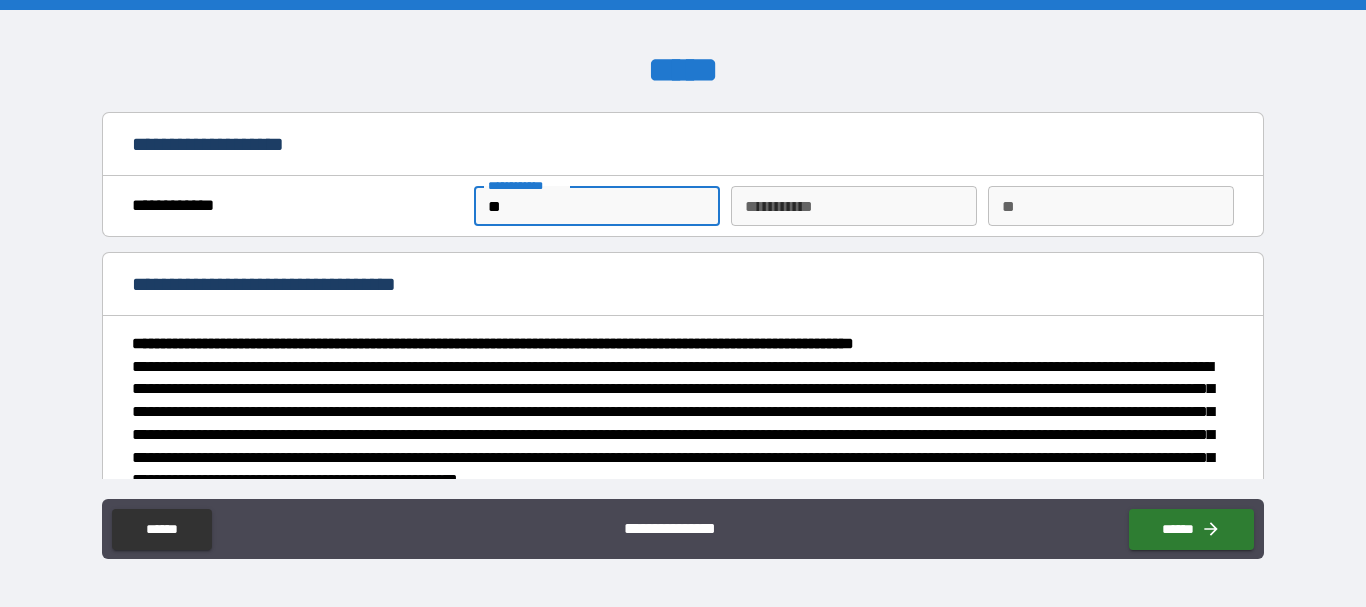type on "***" 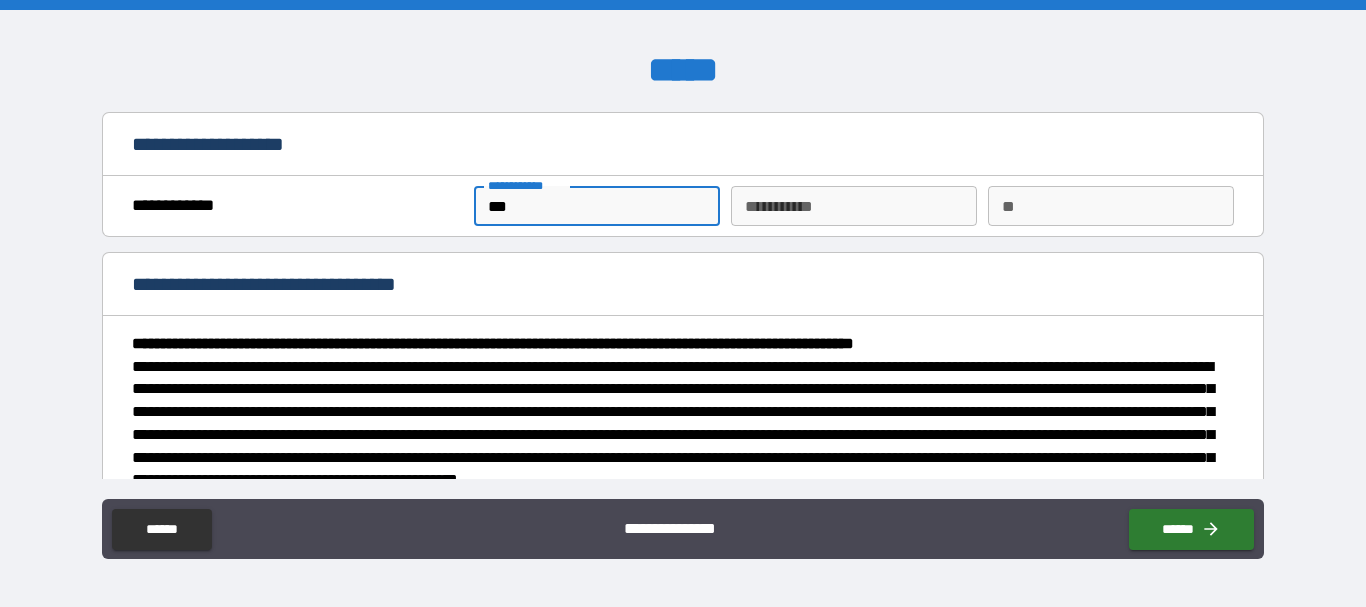 type on "*" 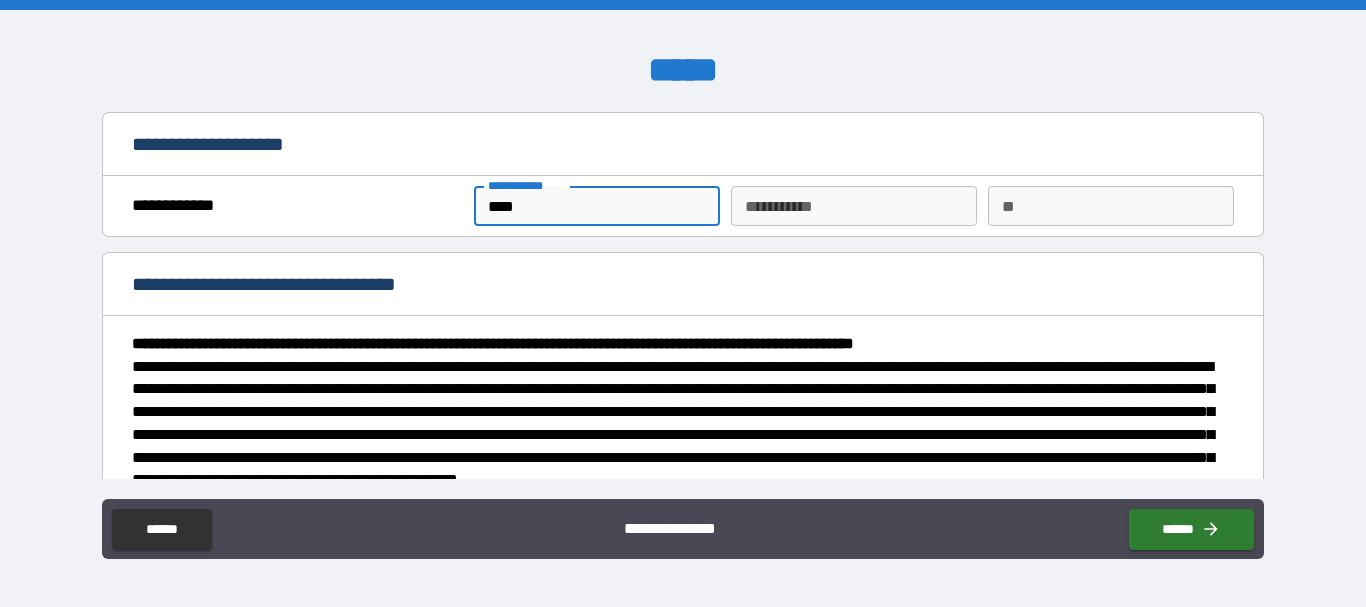 type on "*****" 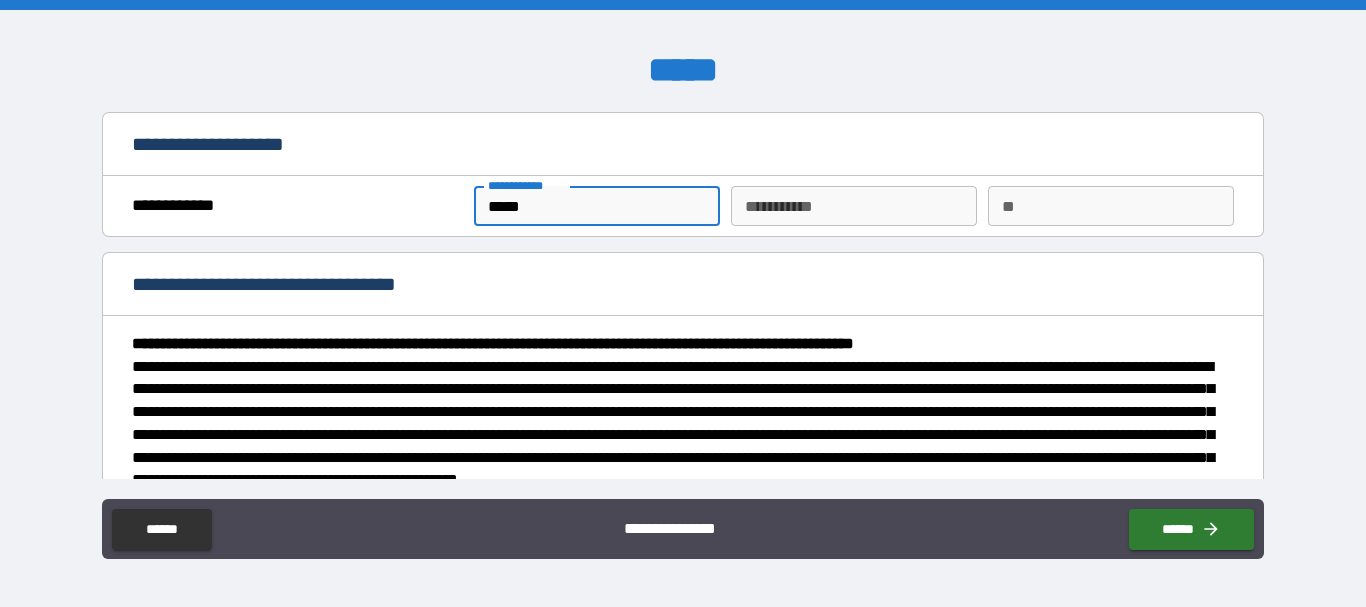 type on "*" 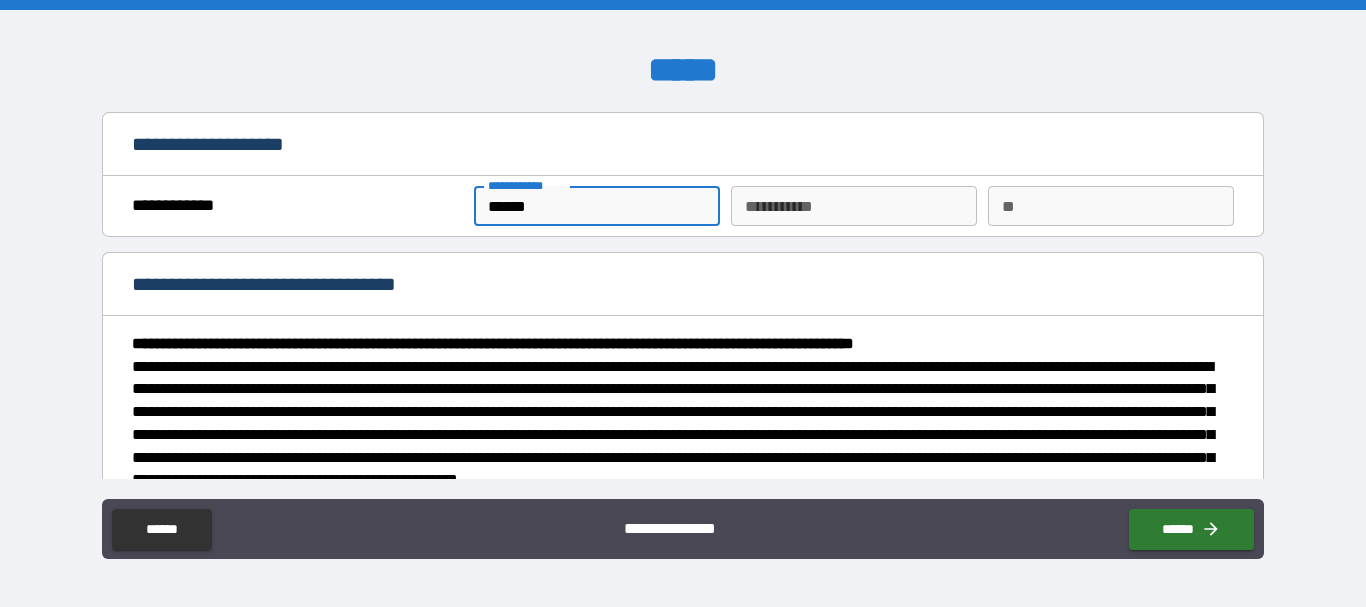 type on "*" 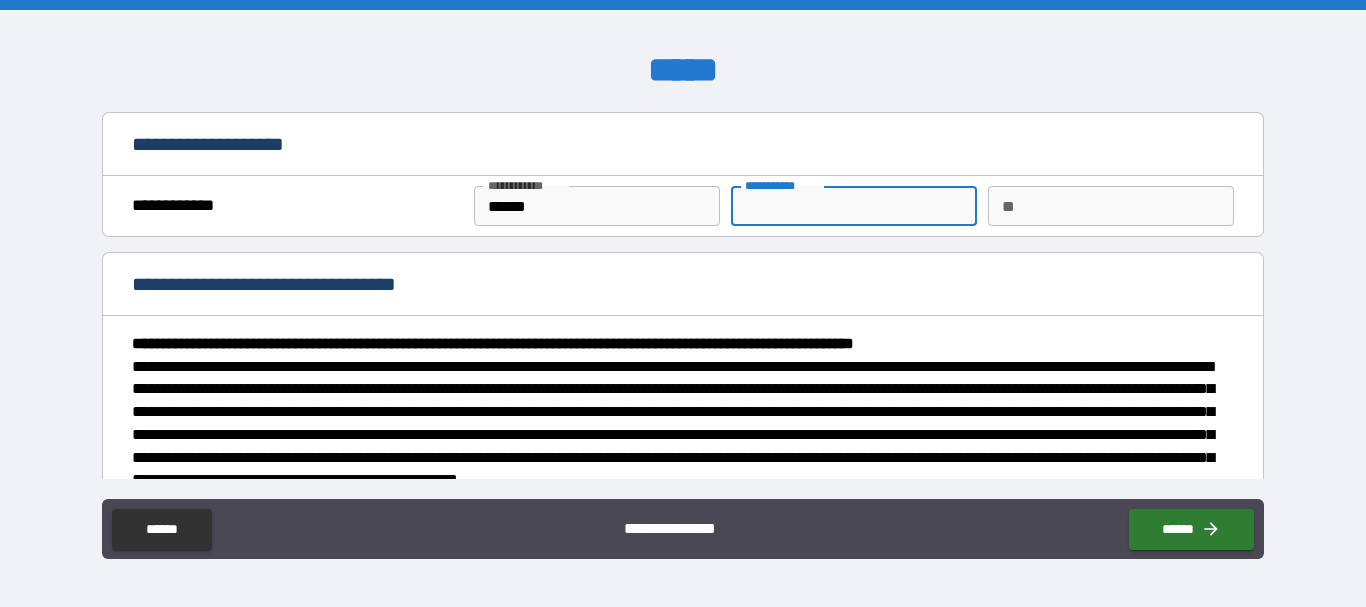 click on "*********   * *********   *" at bounding box center [854, 206] 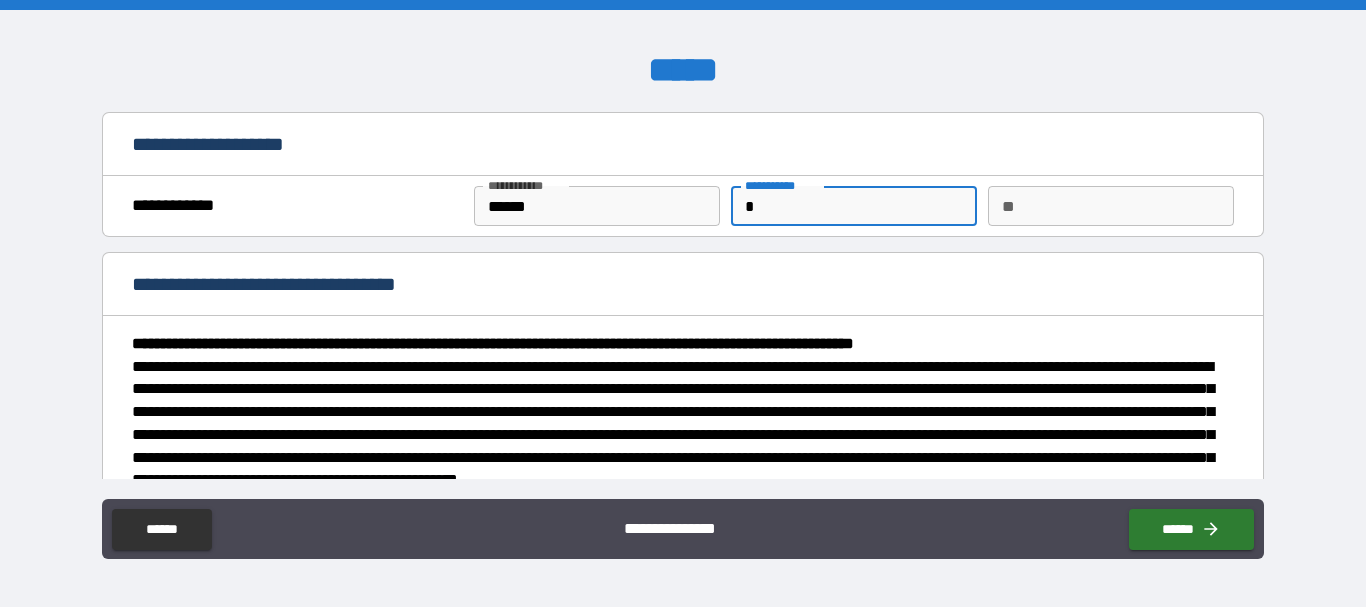 type on "*" 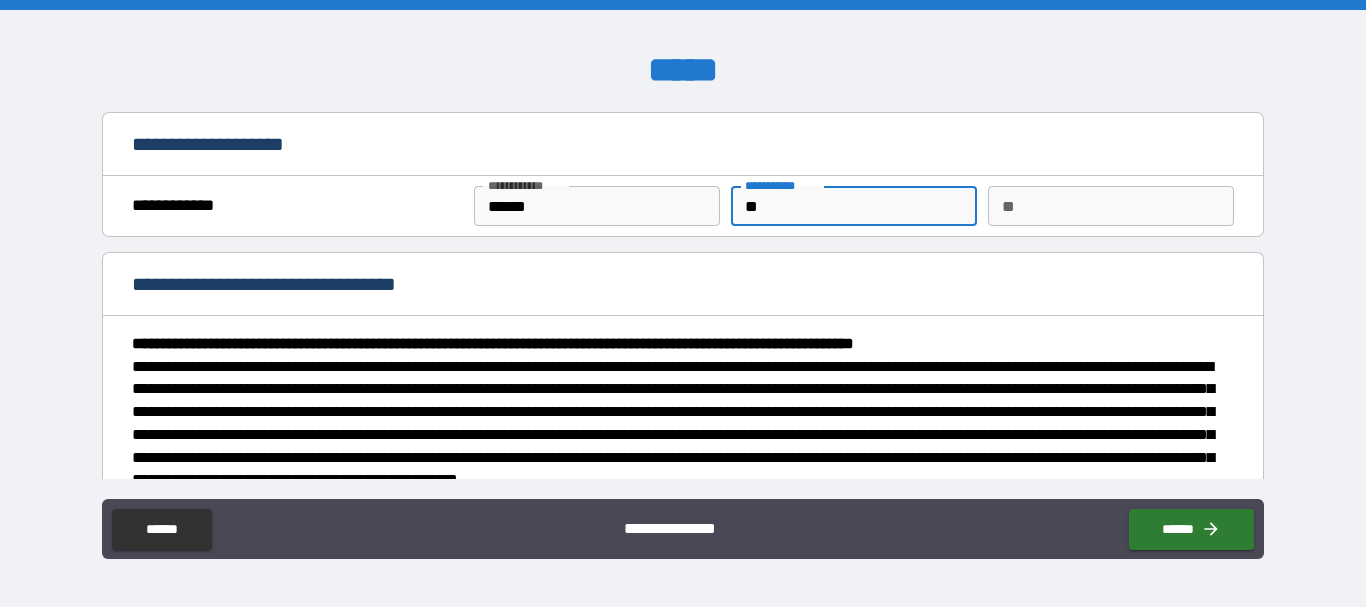 type on "*" 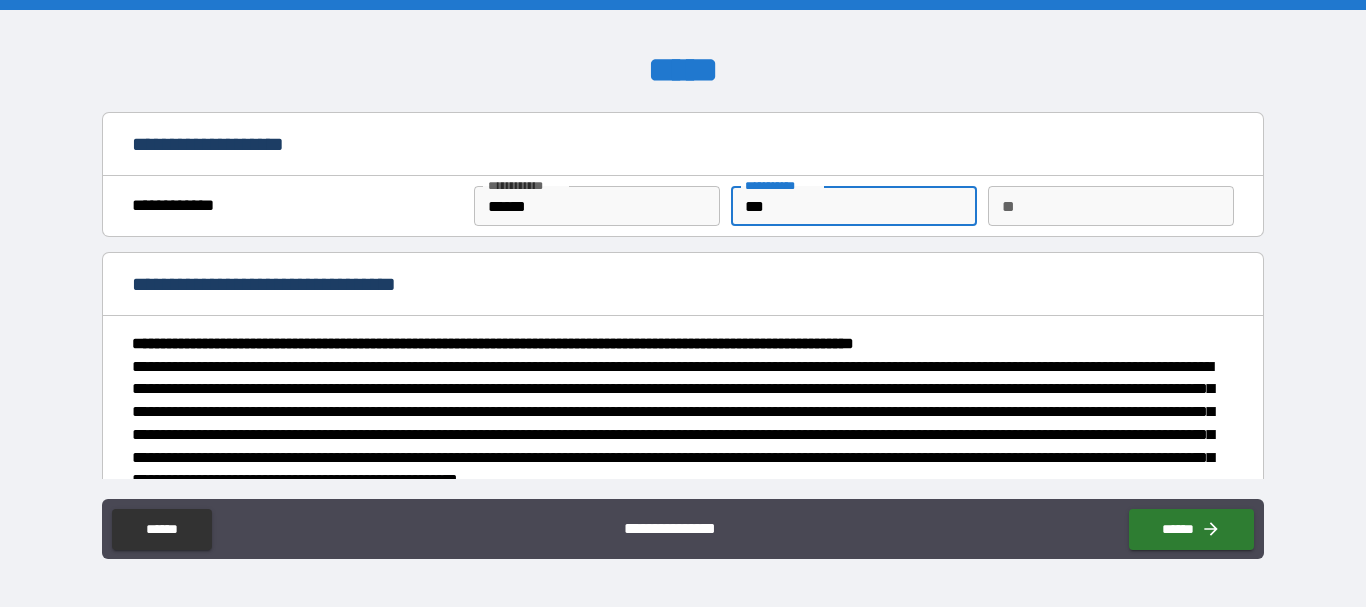 type on "****" 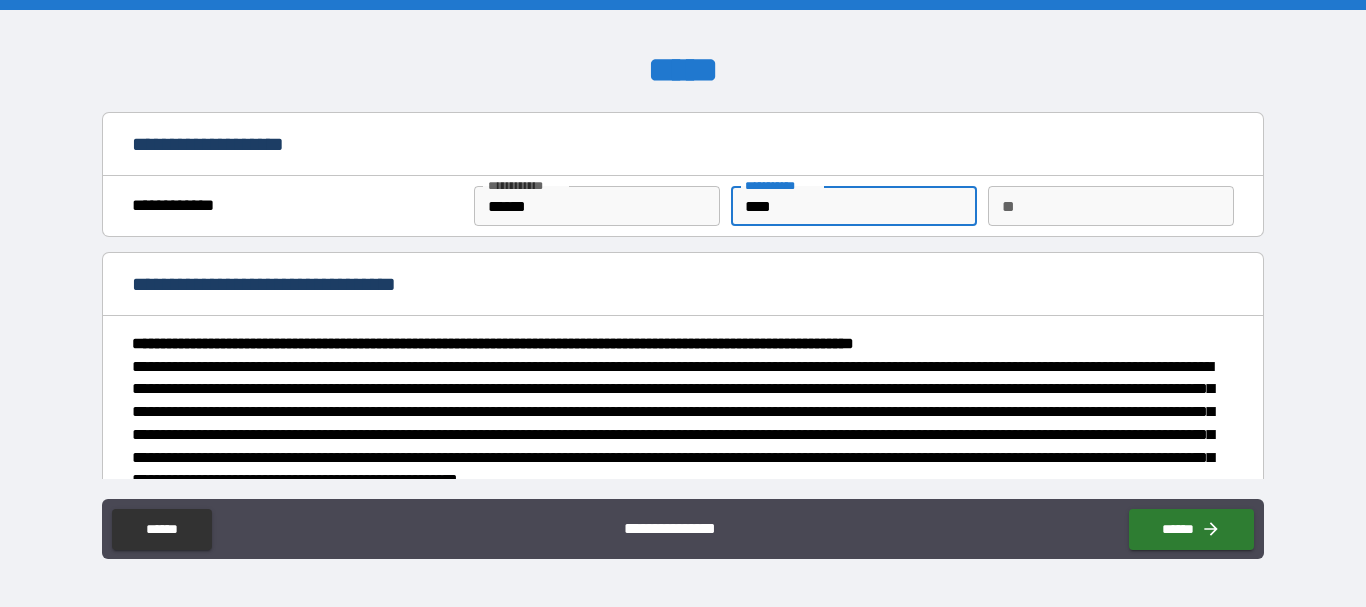 type on "*" 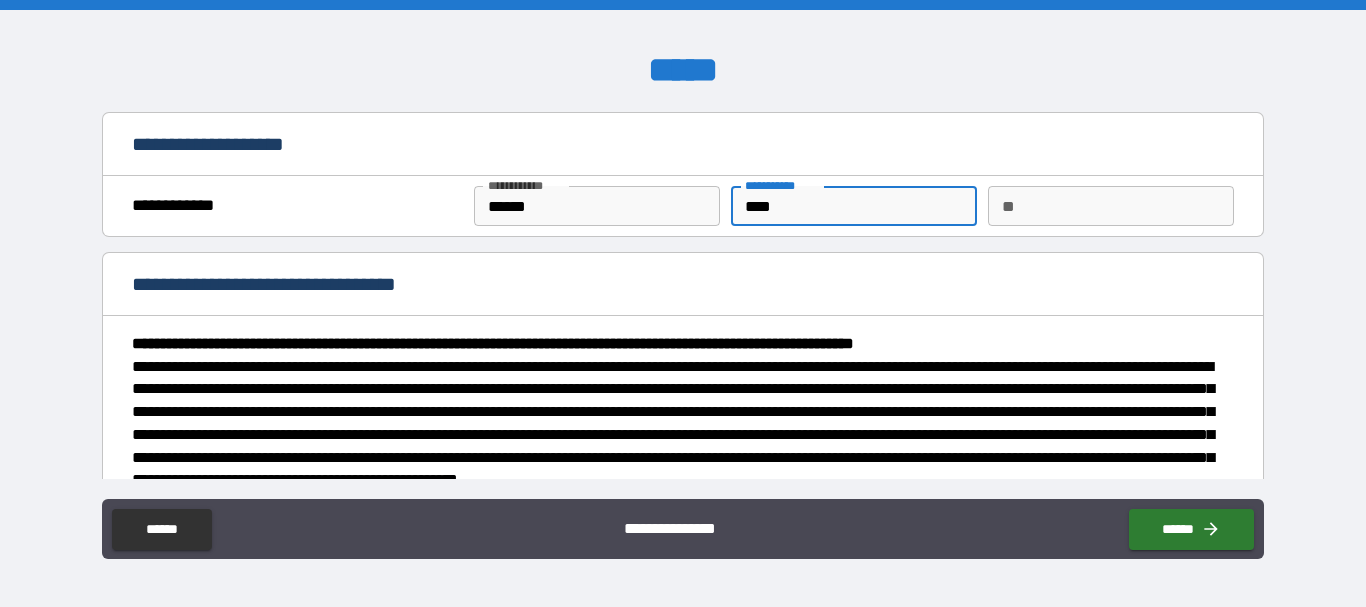 type on "****" 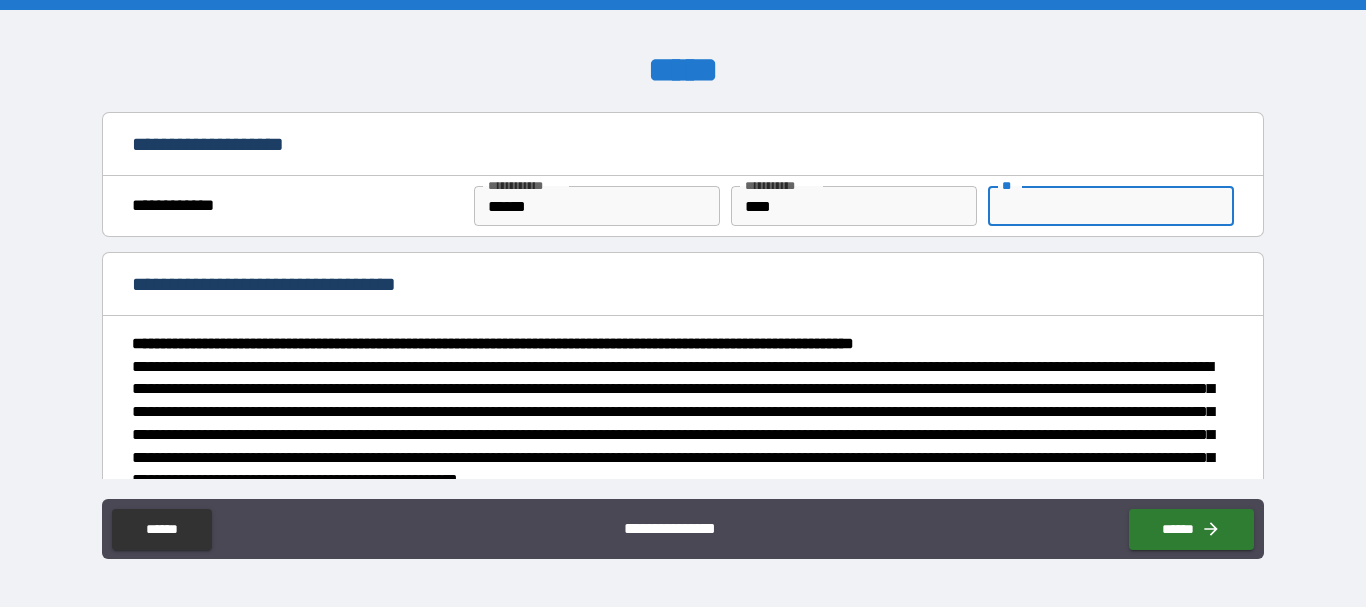 type on "*" 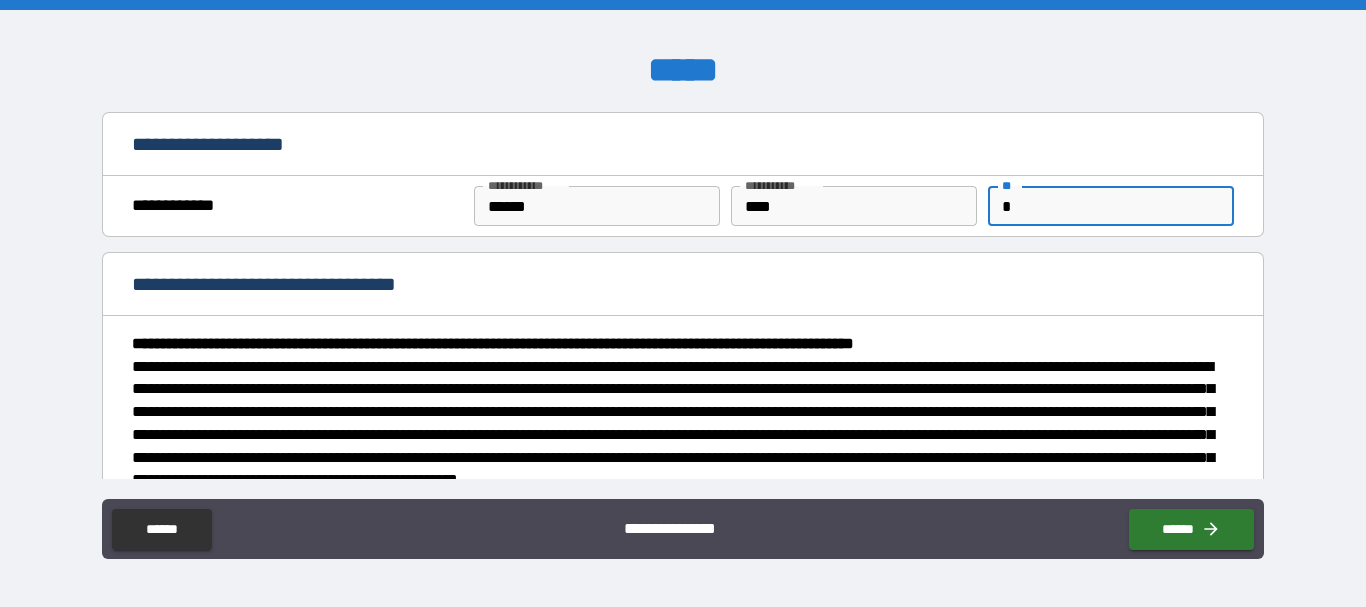type on "*" 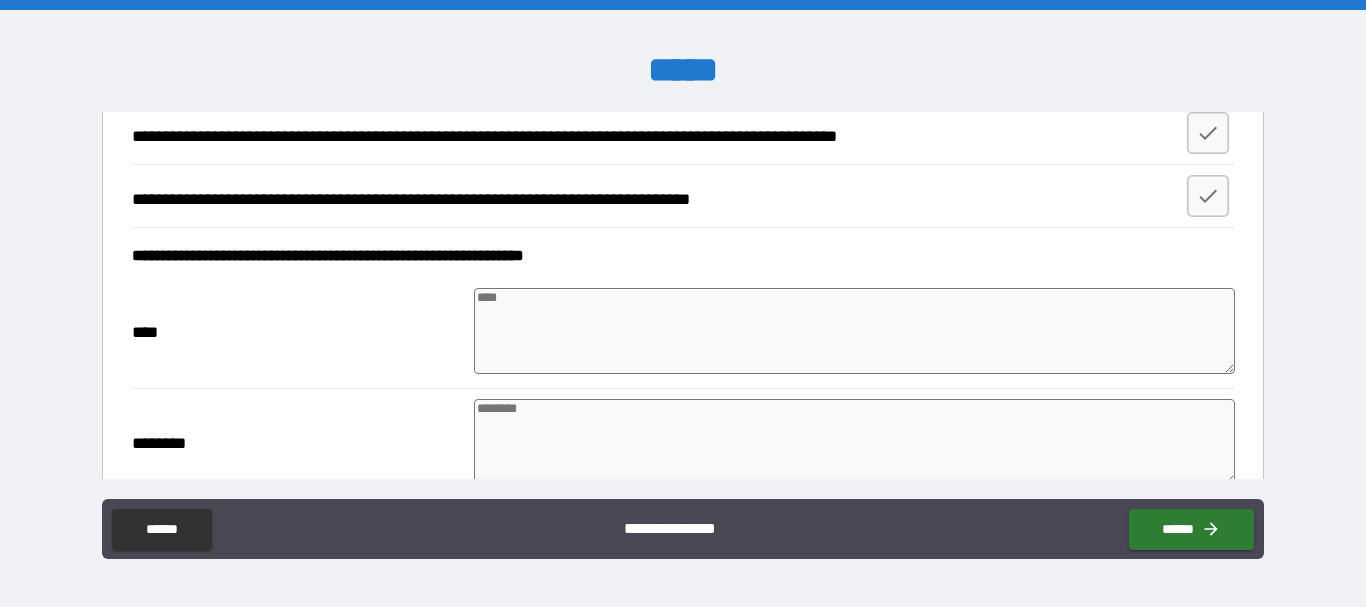 scroll, scrollTop: 500, scrollLeft: 0, axis: vertical 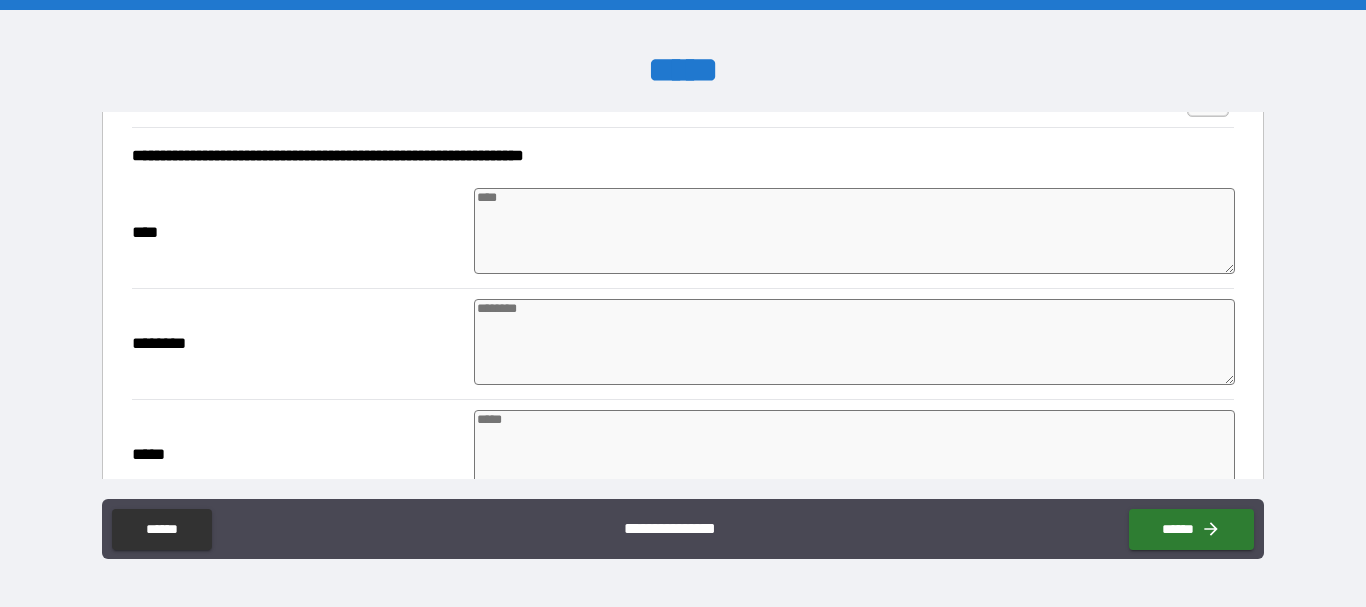 type on "*" 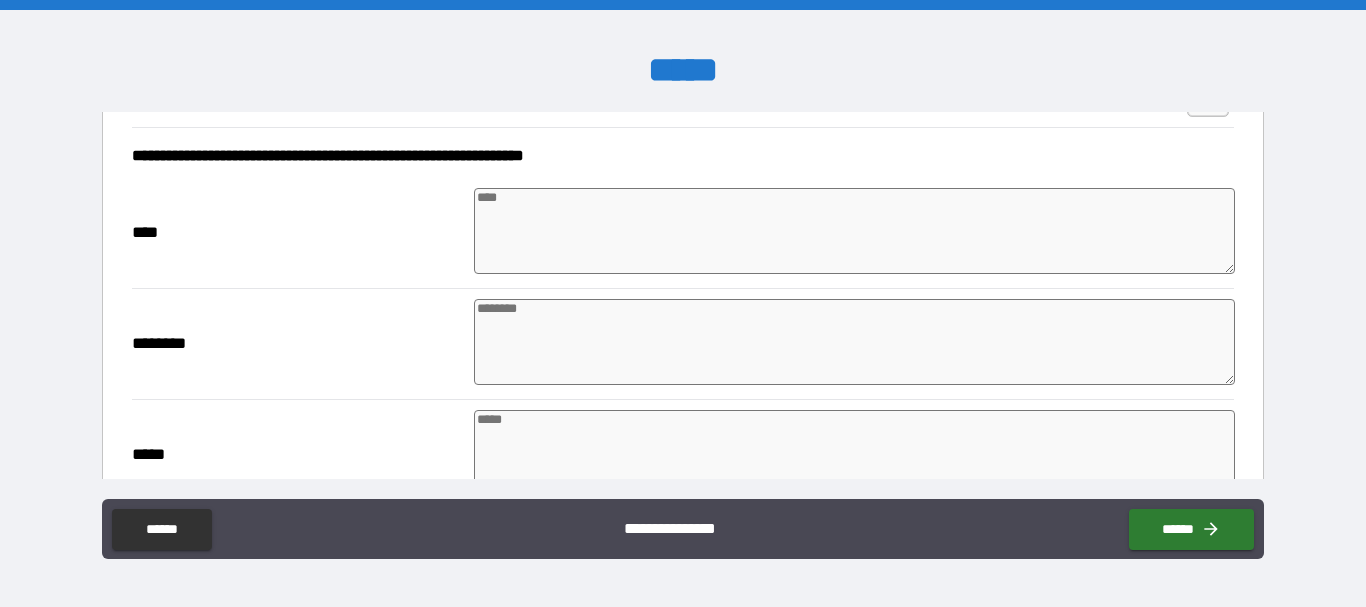 type on "*" 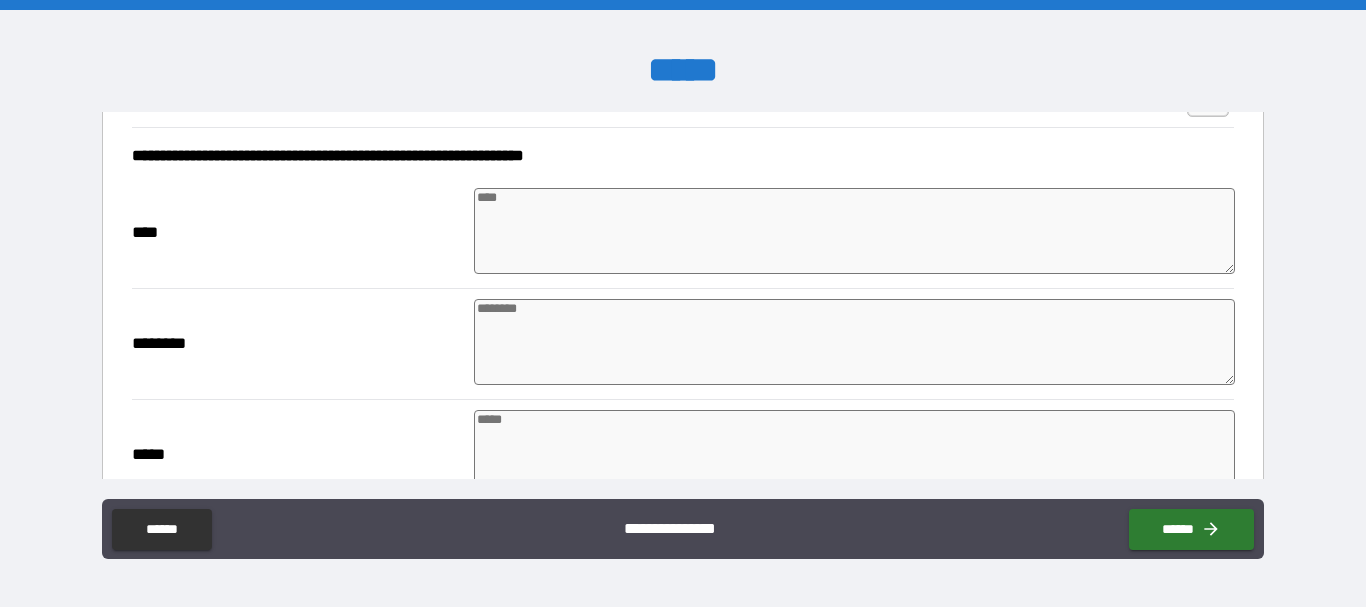 type on "*" 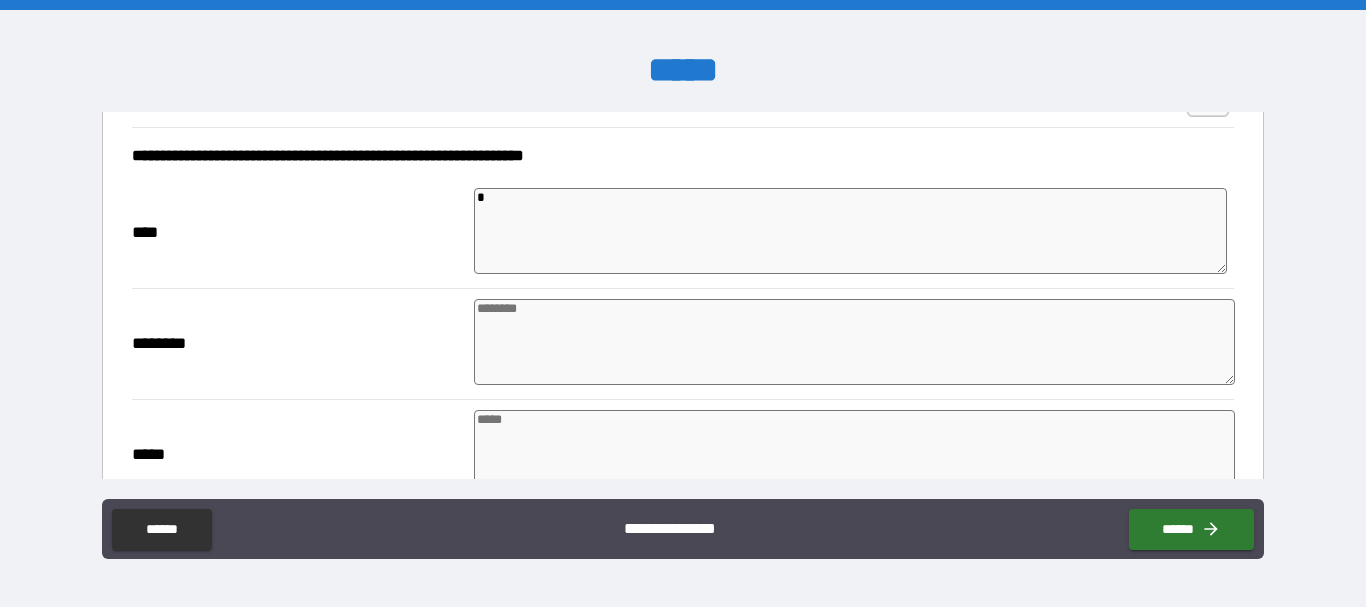 type on "**" 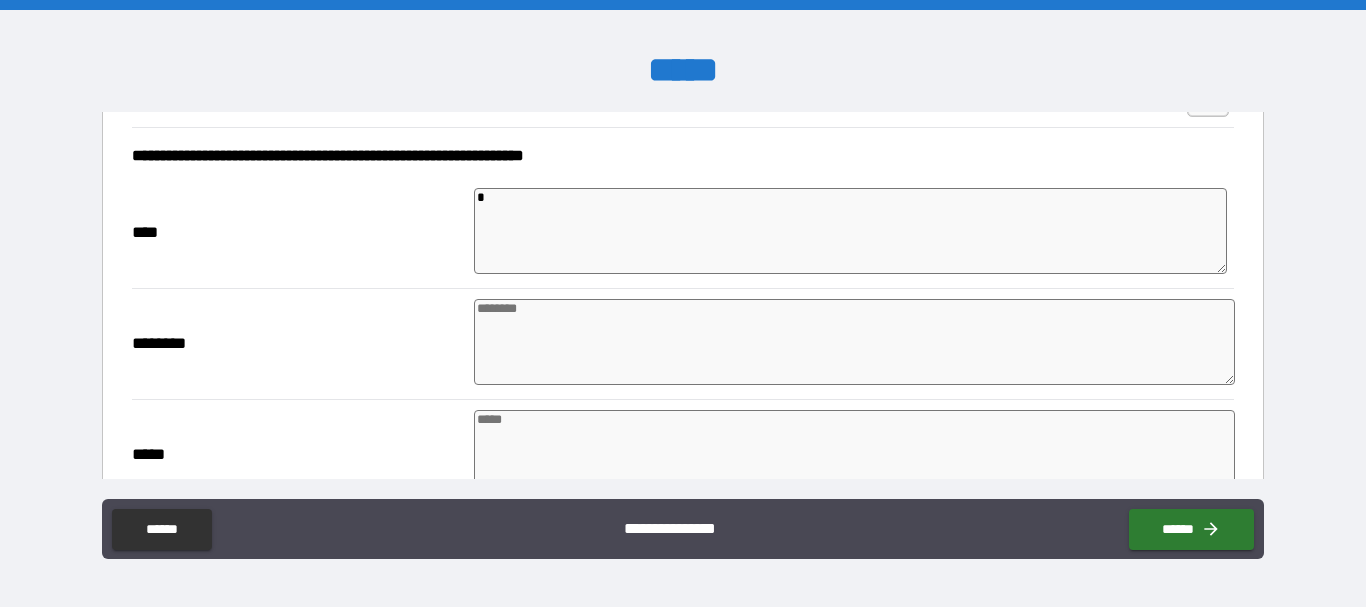type on "*" 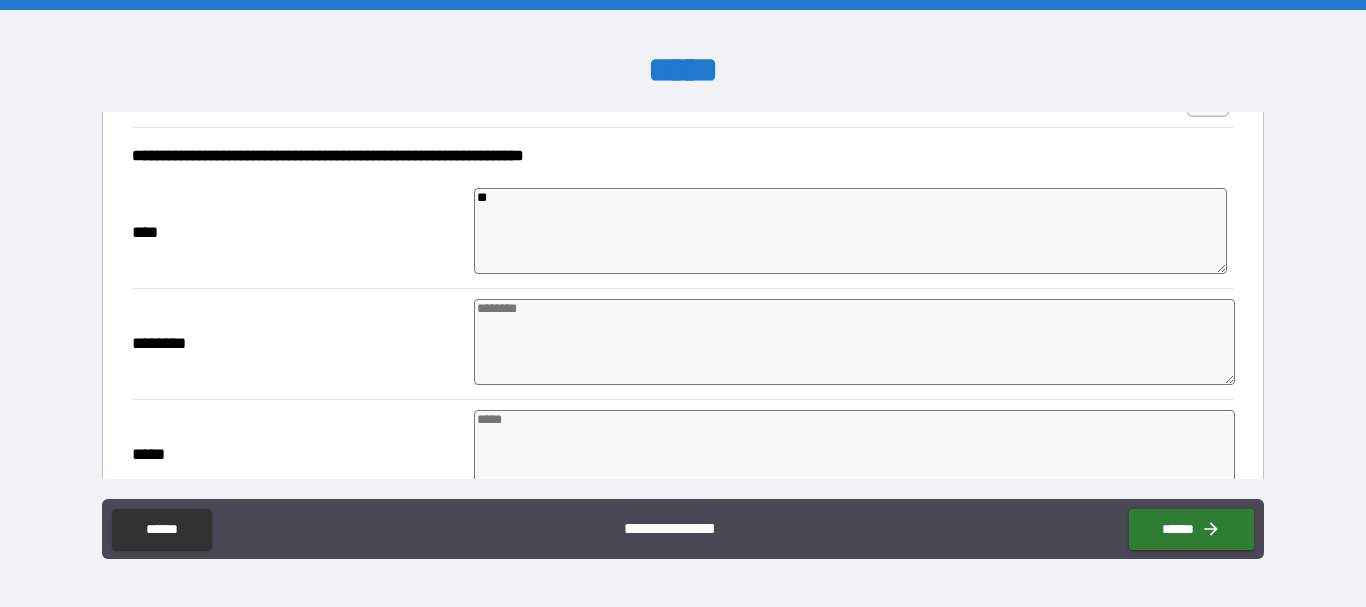 type on "***" 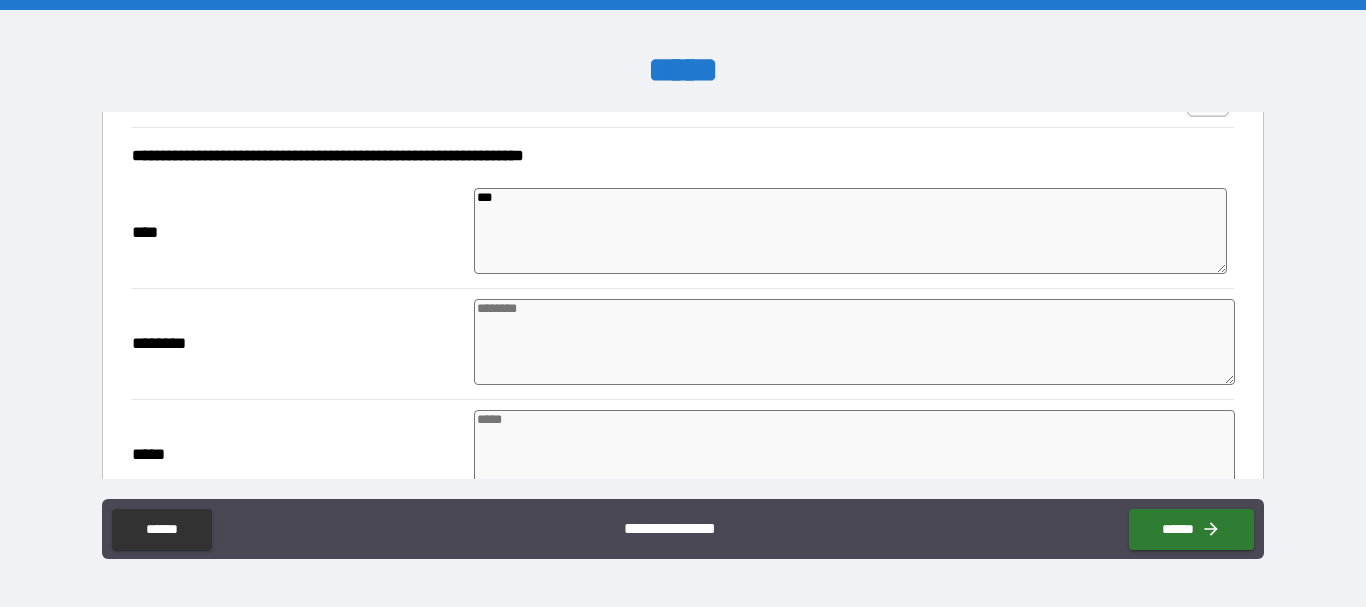 type on "****" 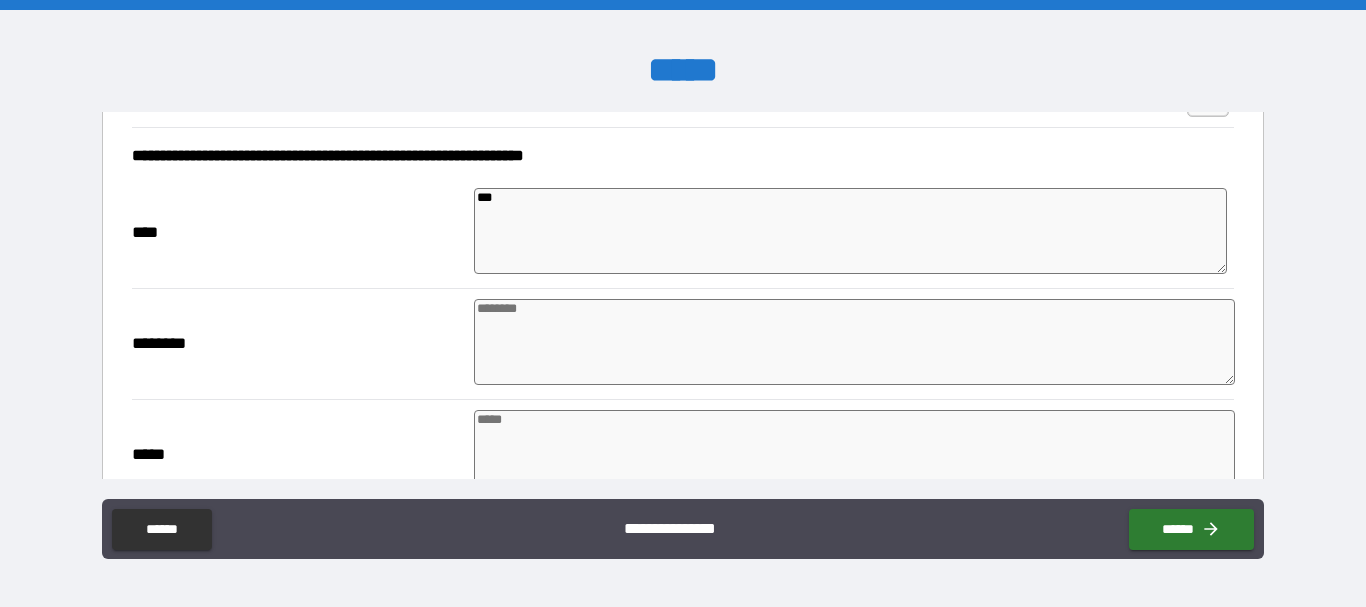 type on "*" 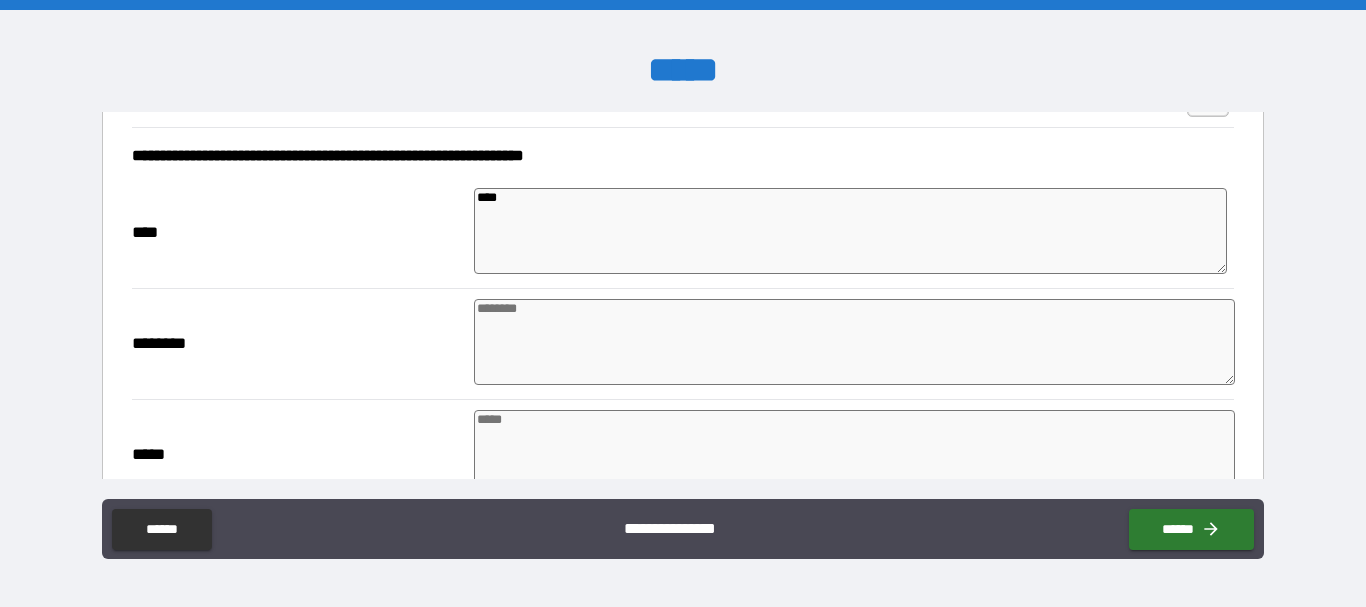 type on "*****" 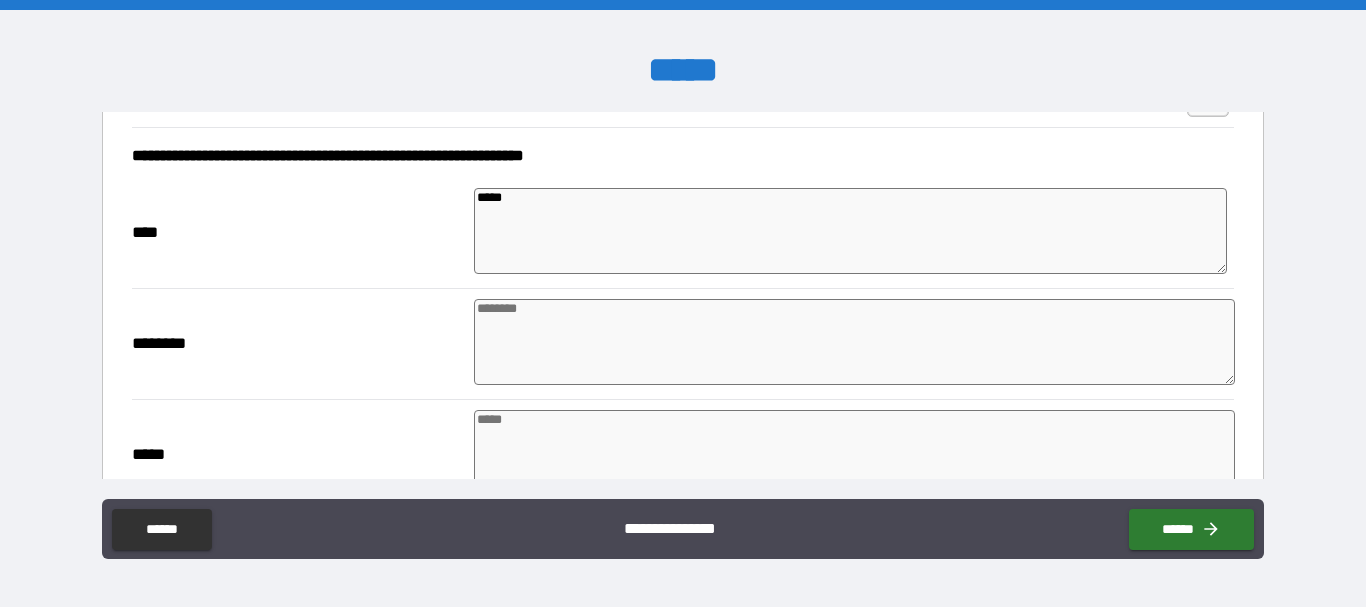 type on "******" 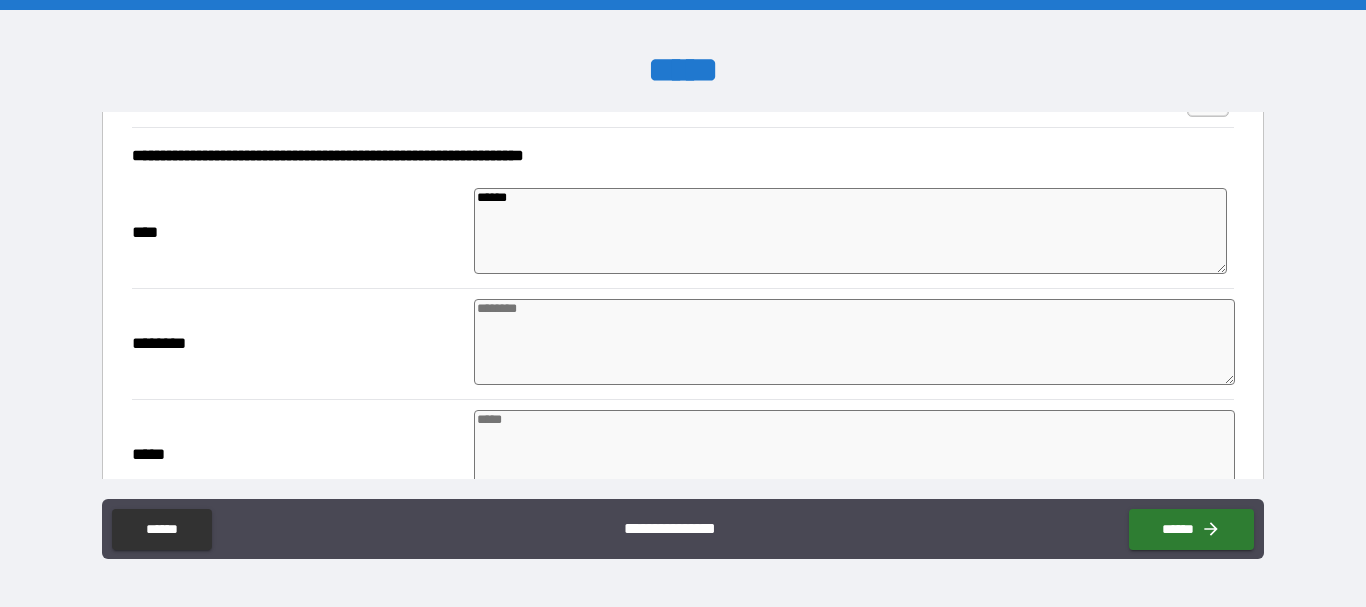 type on "*" 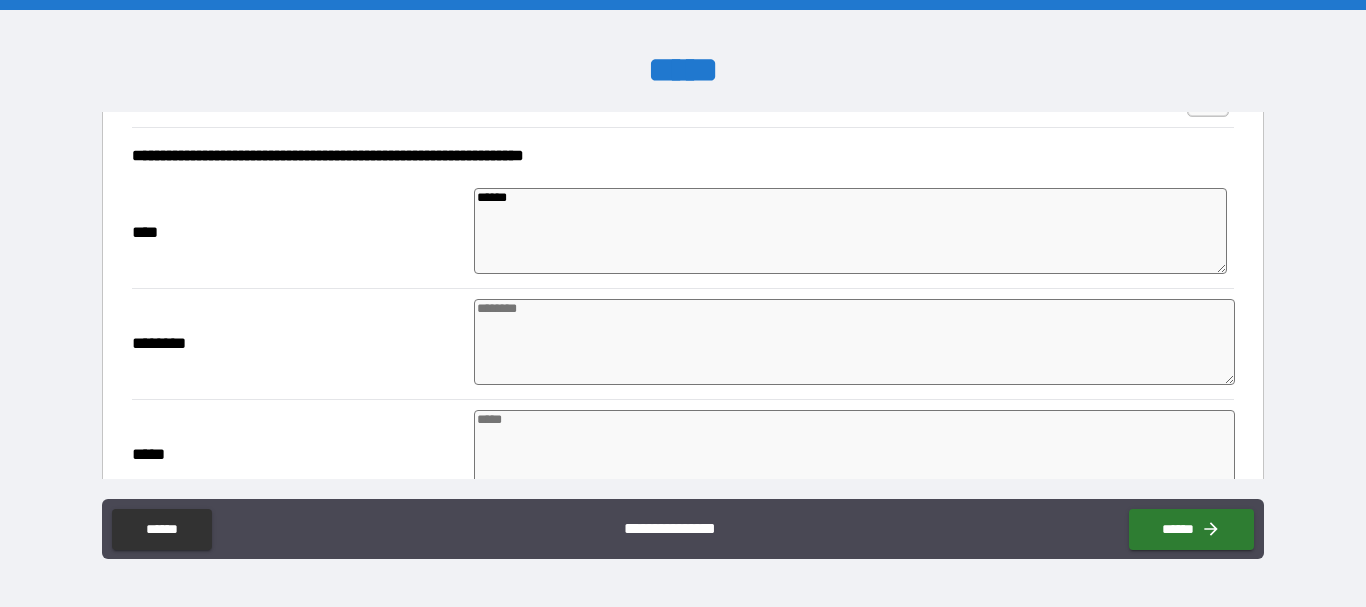 type on "*******" 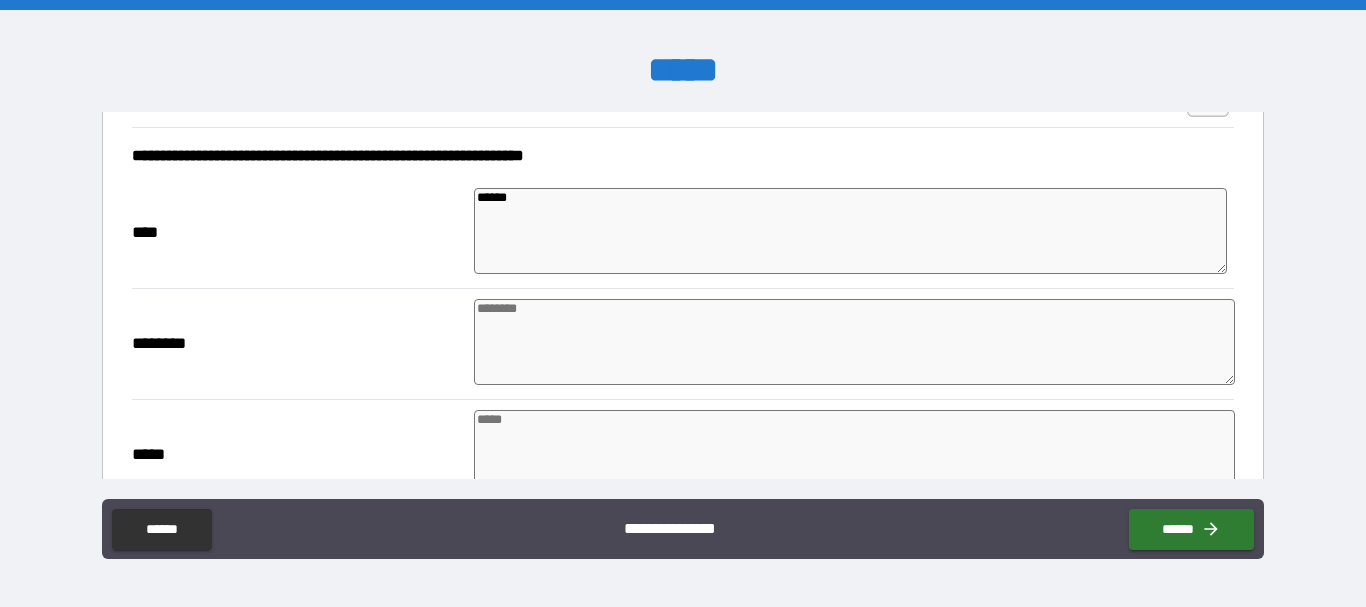 type on "*" 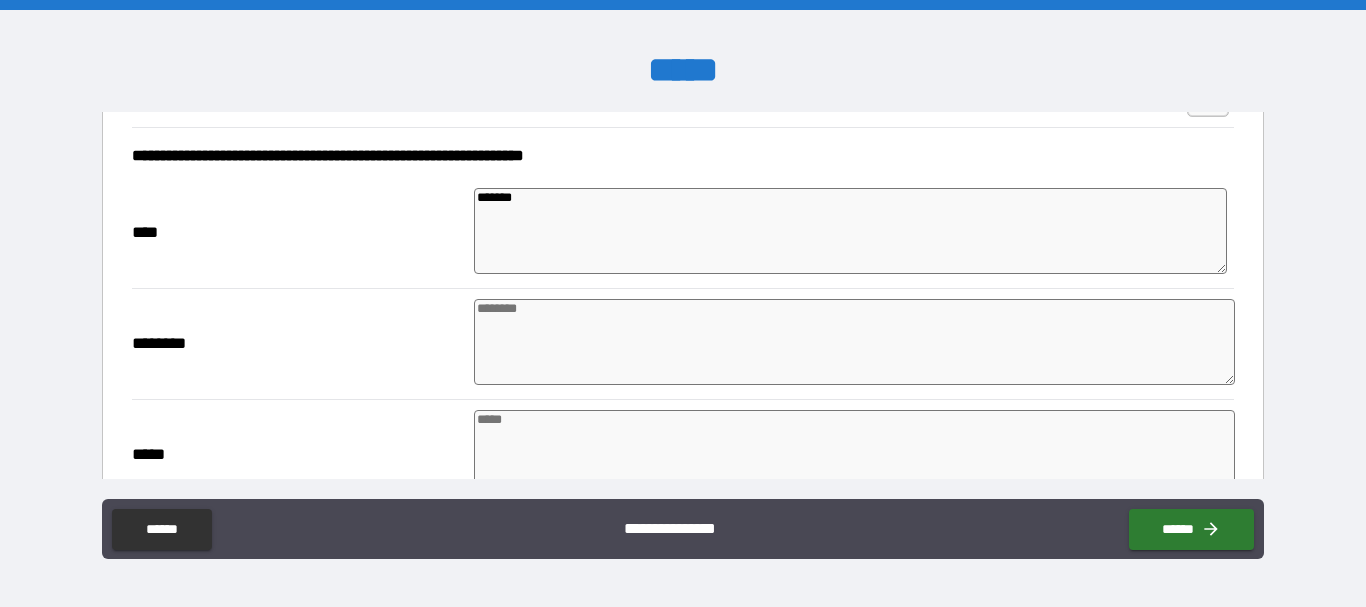 type on "********" 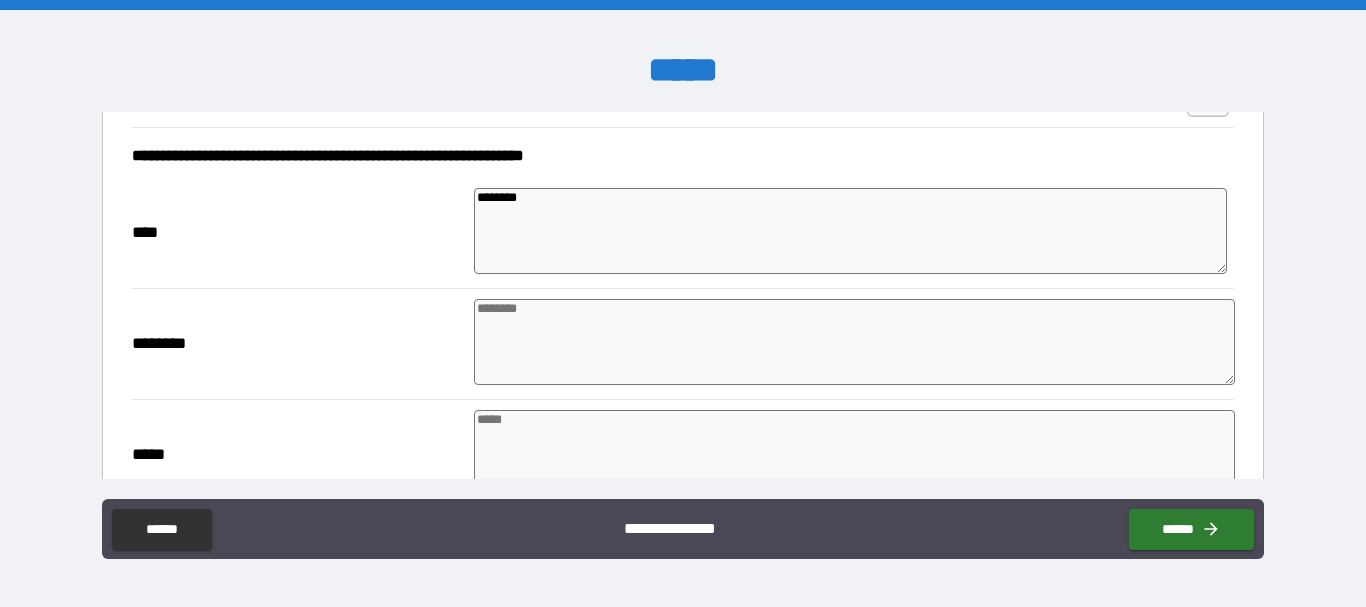 type on "********" 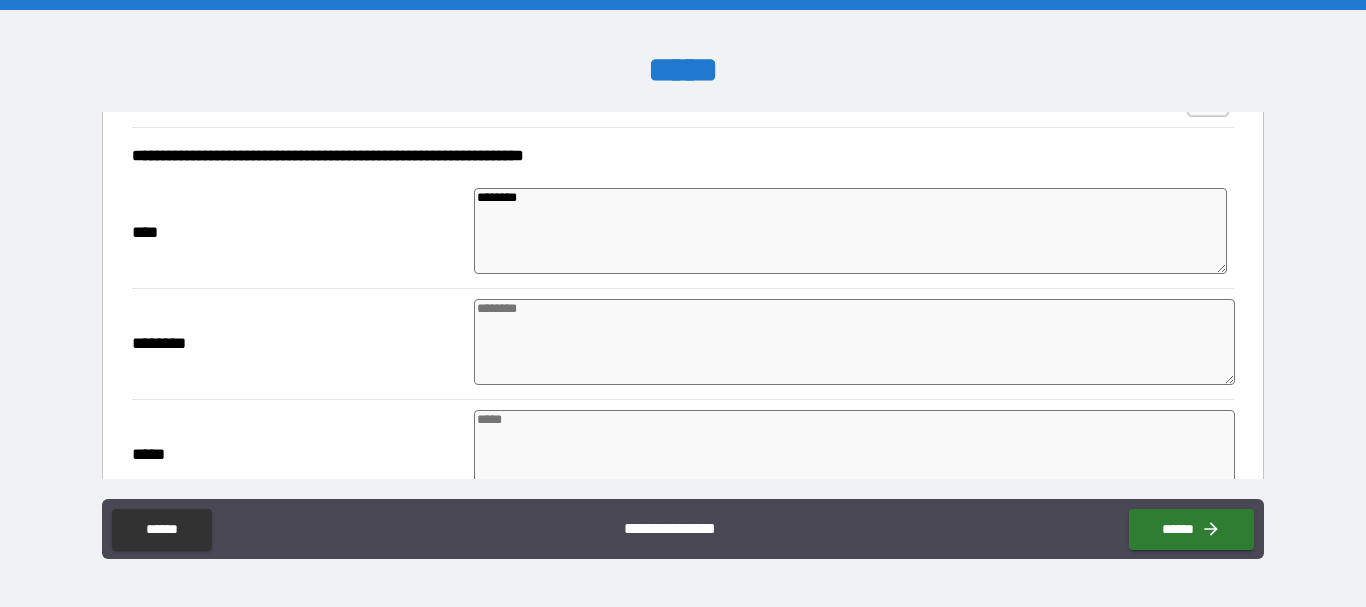 type on "*" 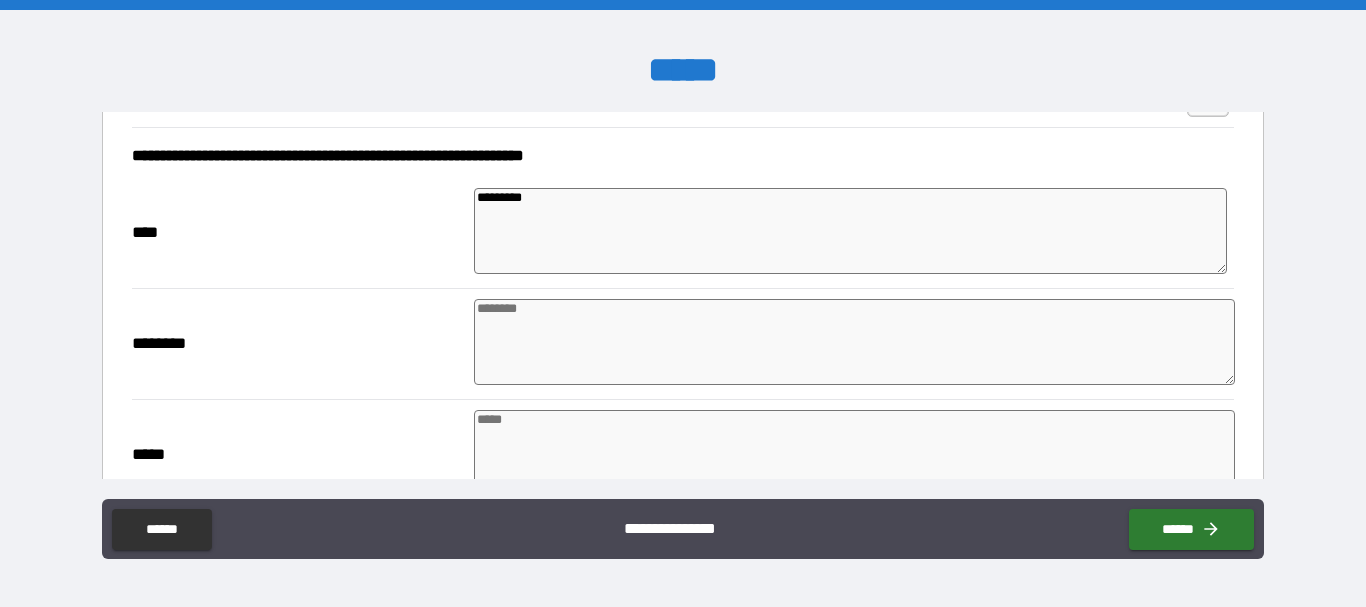 type on "*" 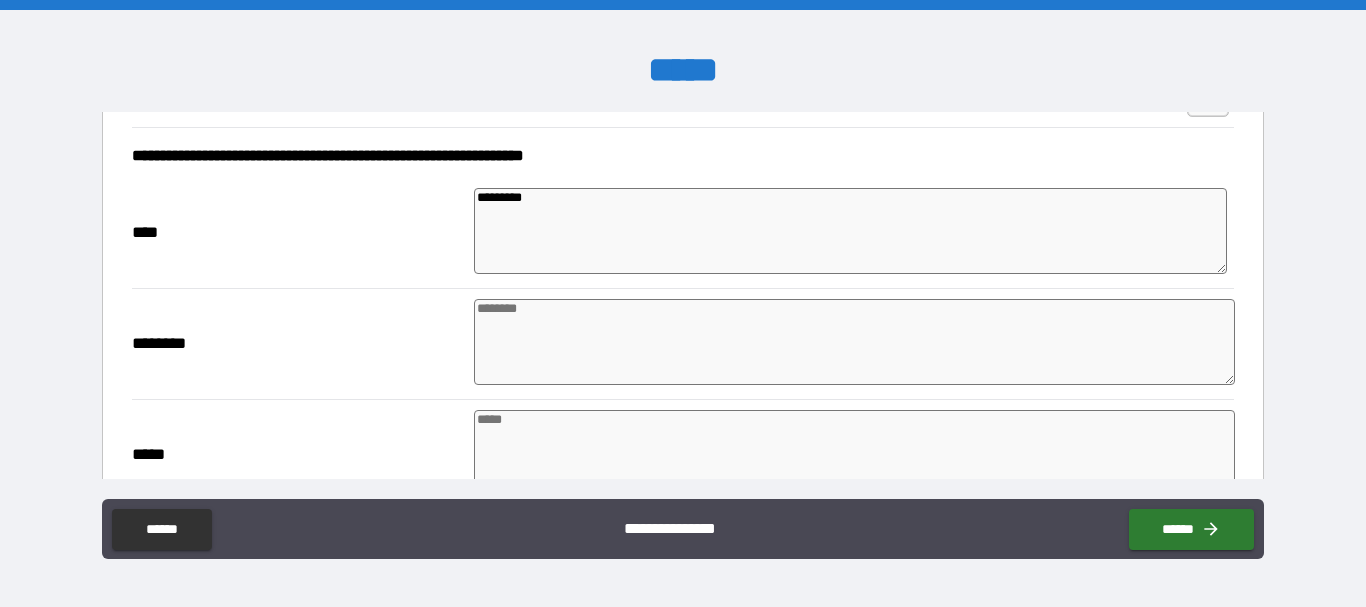 type on "*" 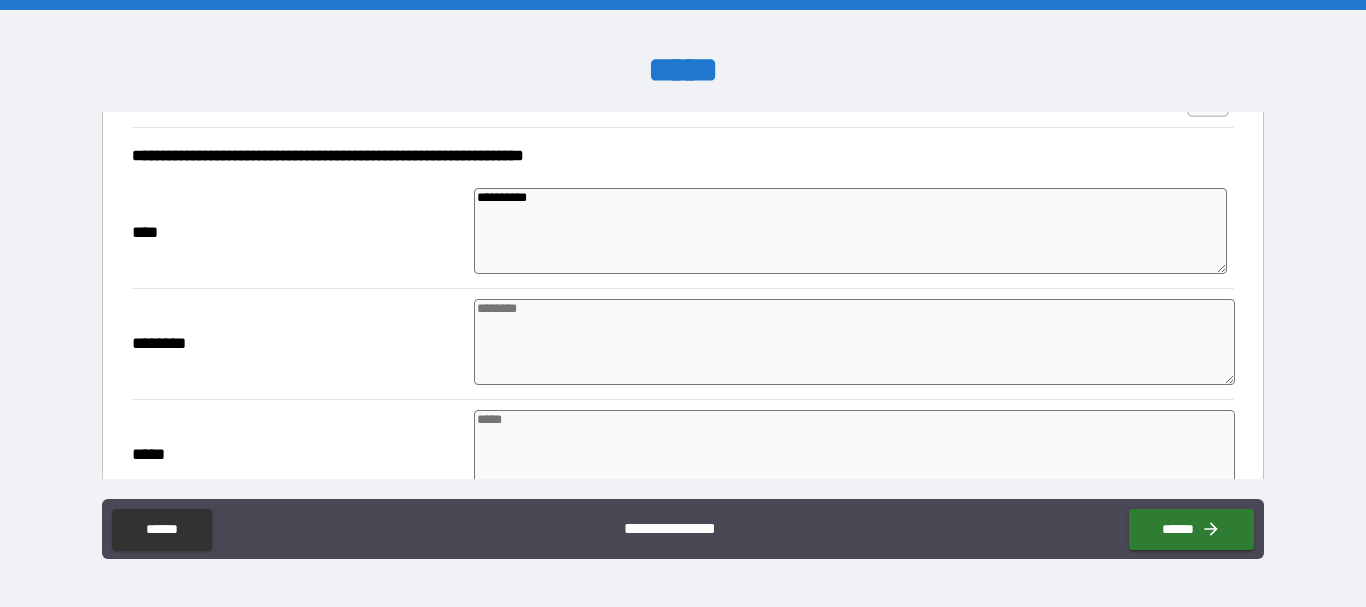 type on "*" 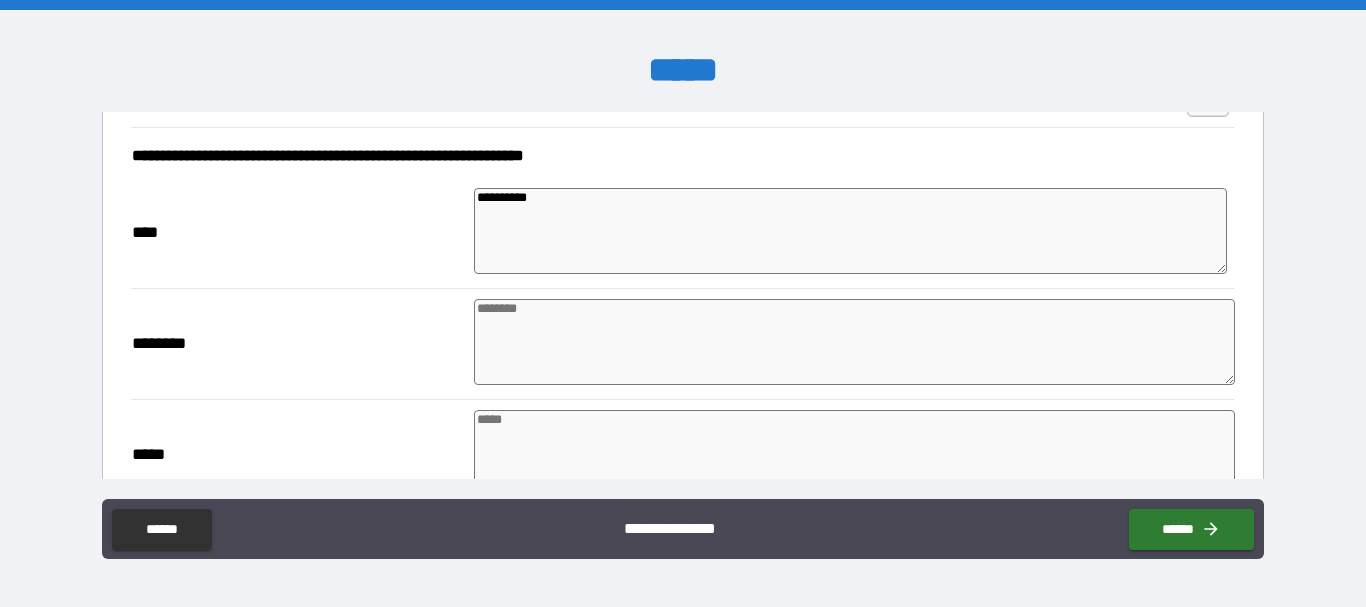 type on "*" 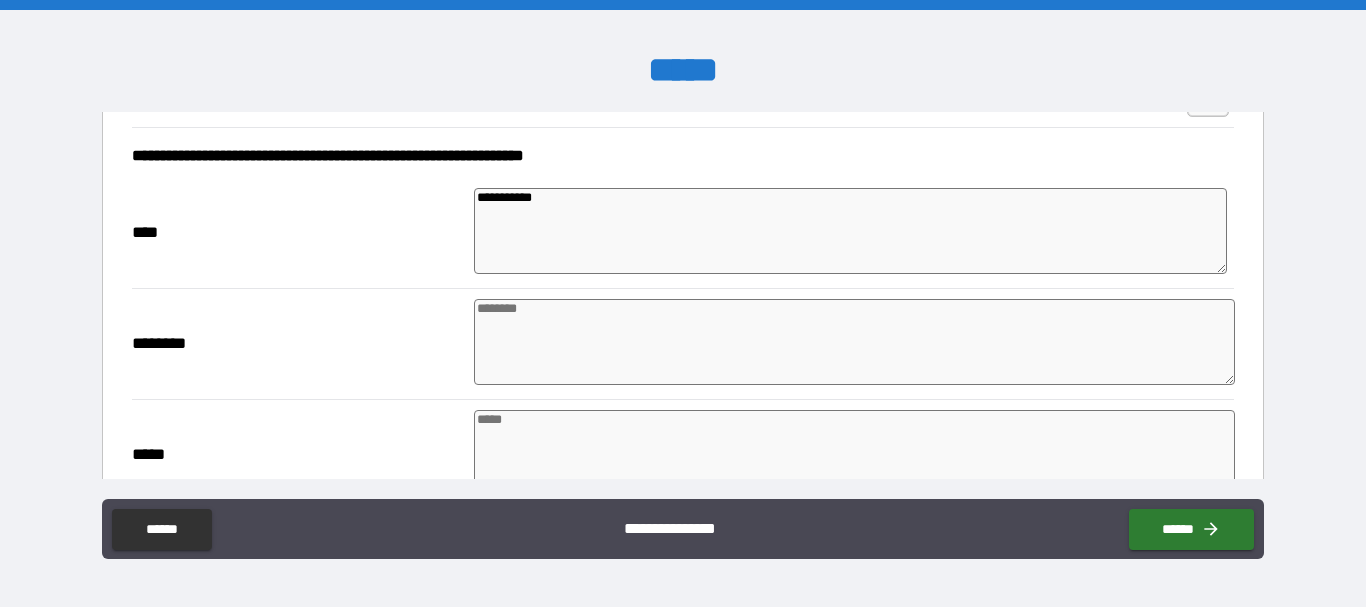 type on "**********" 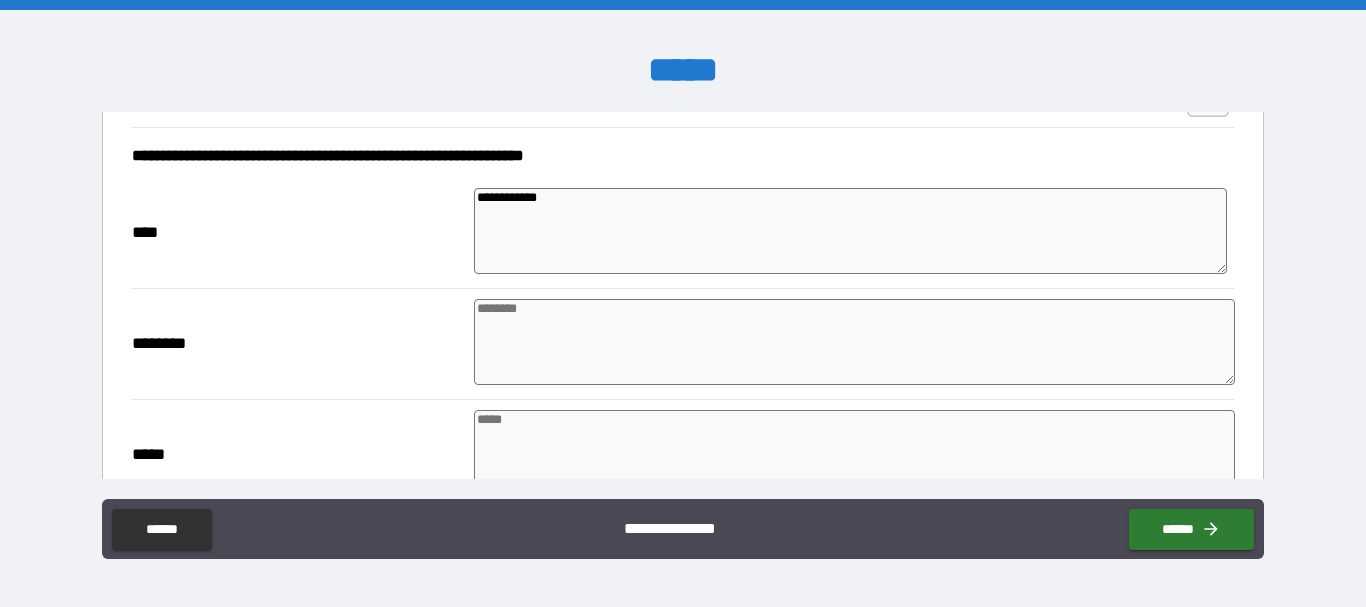 type on "*" 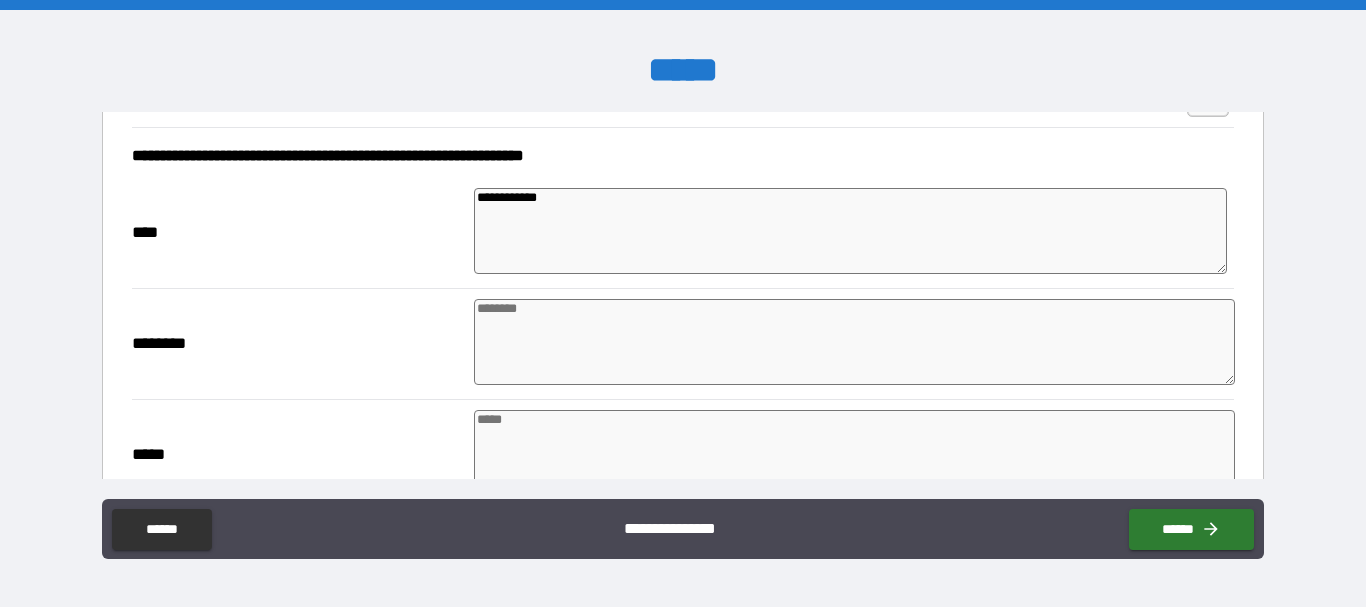 type on "**********" 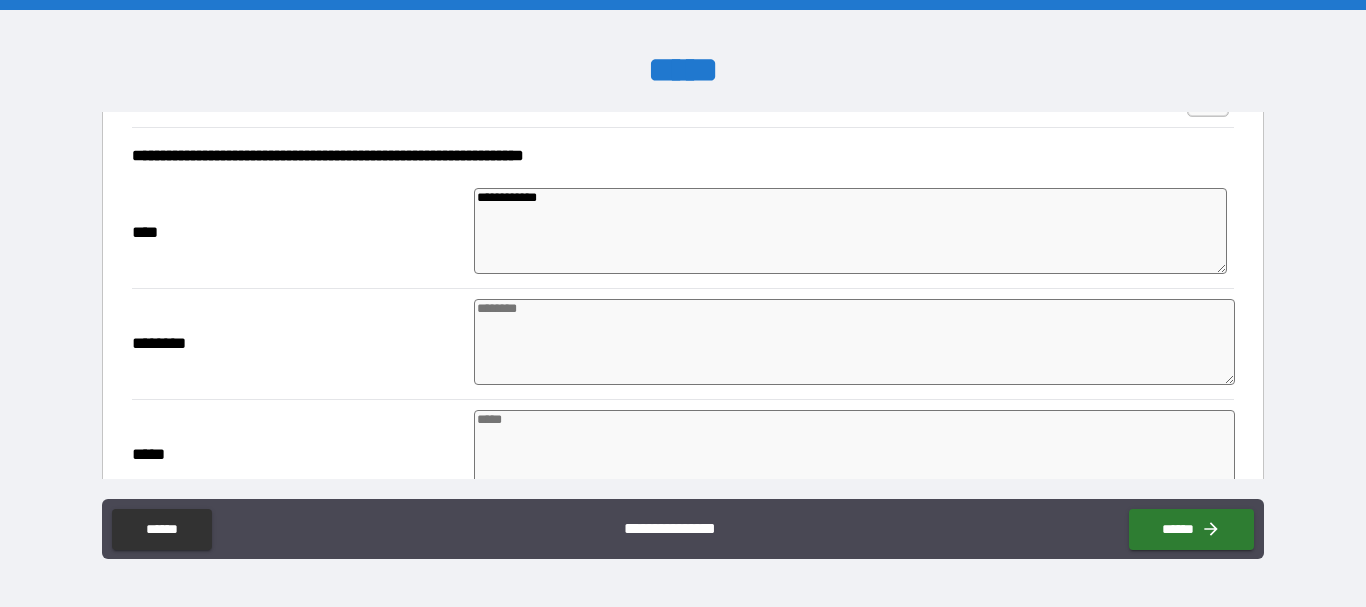 type on "*" 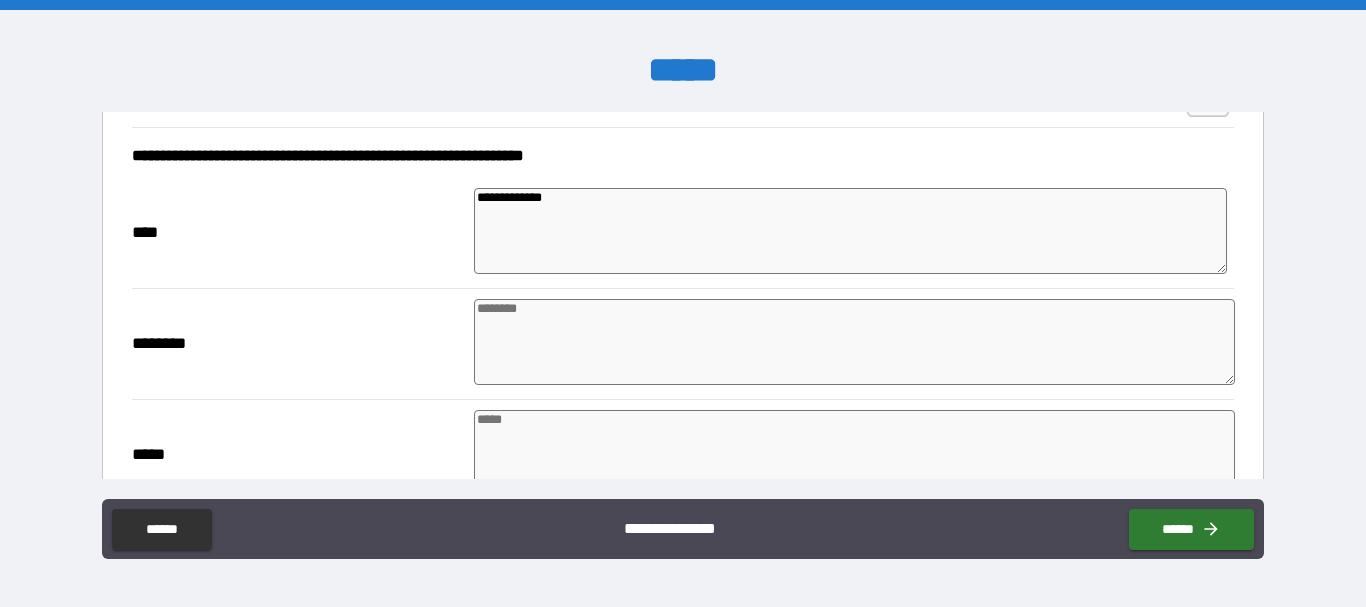 type on "*" 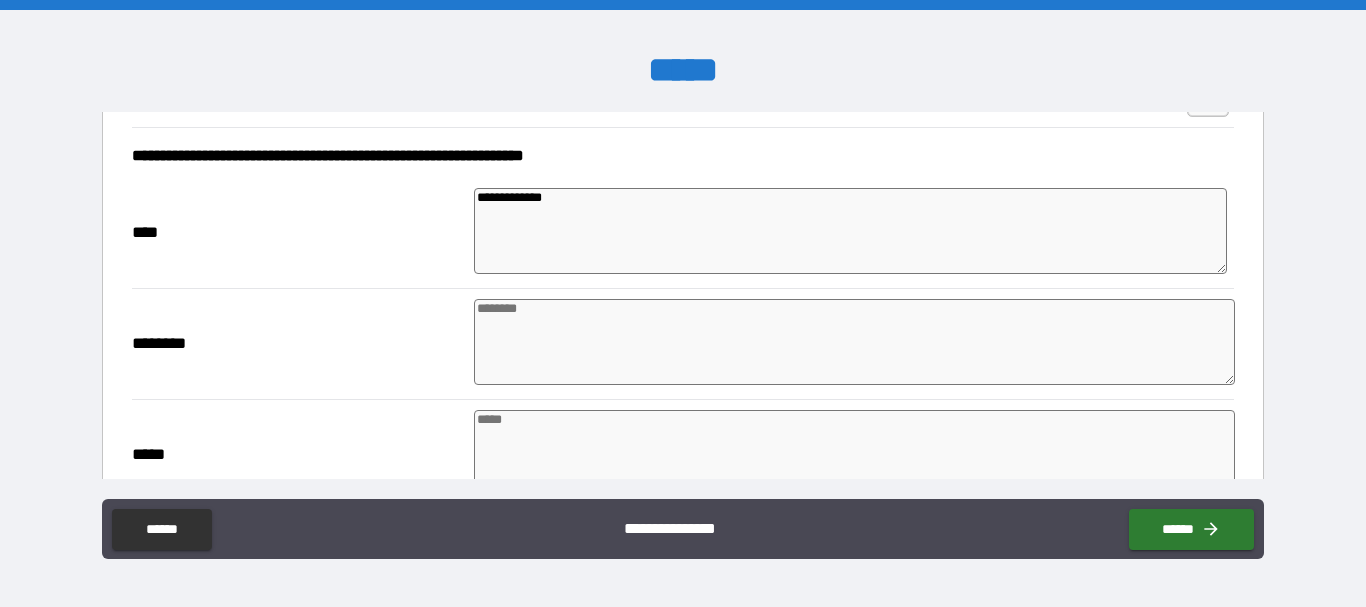 type on "*" 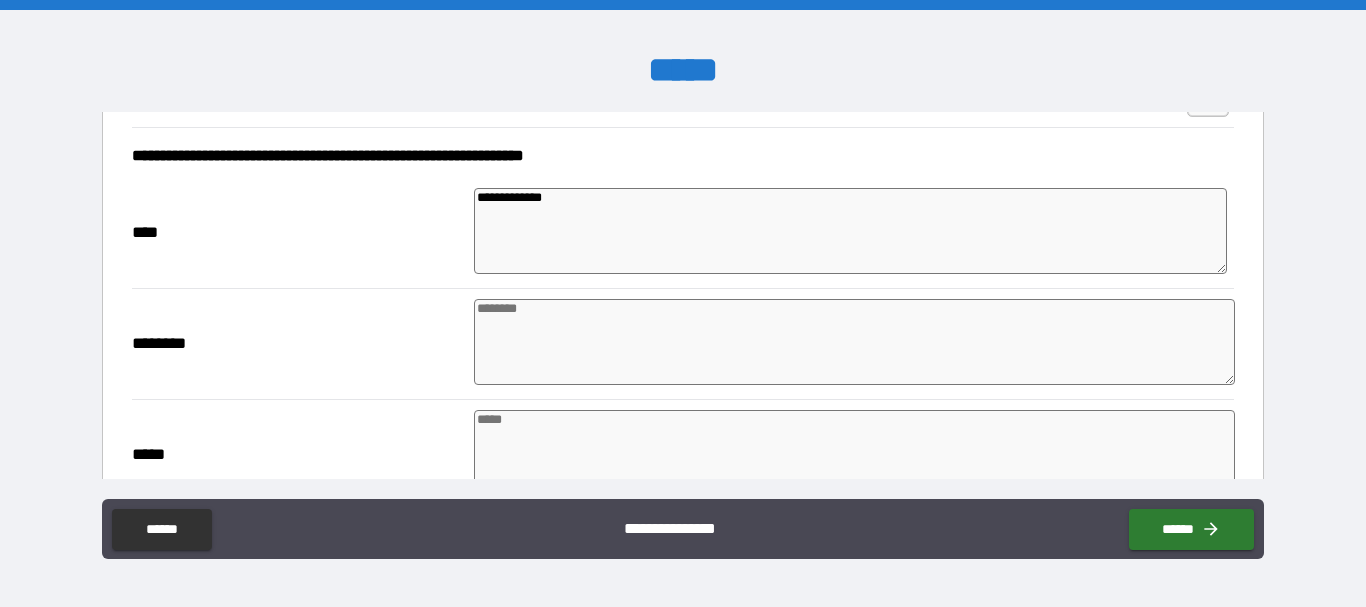 type on "*" 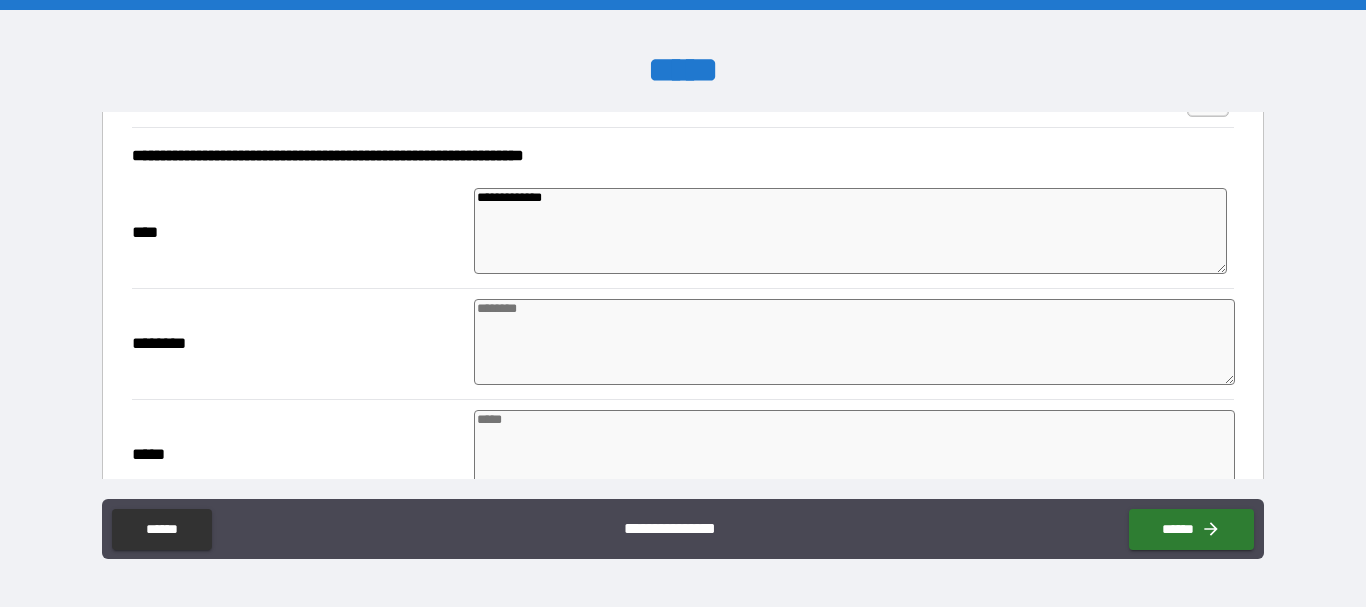 type on "*" 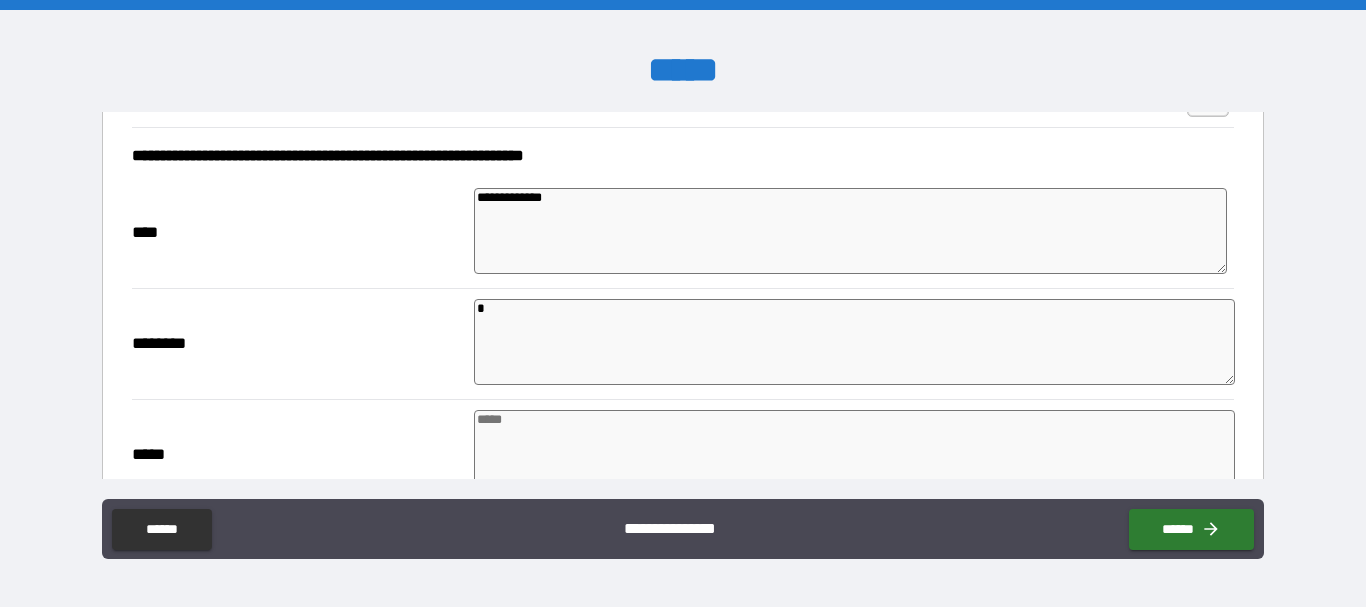 type on "*" 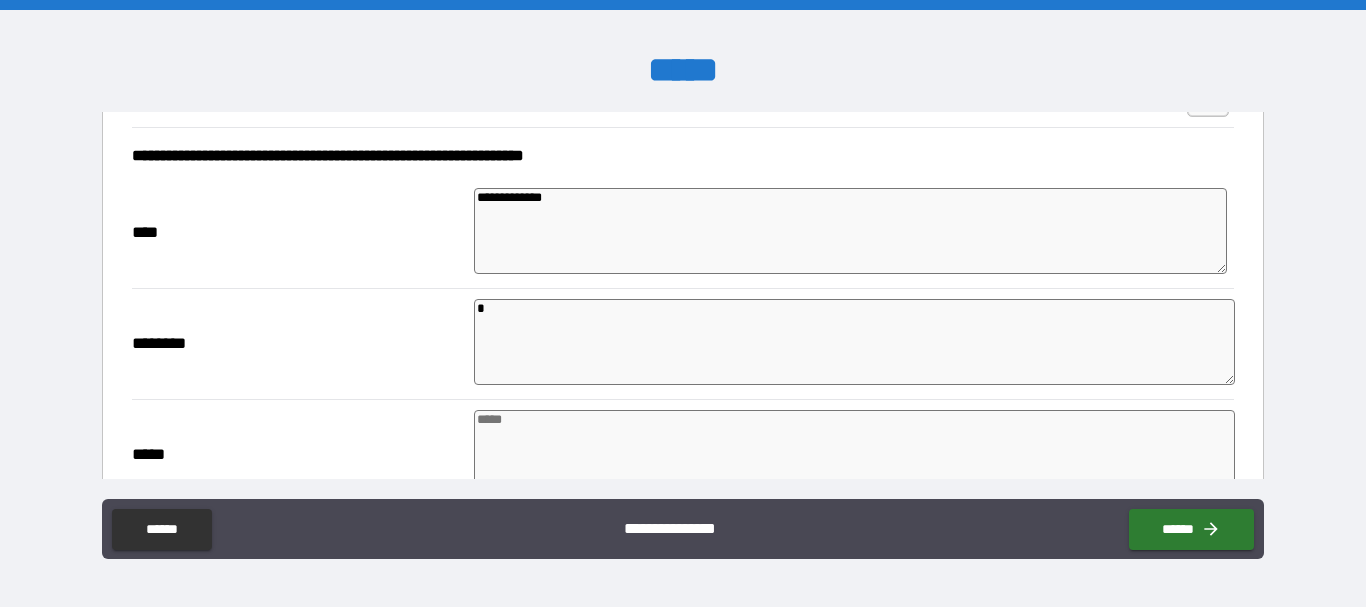 type on "**" 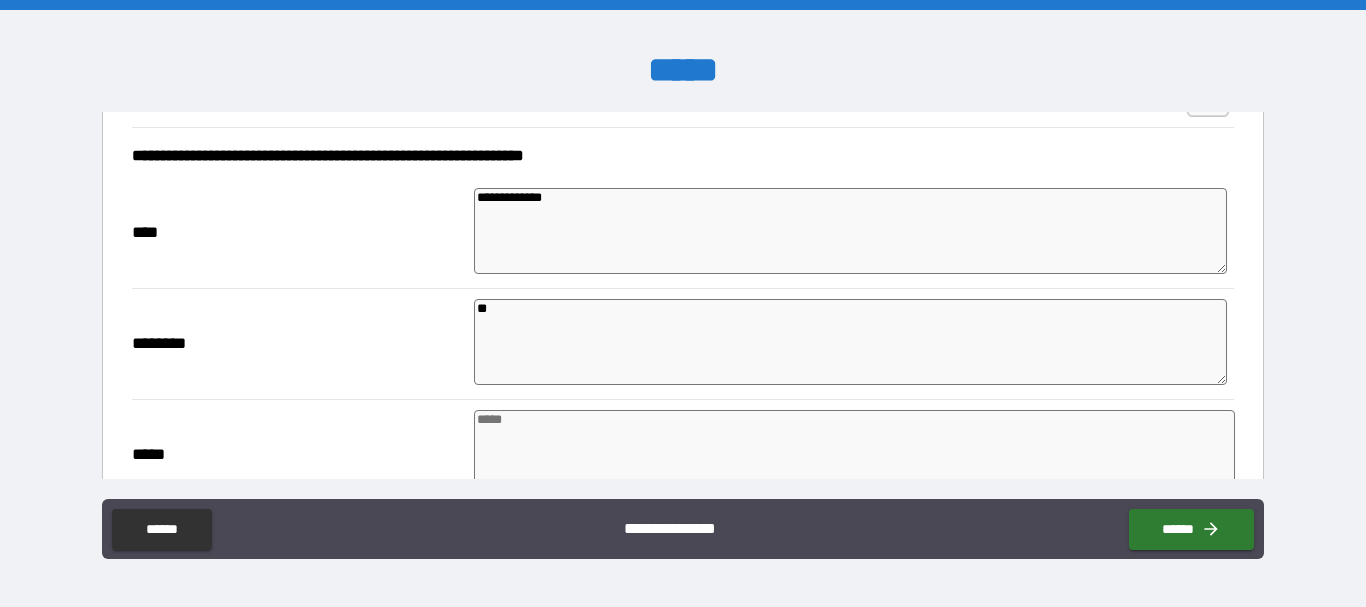 type on "*" 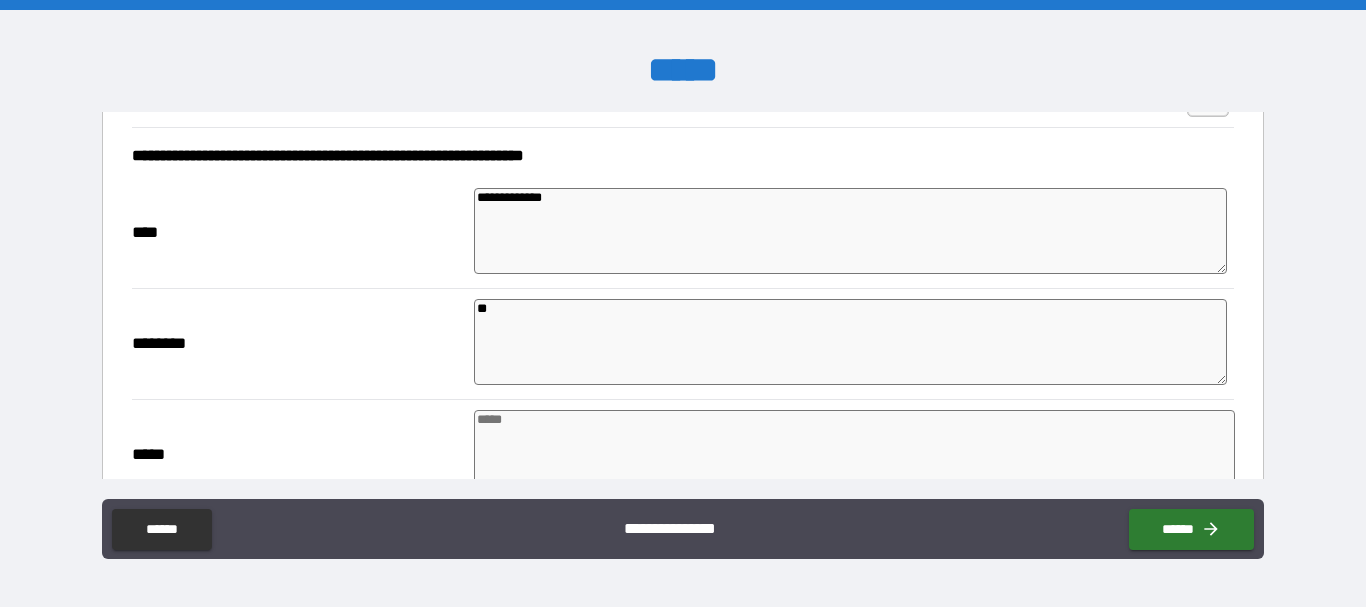 type on "***" 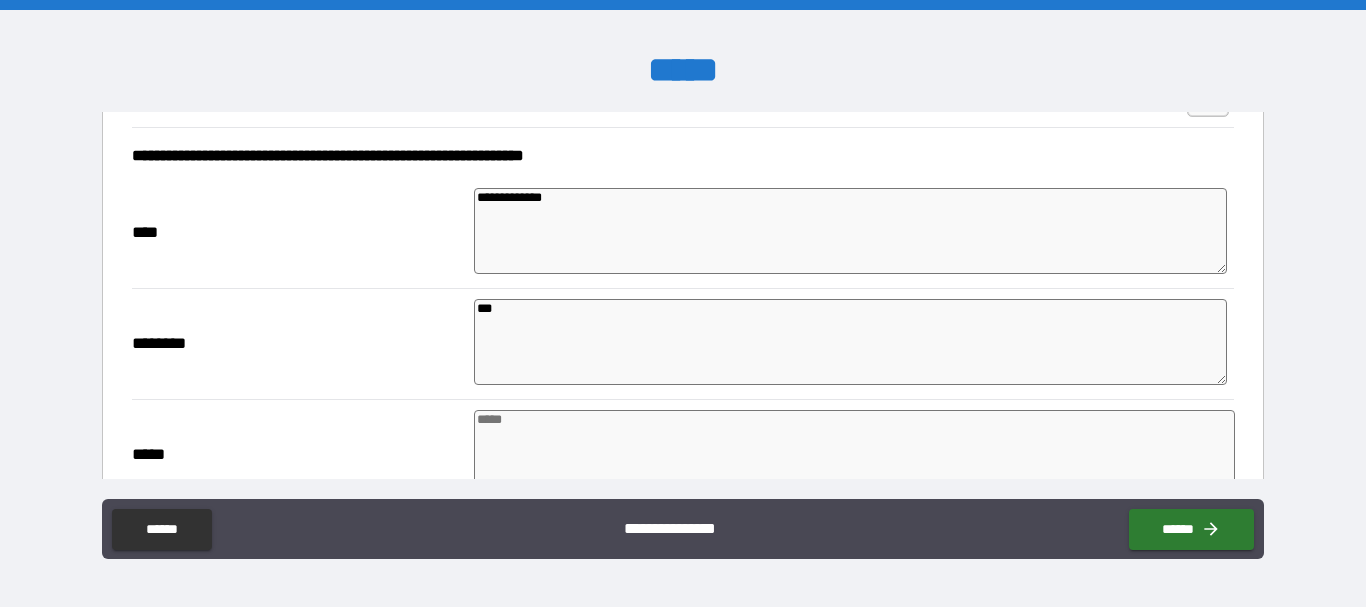 type on "*" 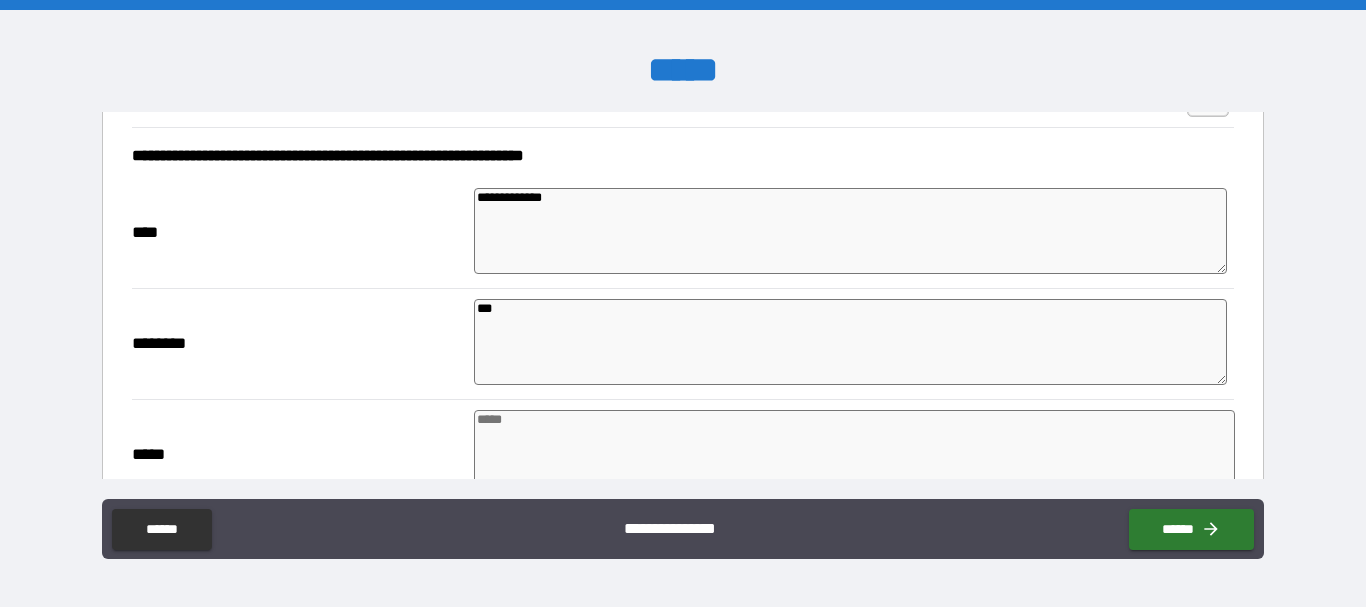 type on "****" 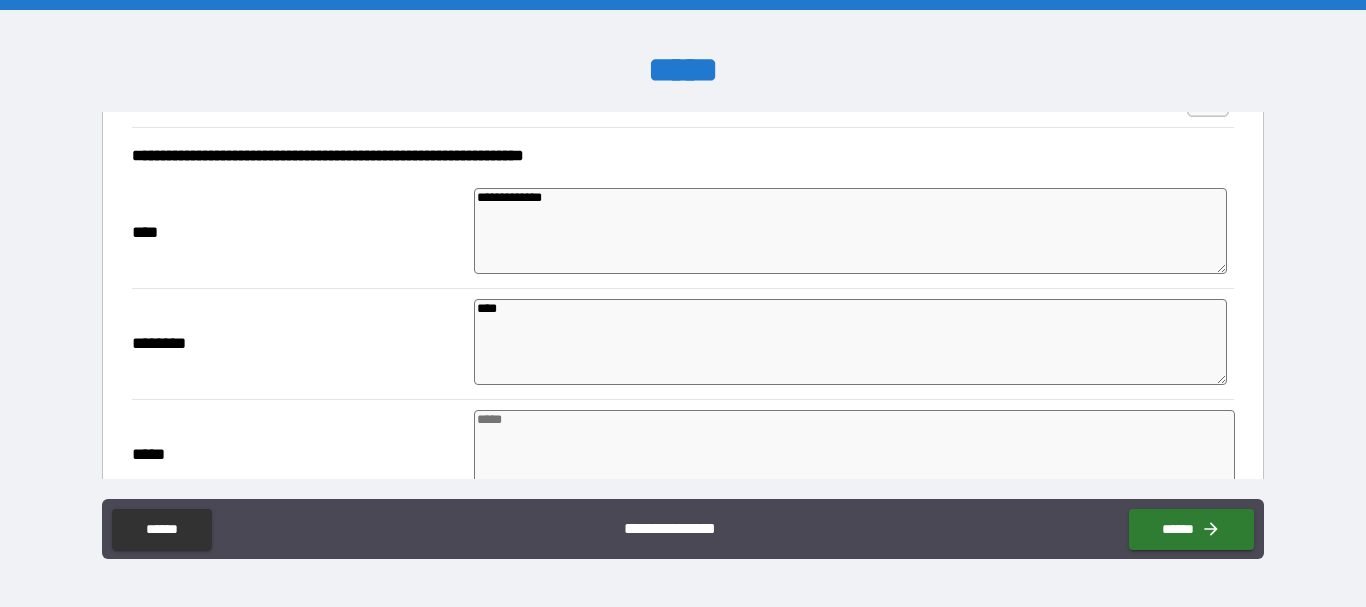 type on "*" 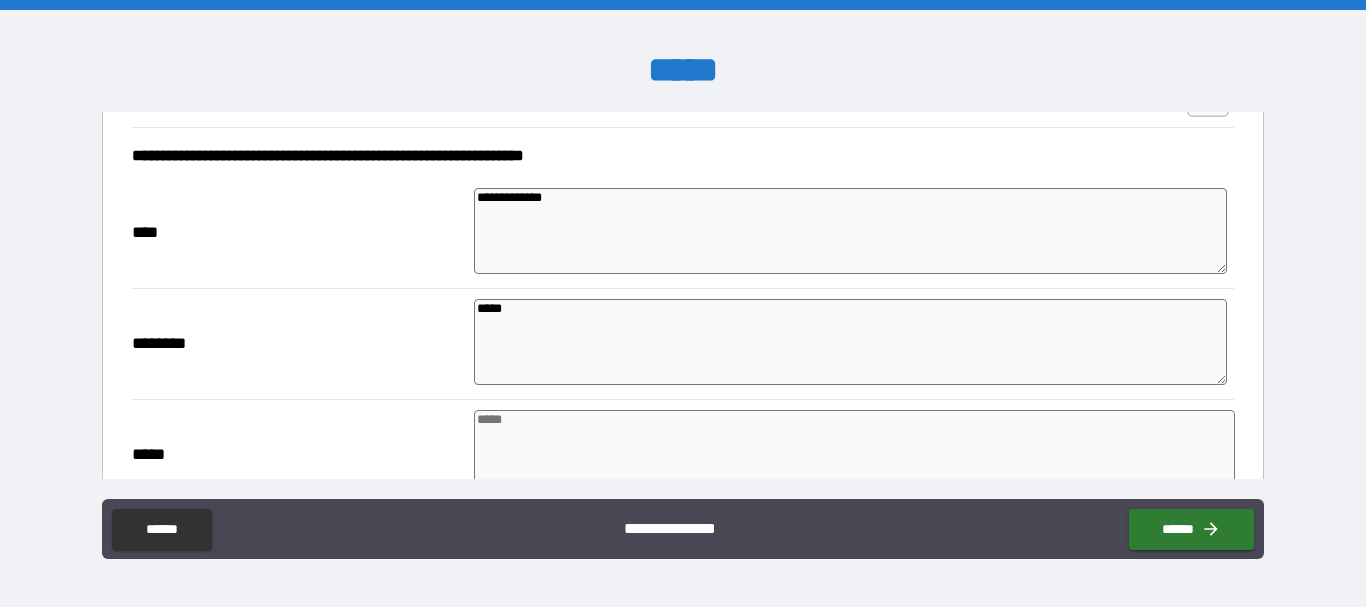 type on "*" 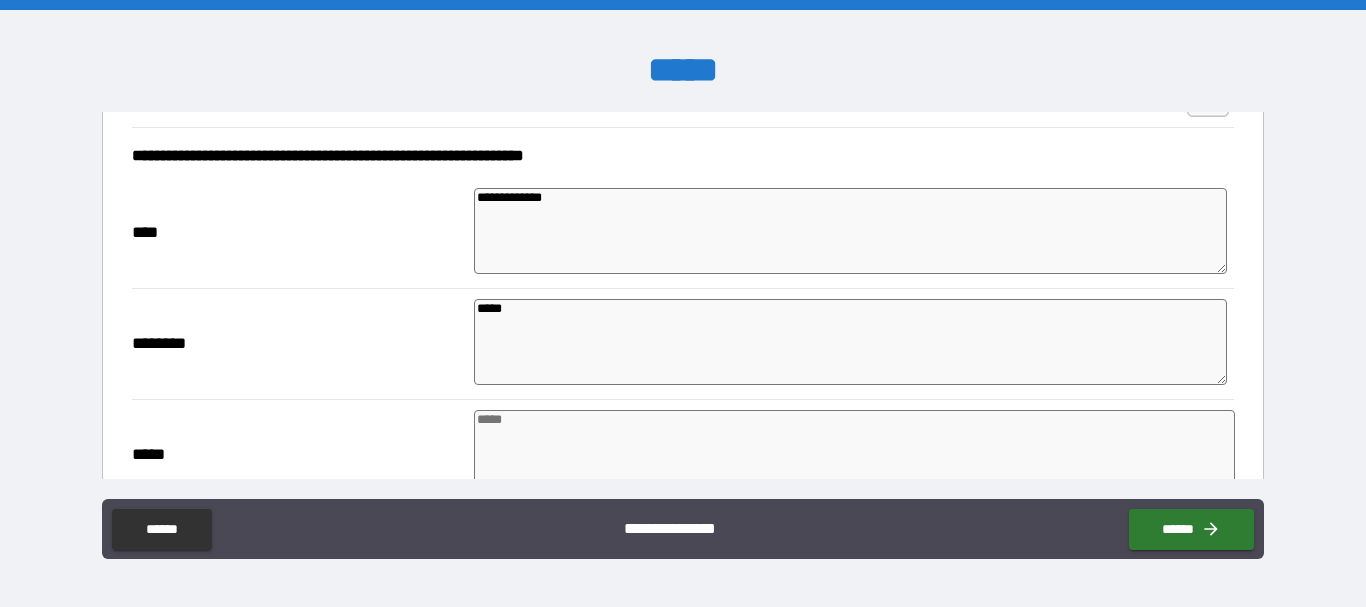 type on "******" 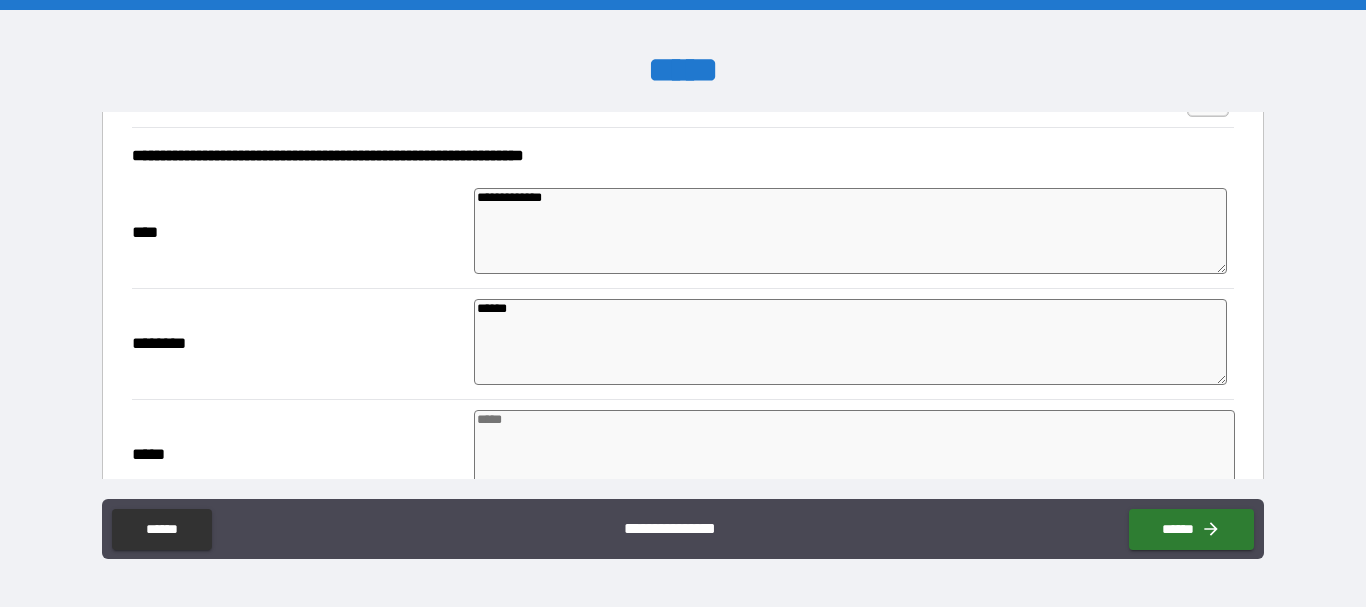 type on "*" 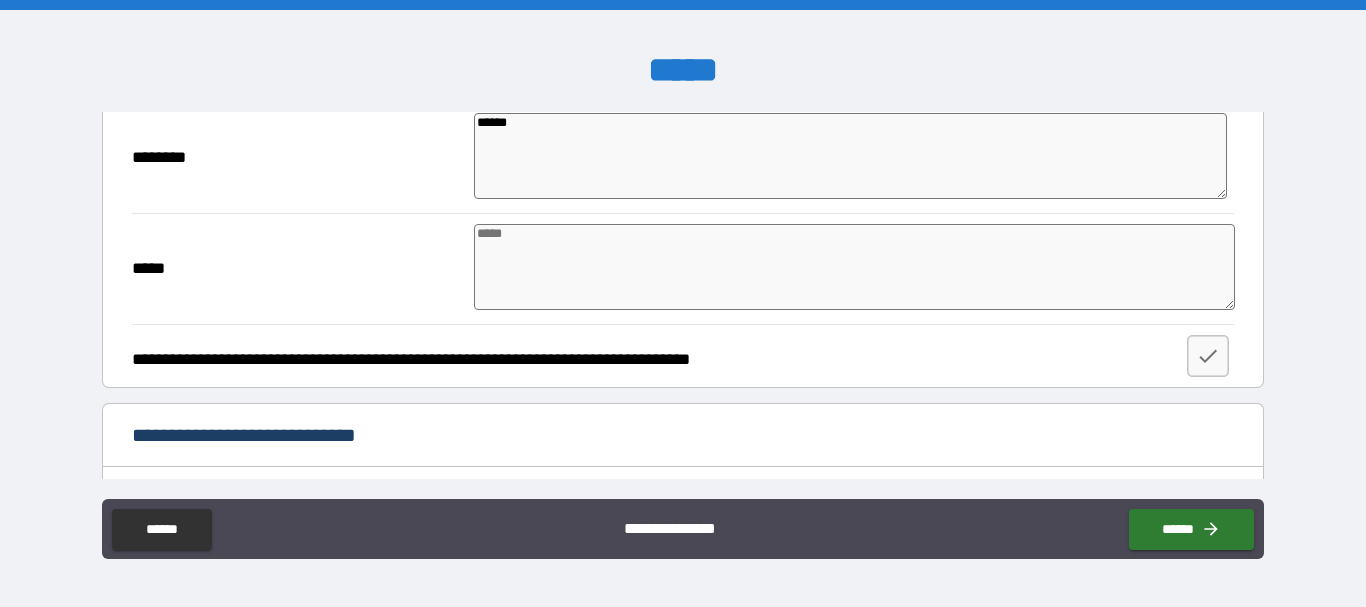 scroll, scrollTop: 700, scrollLeft: 0, axis: vertical 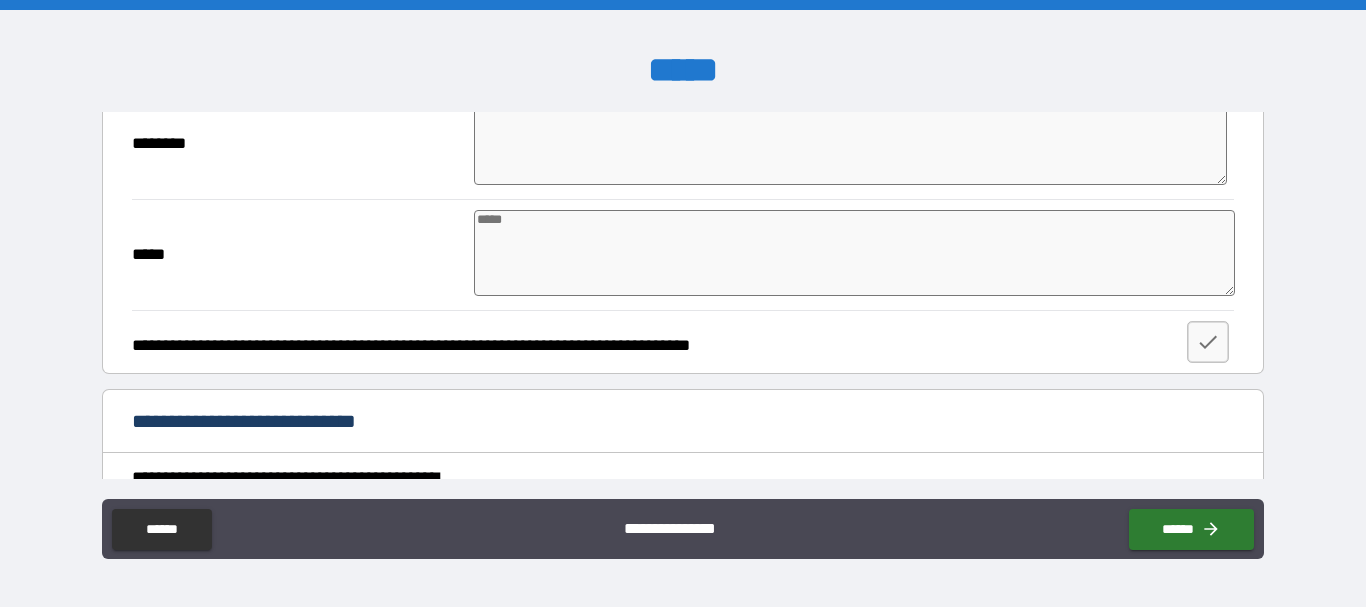 type on "******" 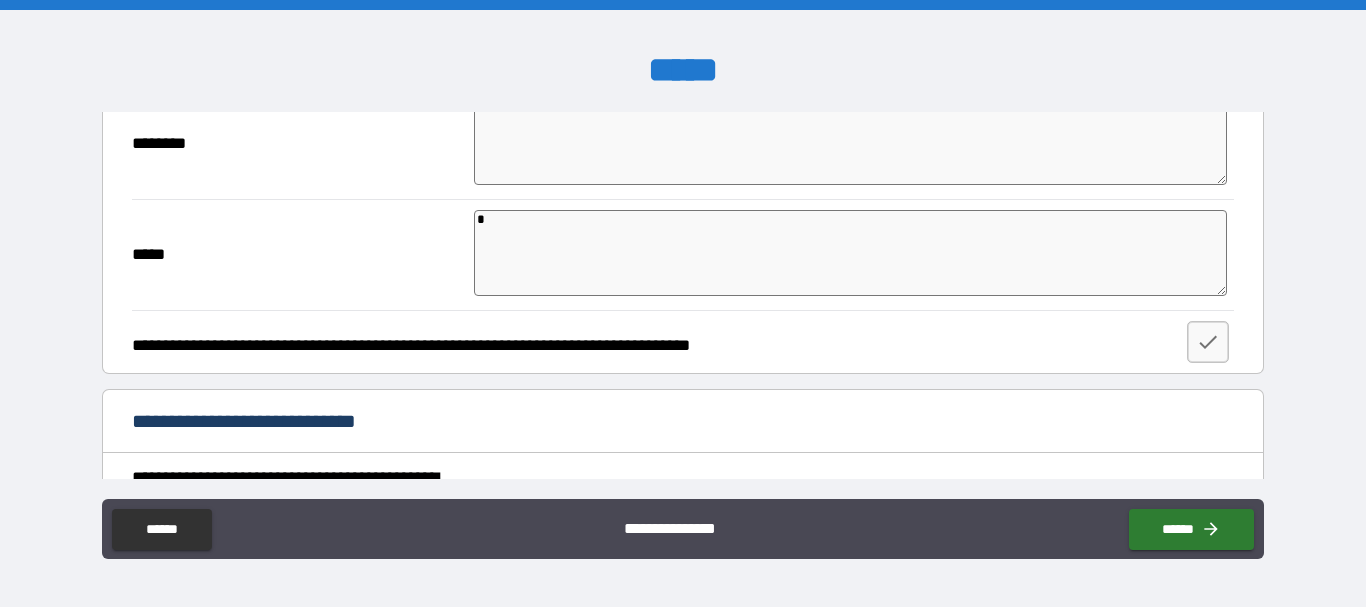 type on "*" 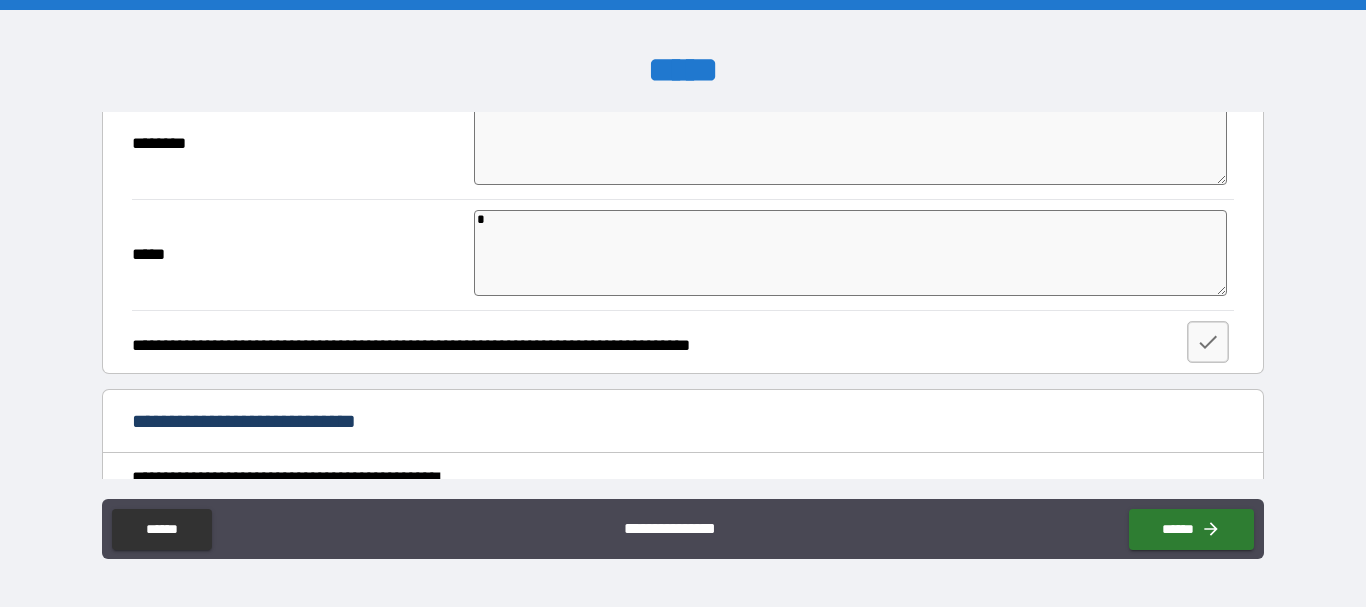 type on "*" 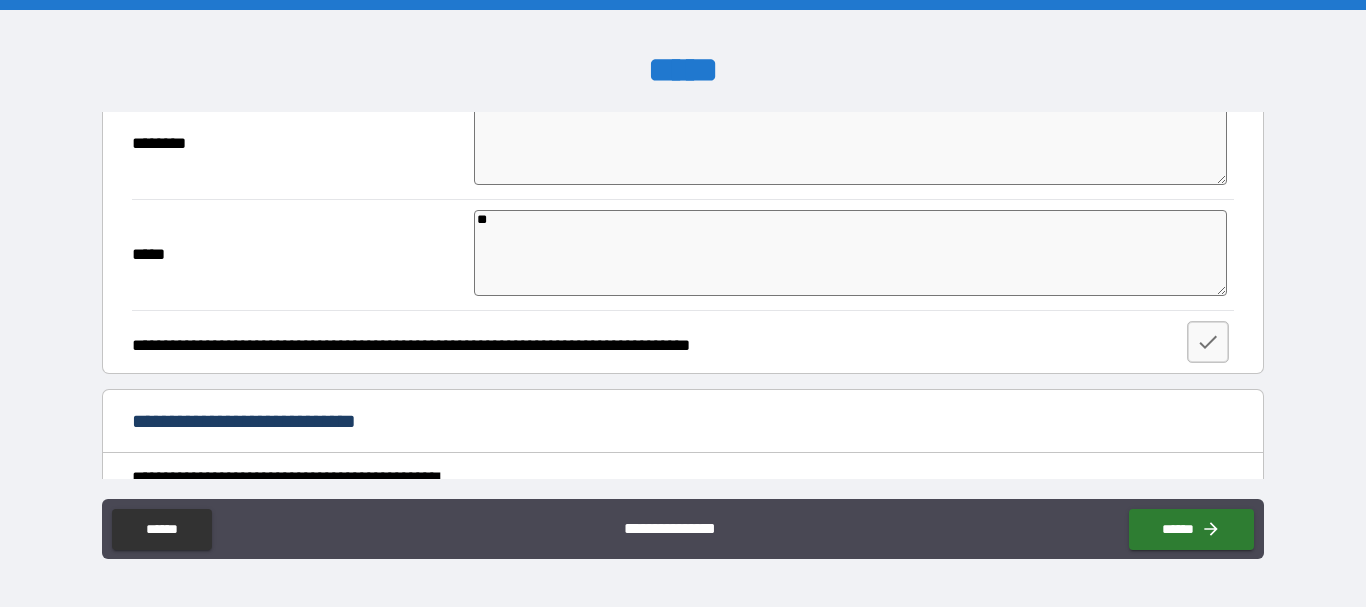 type on "*" 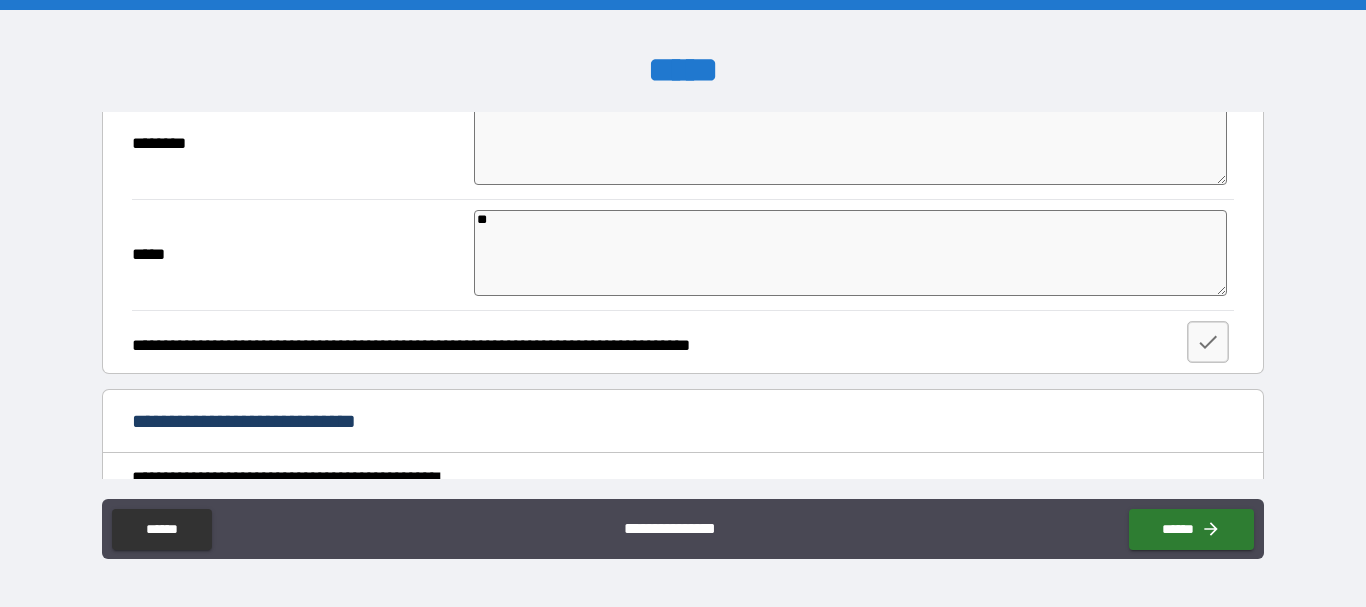 type on "*" 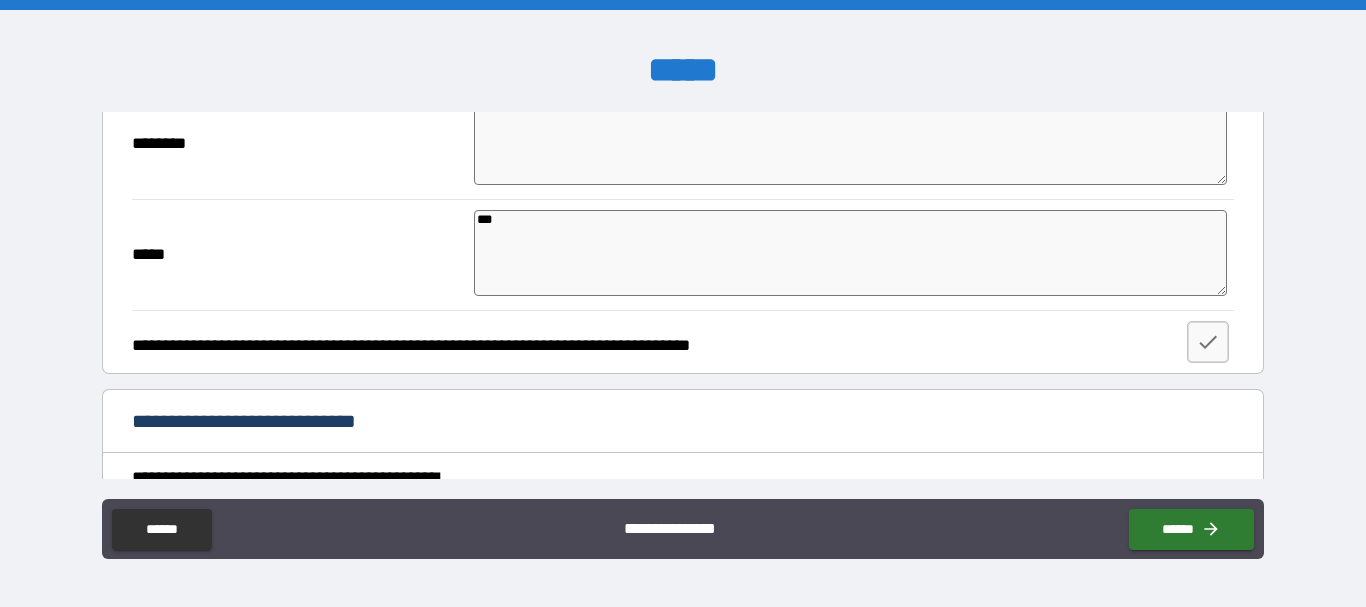 type on "*" 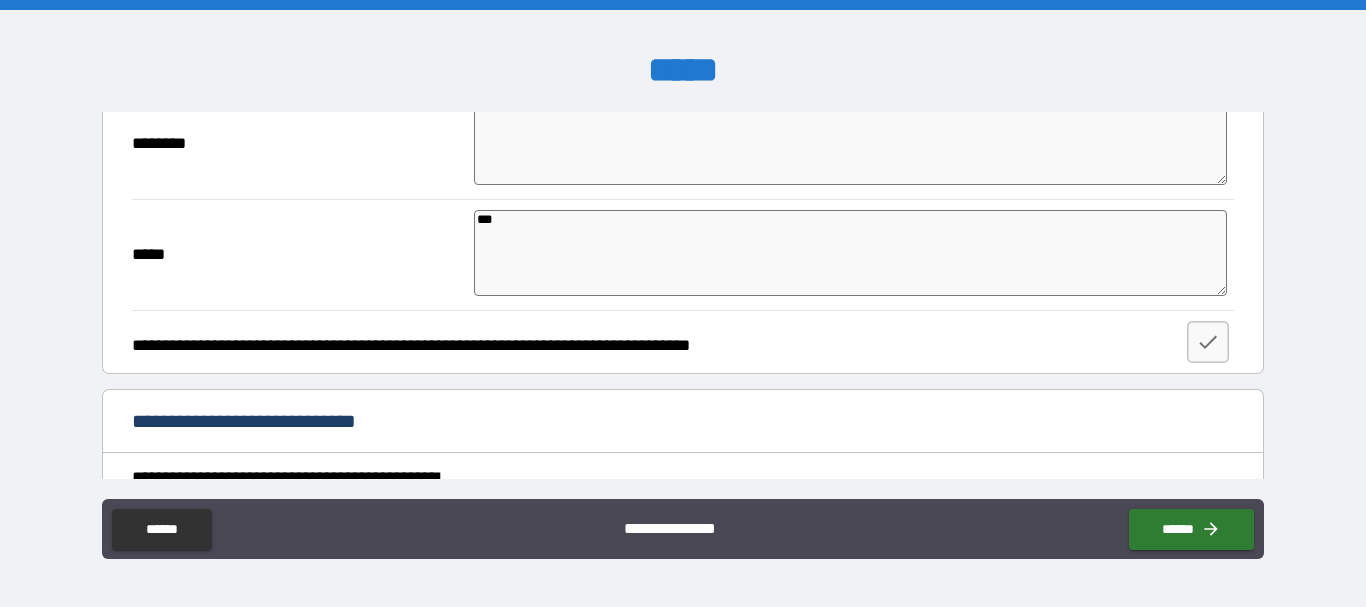 type on "*" 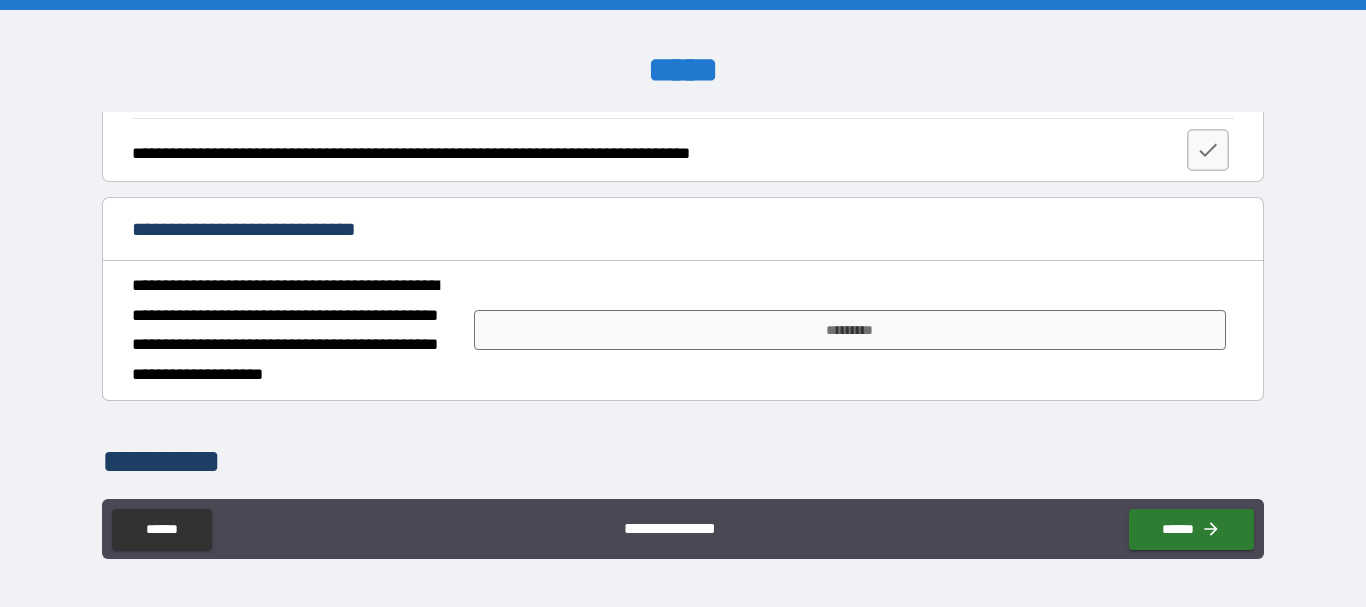scroll, scrollTop: 900, scrollLeft: 0, axis: vertical 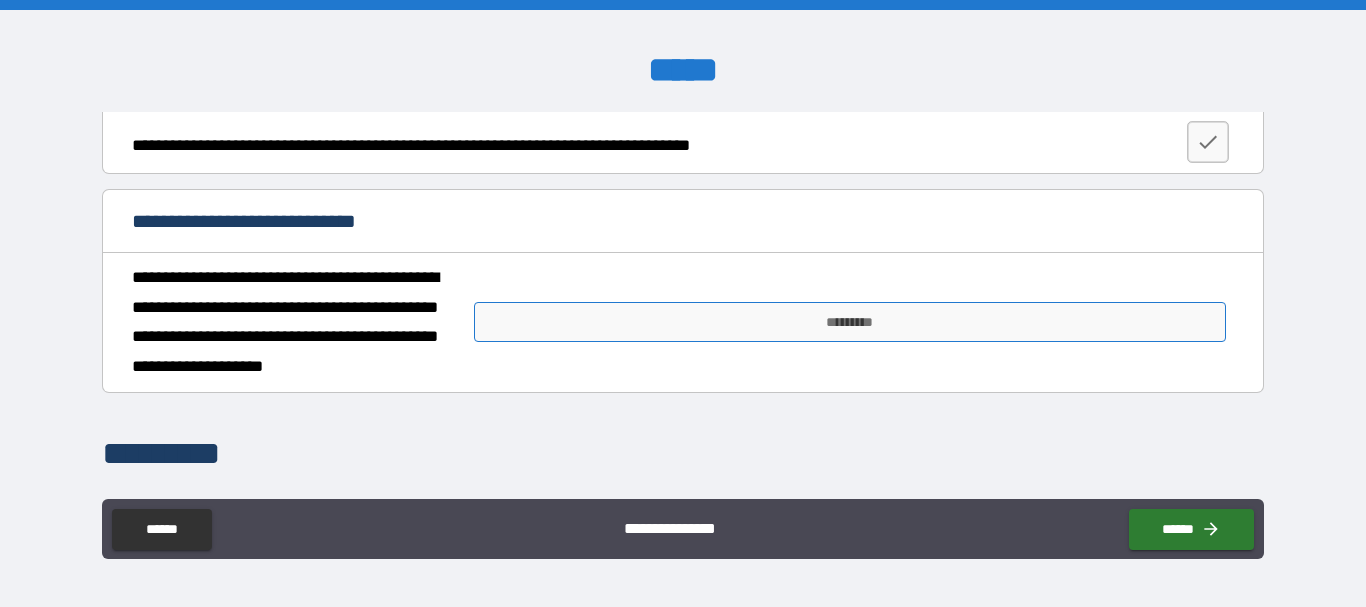 click on "*********" at bounding box center [850, 322] 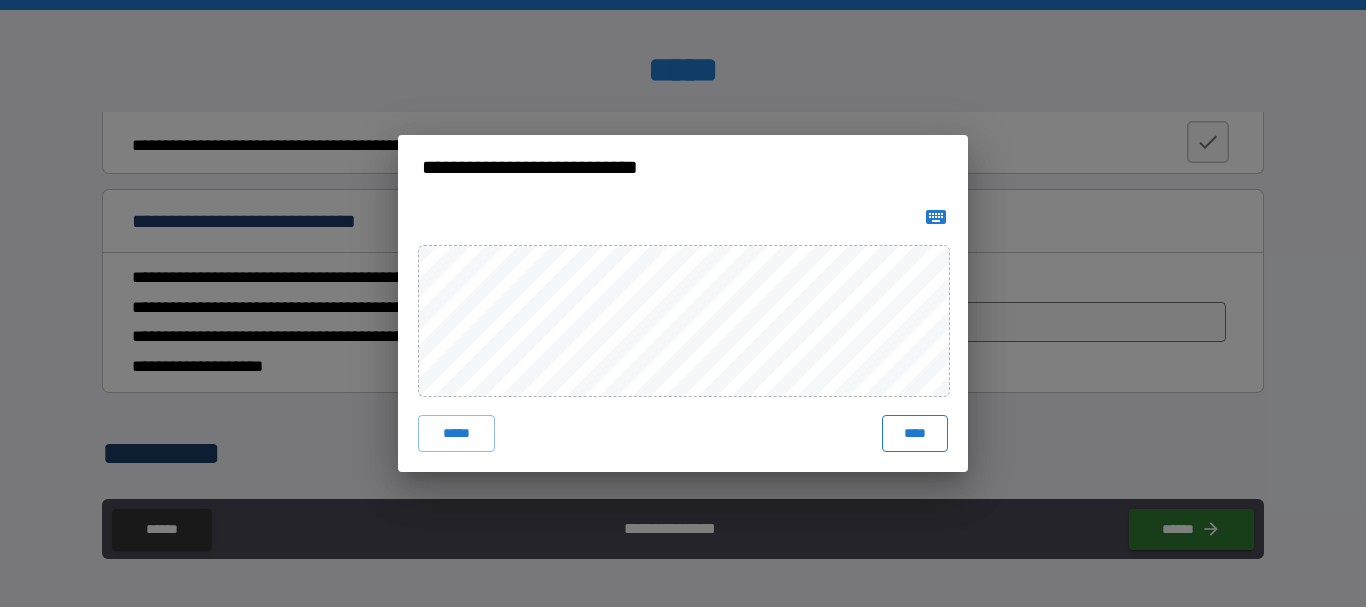 click on "****" at bounding box center [915, 433] 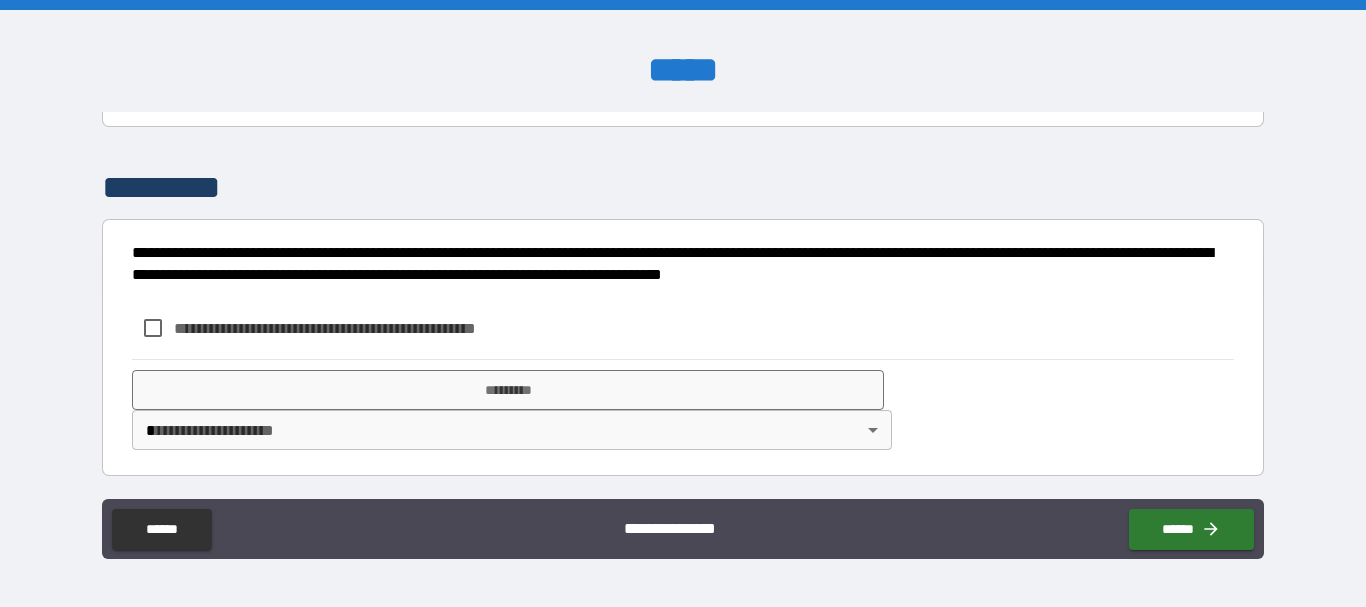 scroll, scrollTop: 1191, scrollLeft: 0, axis: vertical 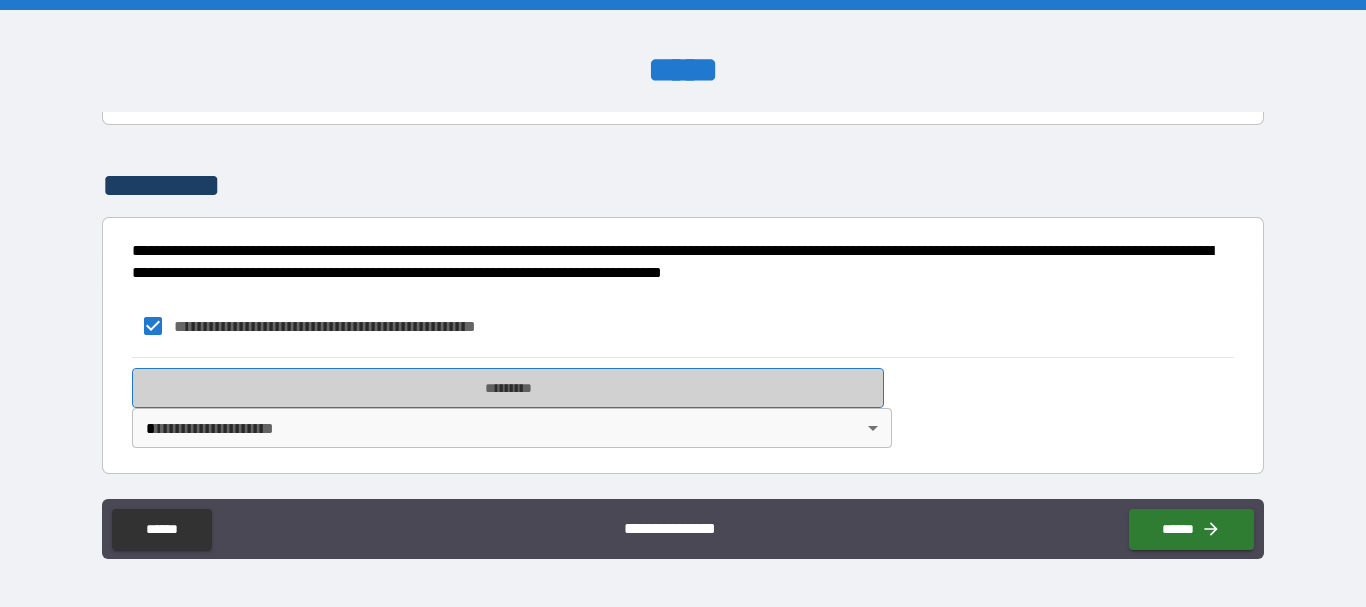 click on "*********" at bounding box center [508, 388] 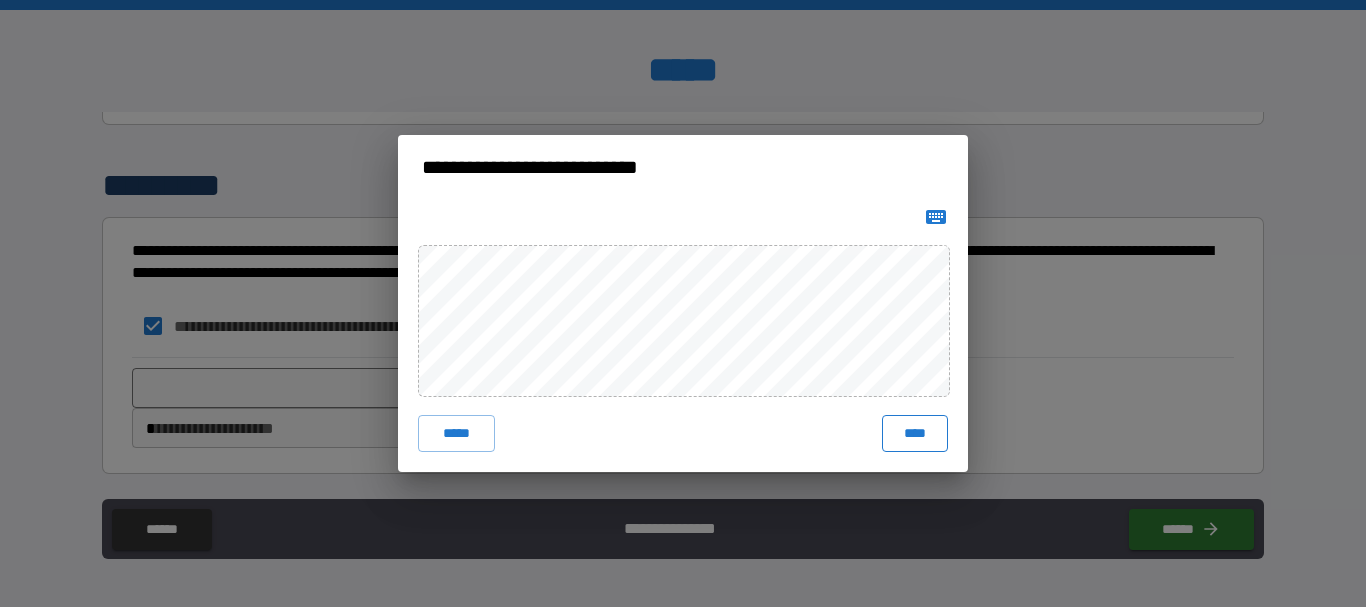 click on "****" at bounding box center [915, 433] 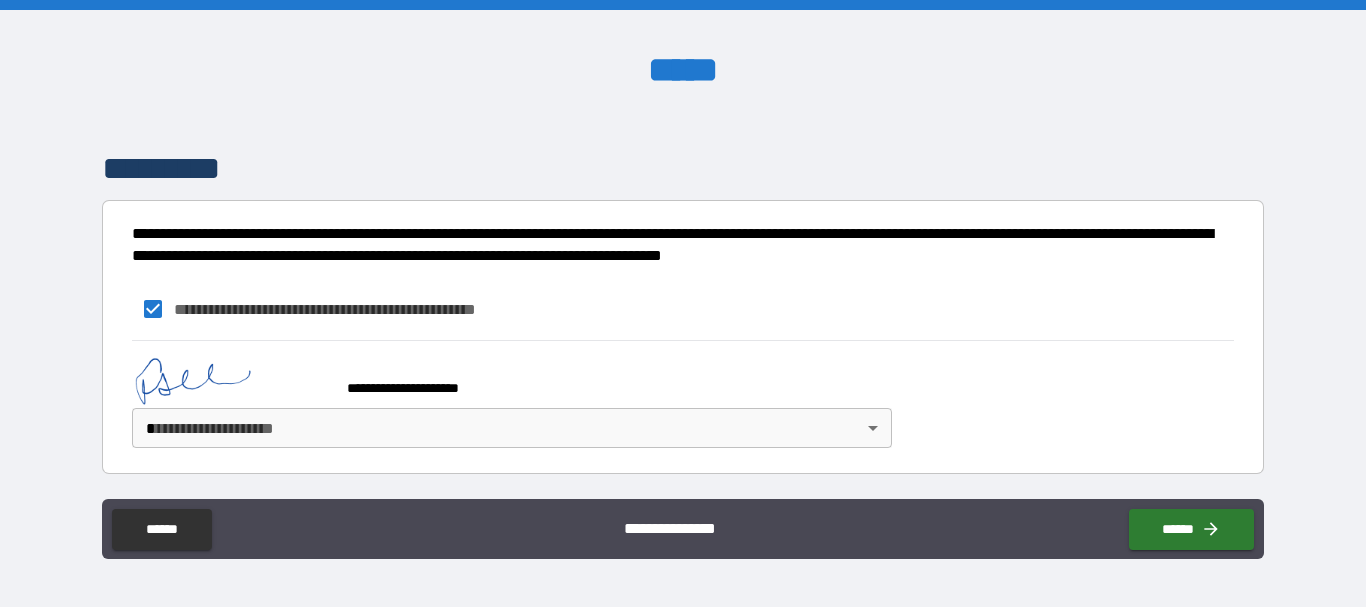 scroll, scrollTop: 1208, scrollLeft: 0, axis: vertical 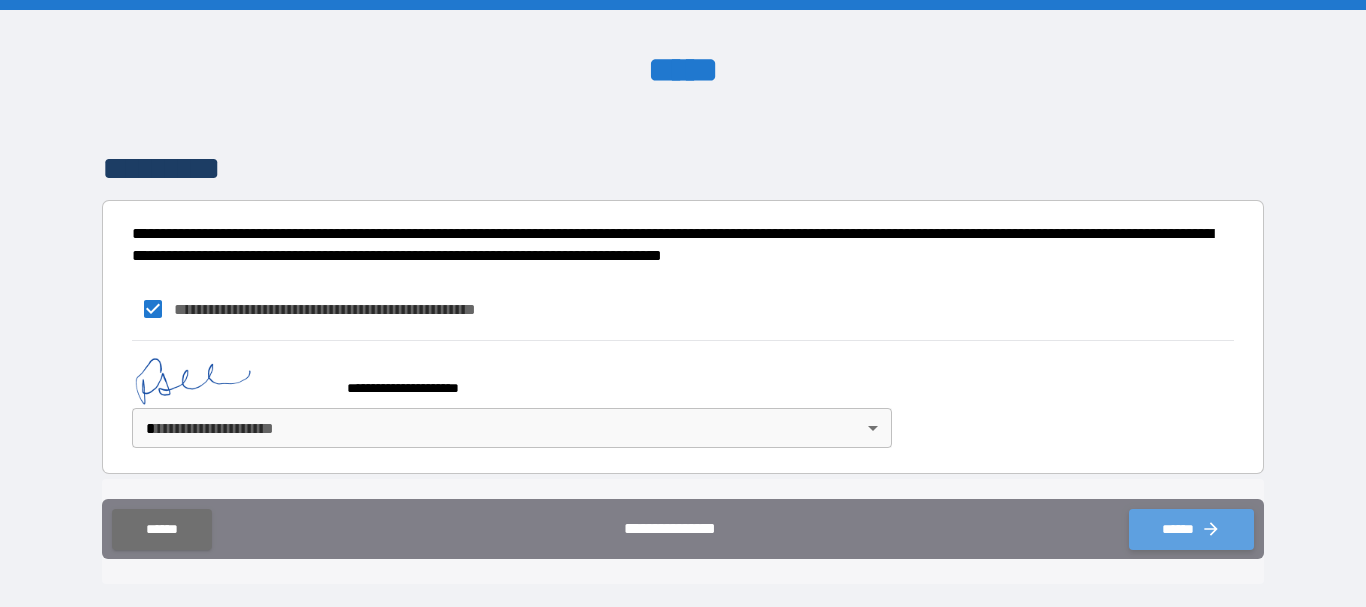 click on "******" at bounding box center [1191, 529] 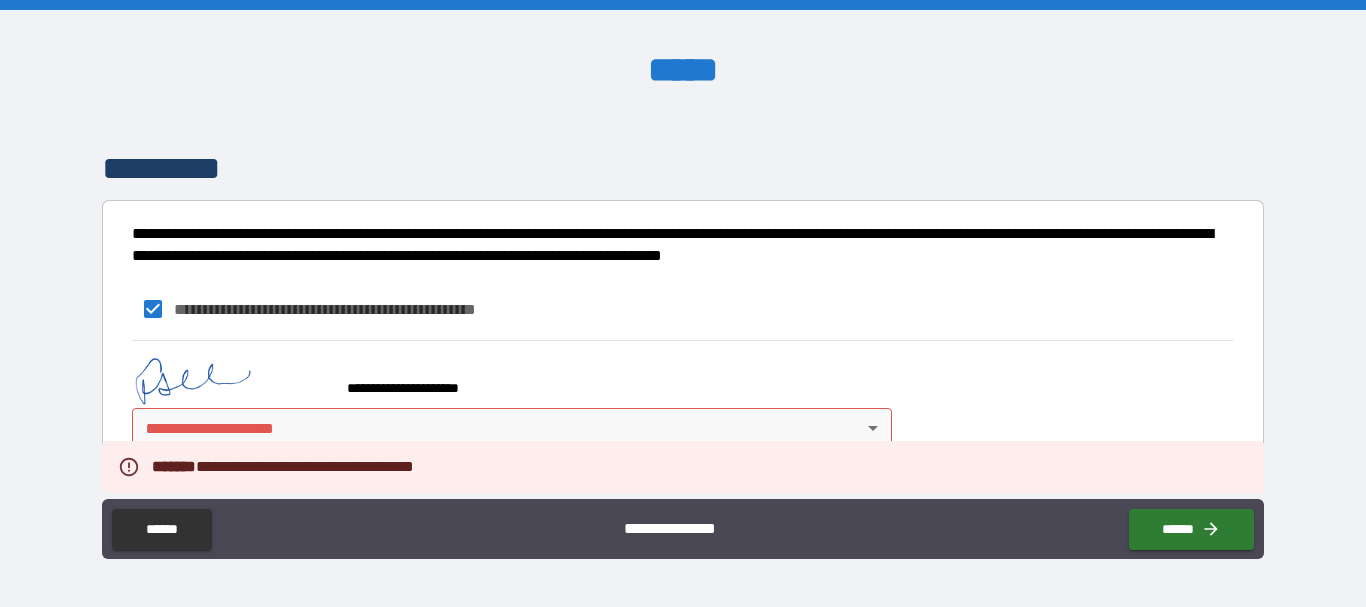 click on "**********" at bounding box center (683, 303) 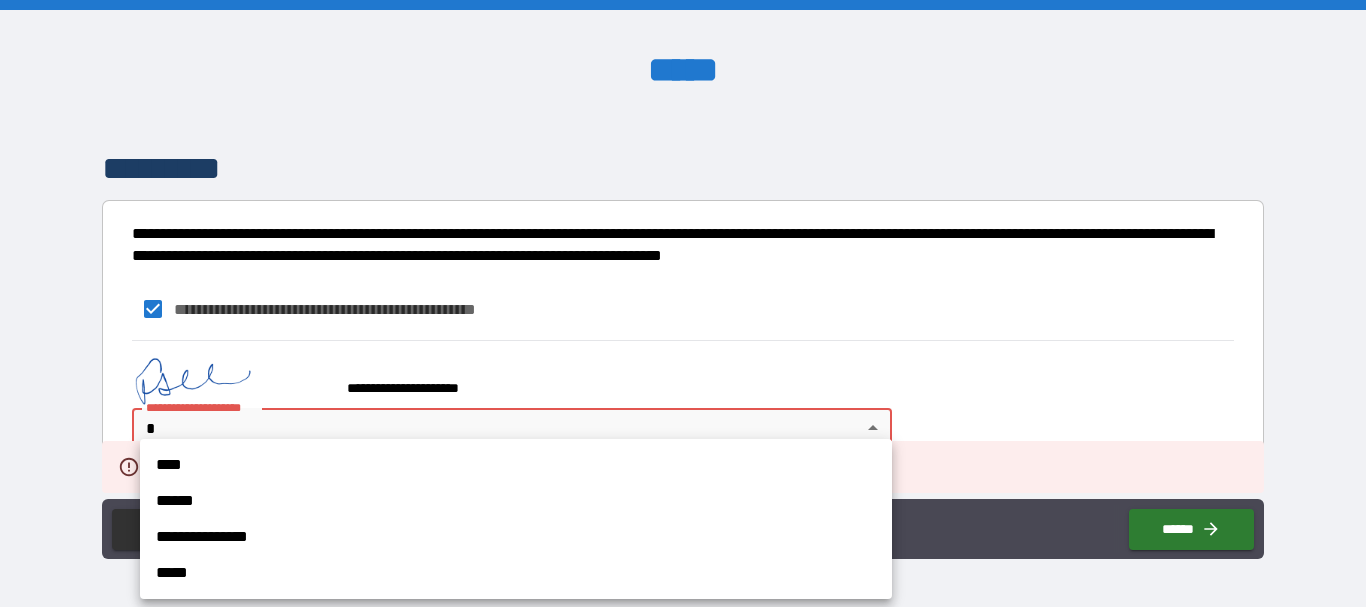 click on "****" at bounding box center [516, 465] 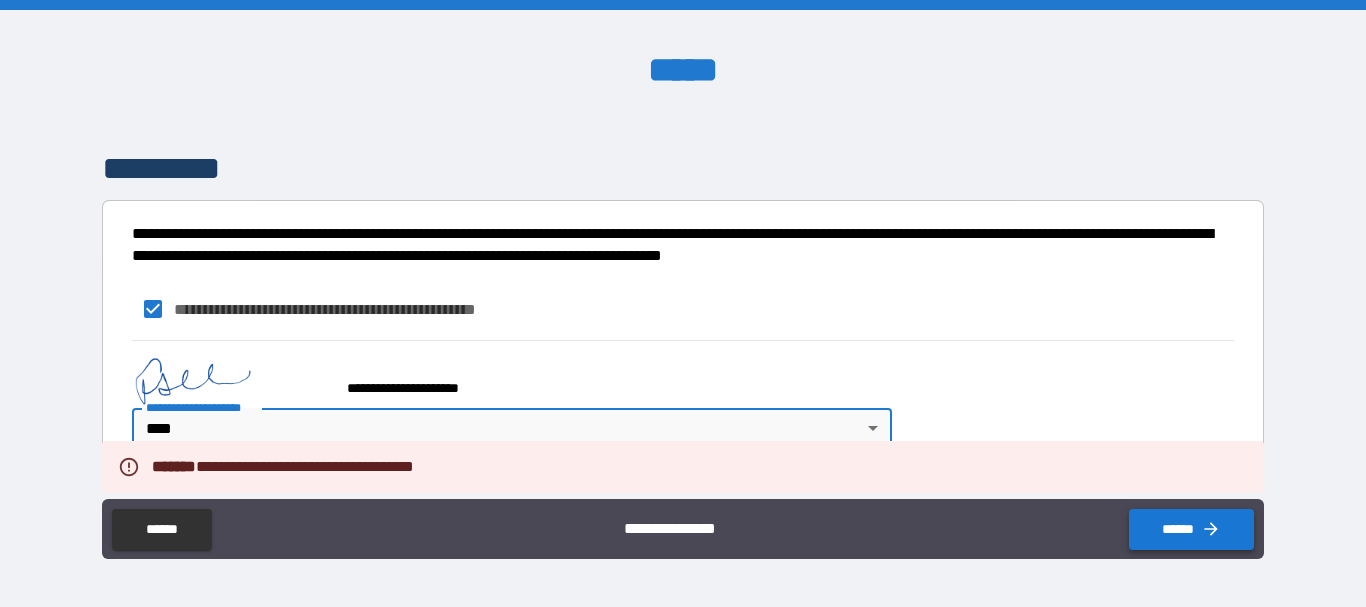 click on "******" at bounding box center (1191, 529) 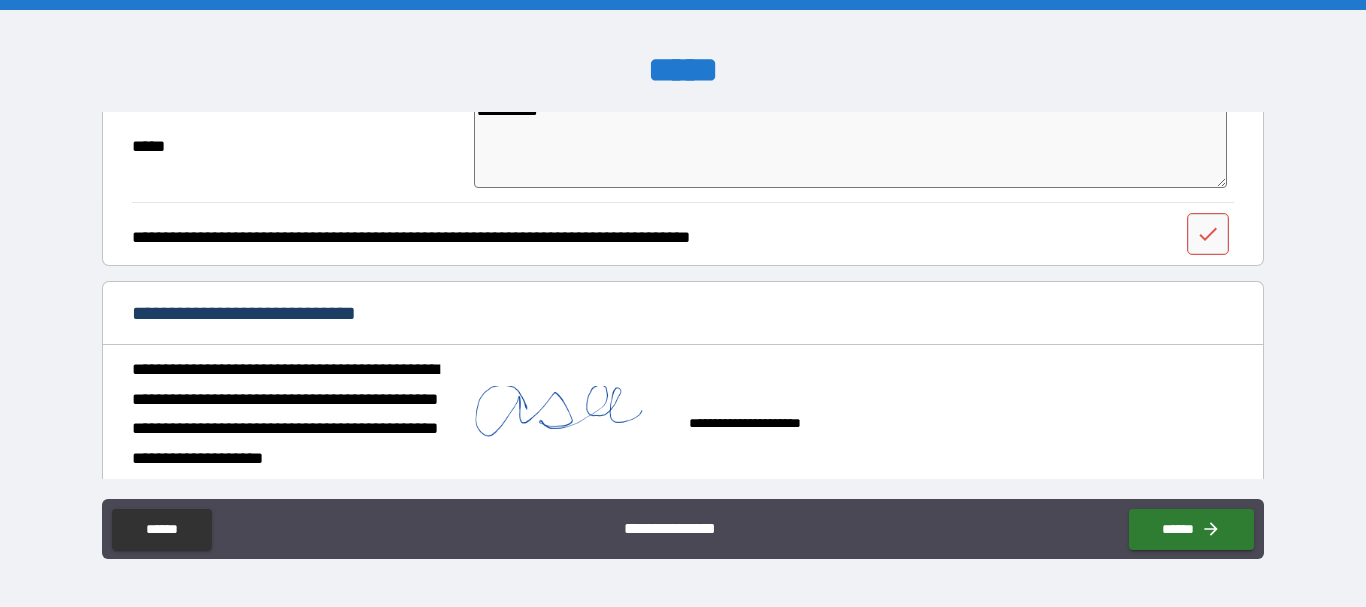 scroll, scrollTop: 708, scrollLeft: 0, axis: vertical 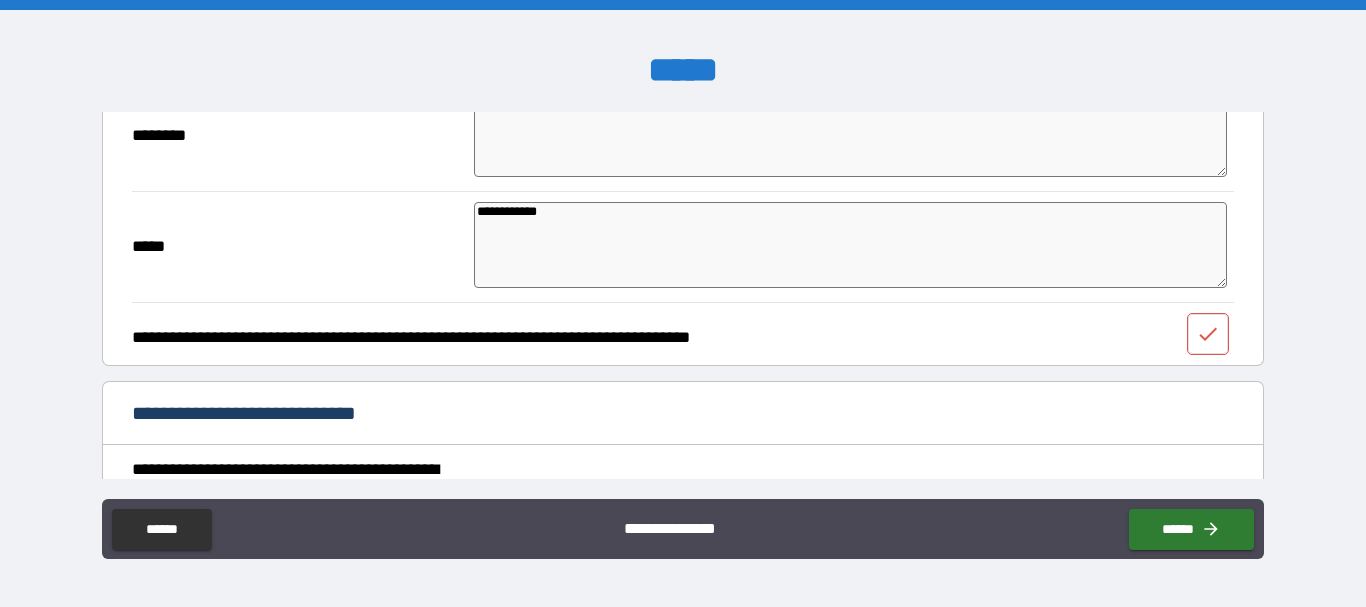click 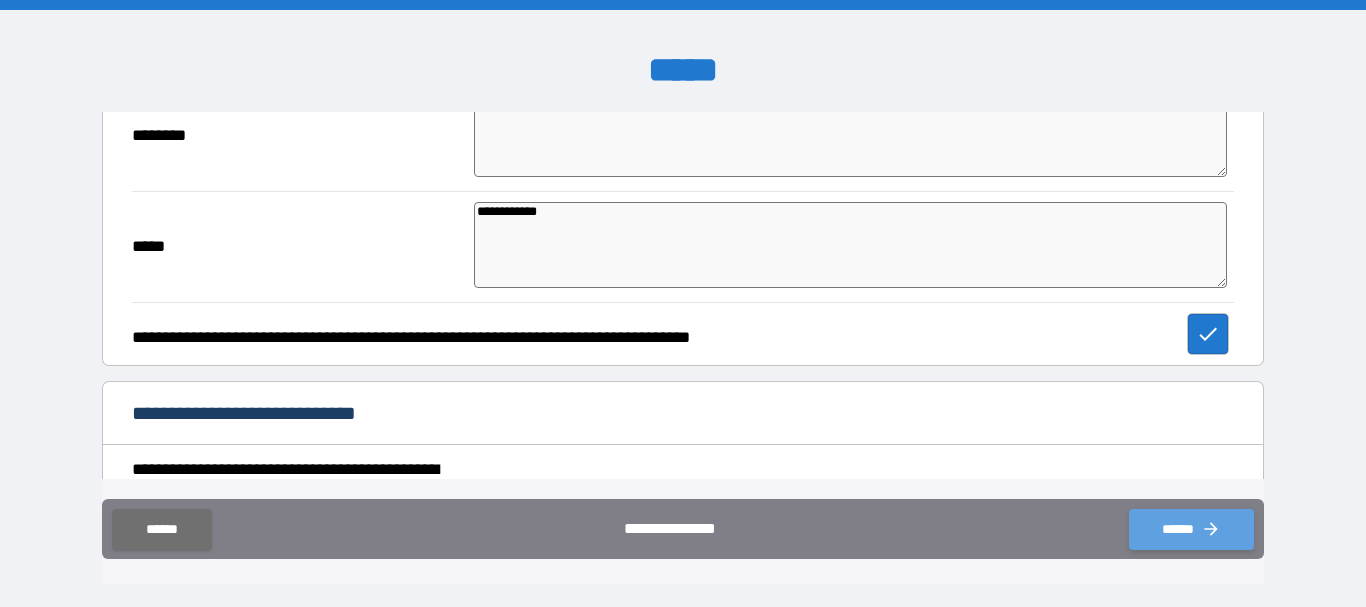click on "******" at bounding box center (1191, 529) 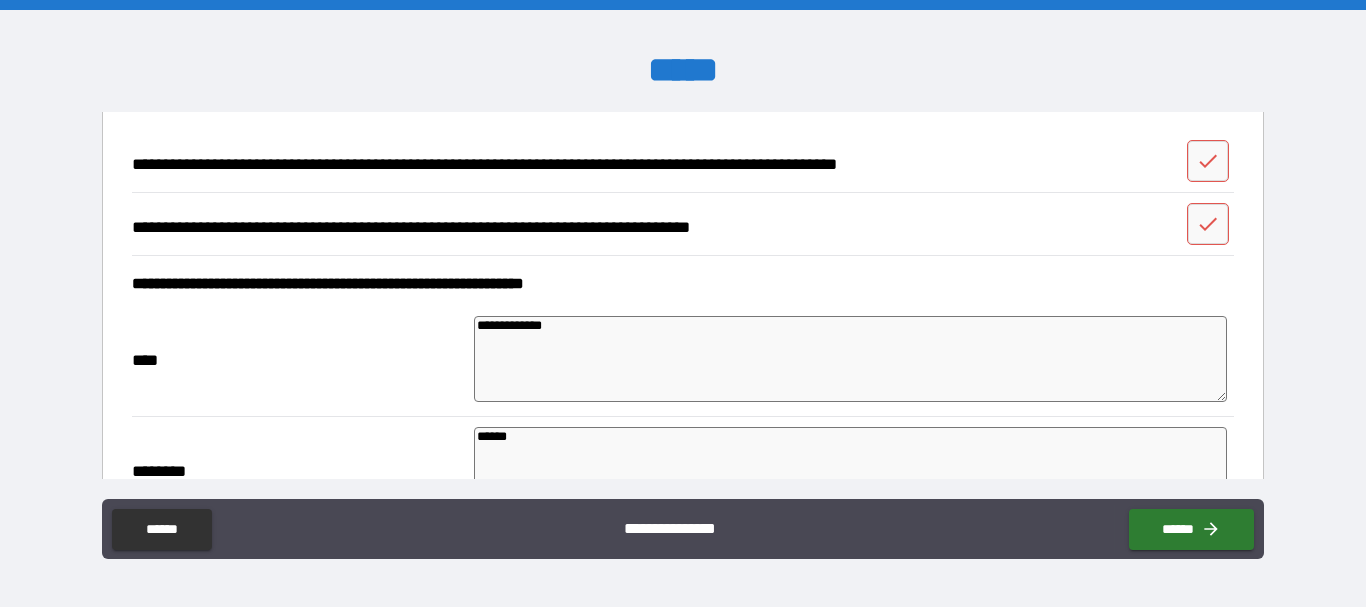 scroll, scrollTop: 308, scrollLeft: 0, axis: vertical 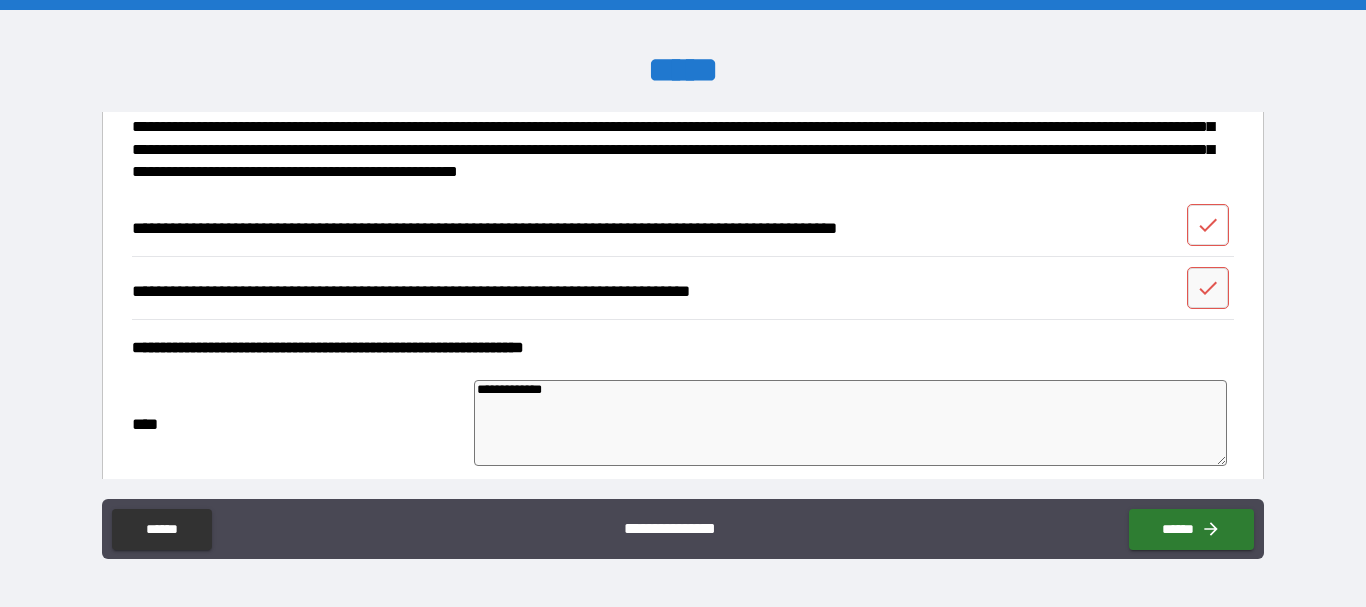 click 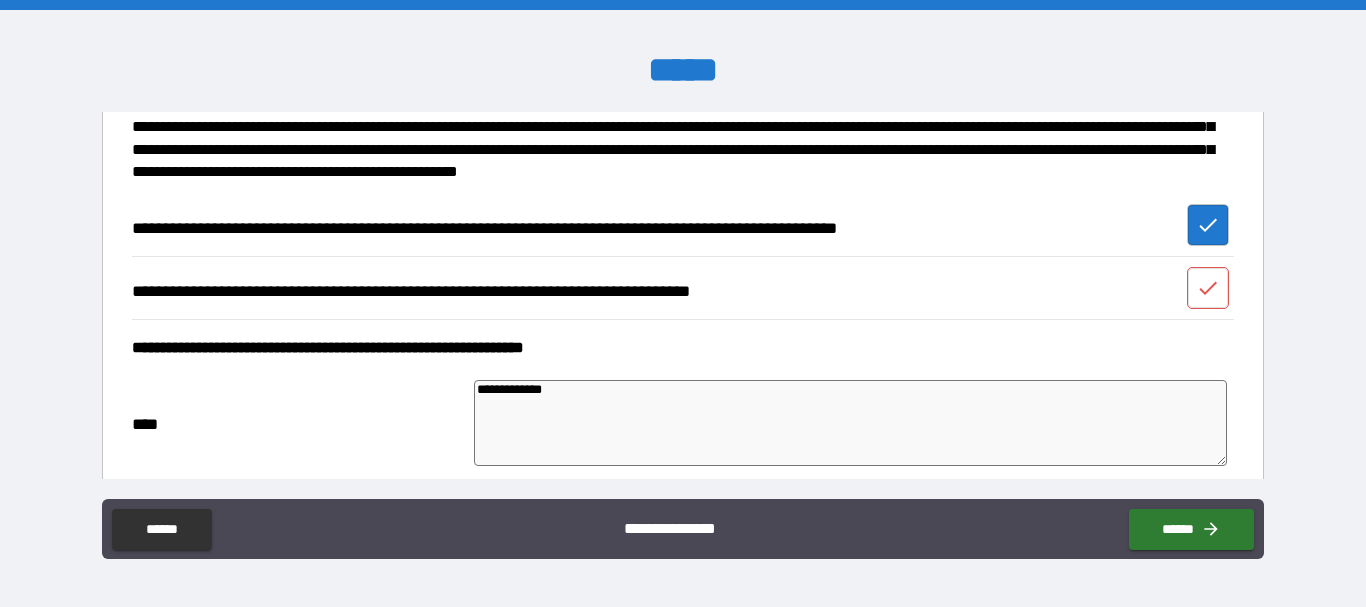 click 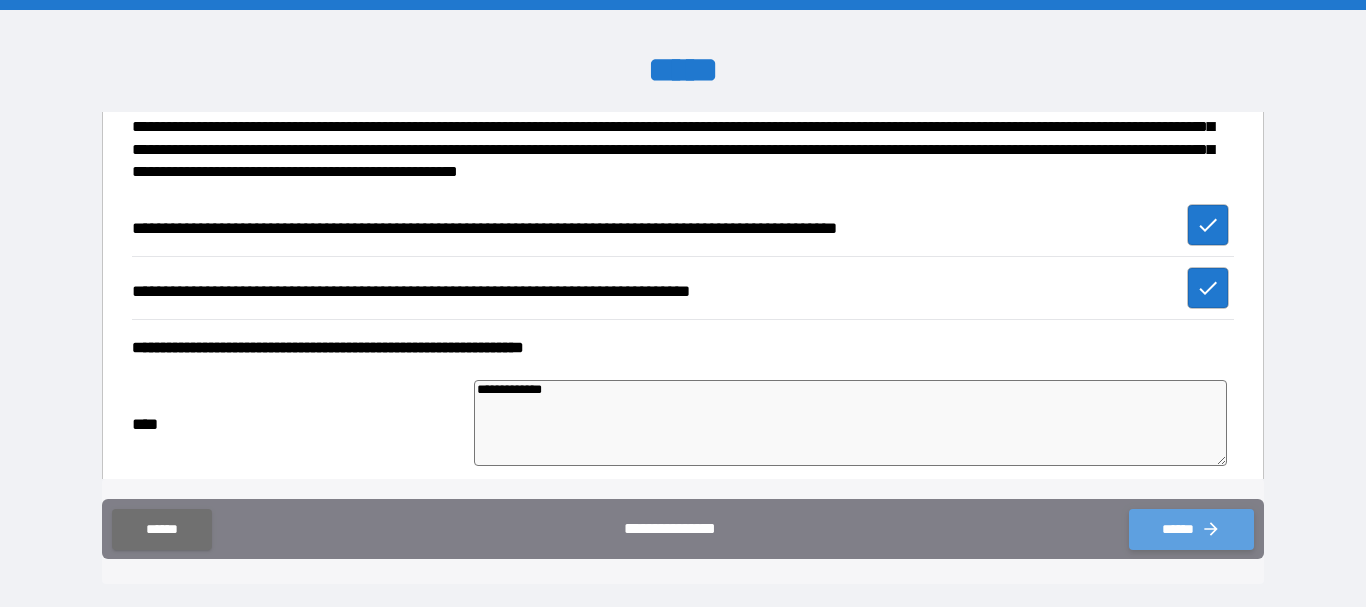 click on "******" at bounding box center [1191, 529] 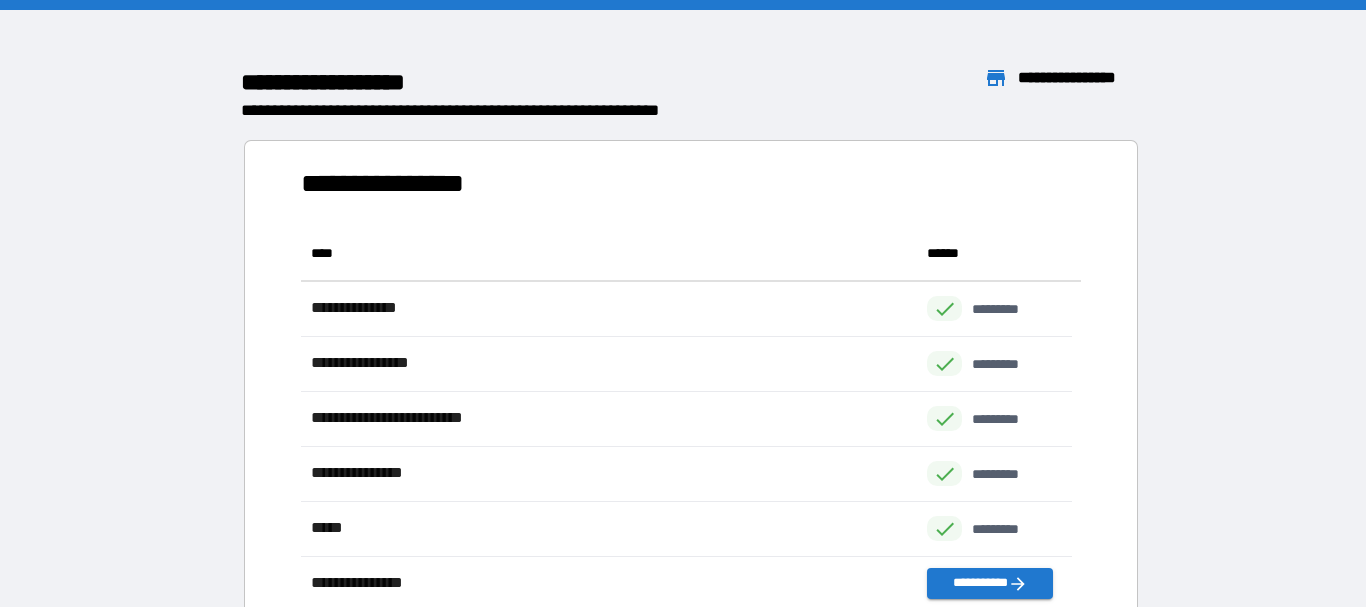 scroll, scrollTop: 16, scrollLeft: 16, axis: both 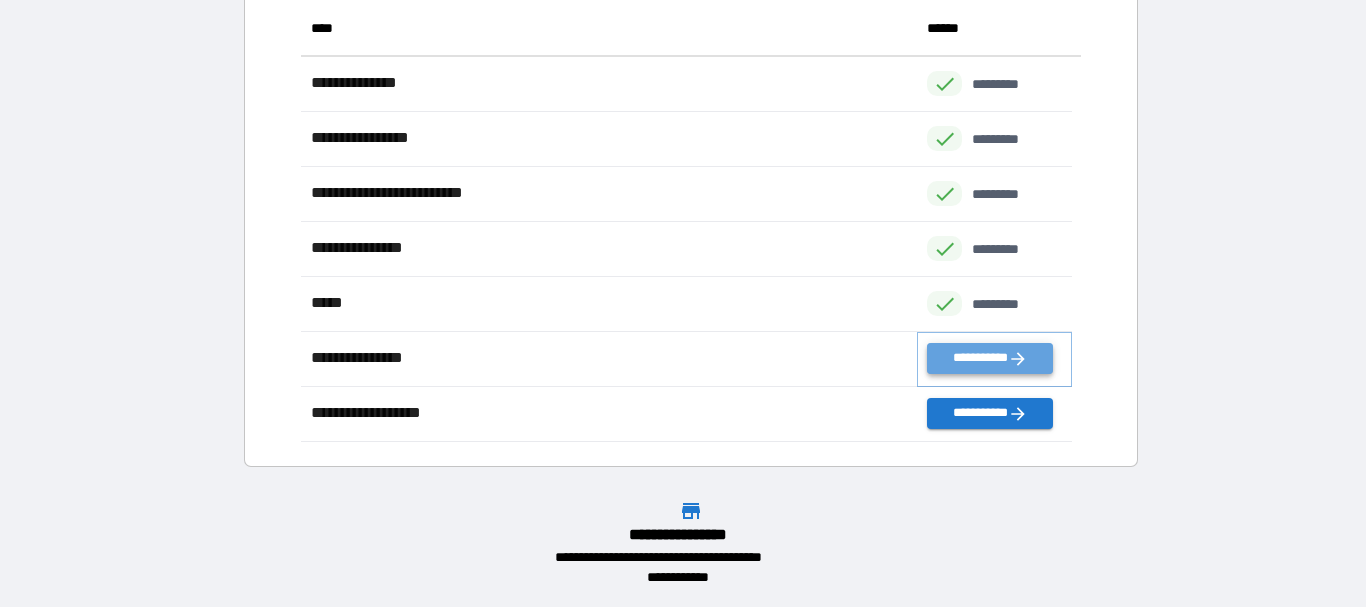click on "**********" at bounding box center [989, 358] 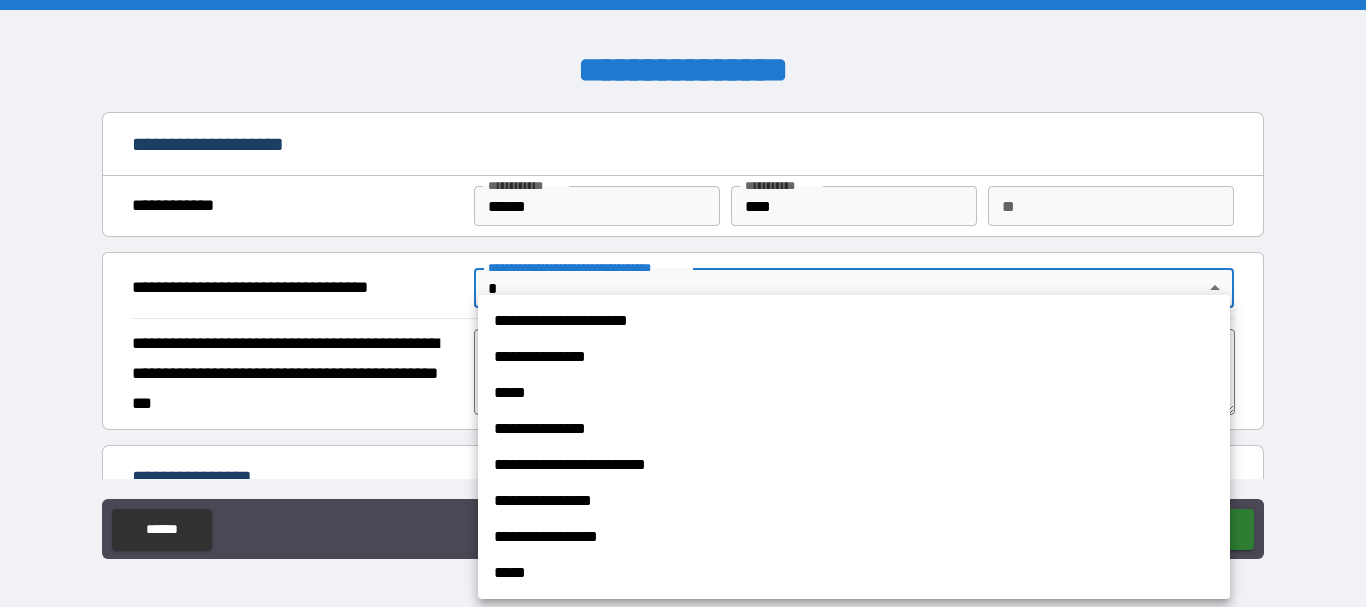 click on "**********" at bounding box center (683, 303) 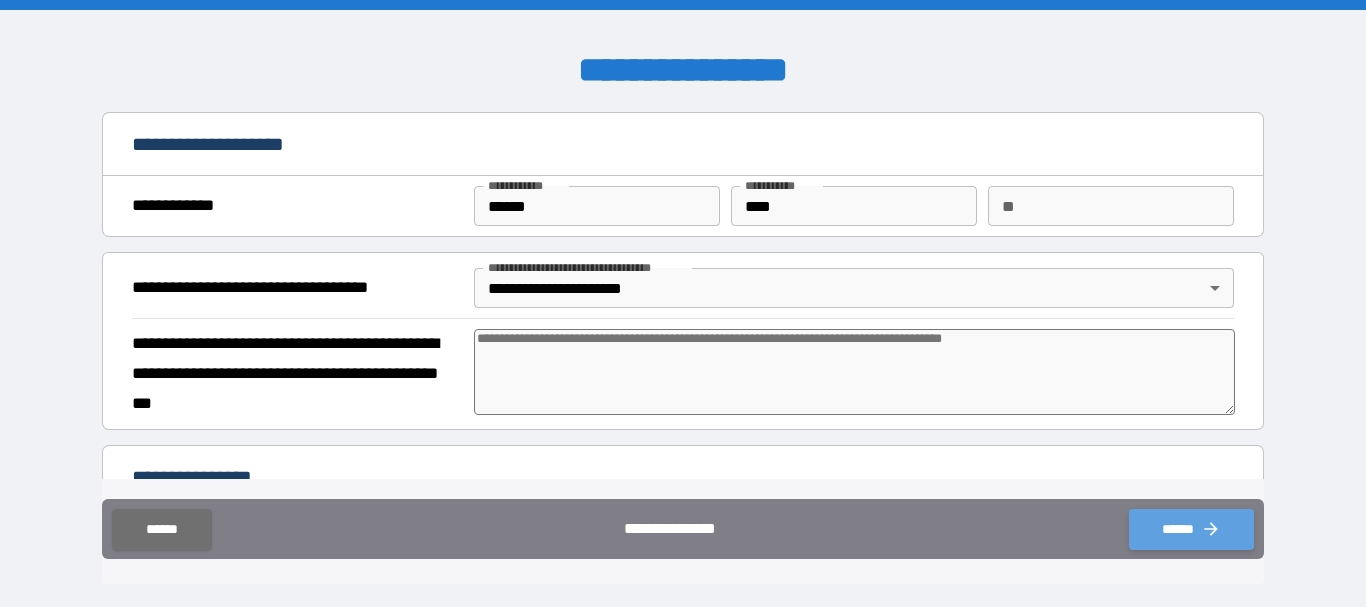 click on "******" at bounding box center [1191, 529] 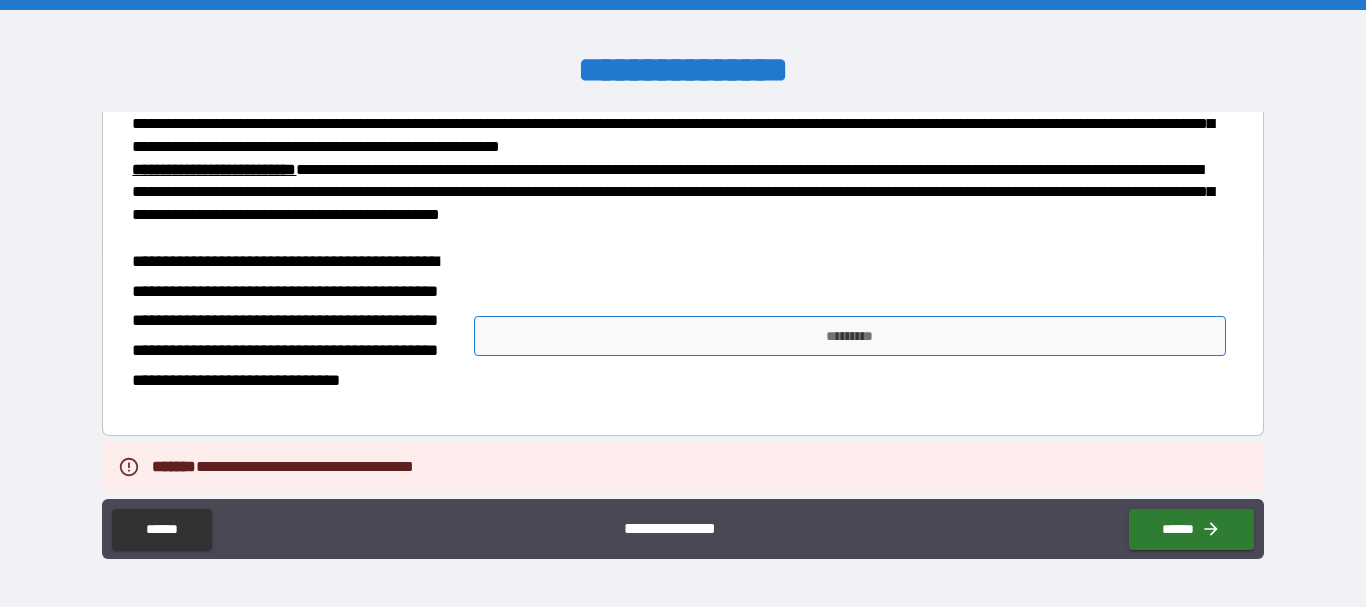 scroll, scrollTop: 800, scrollLeft: 0, axis: vertical 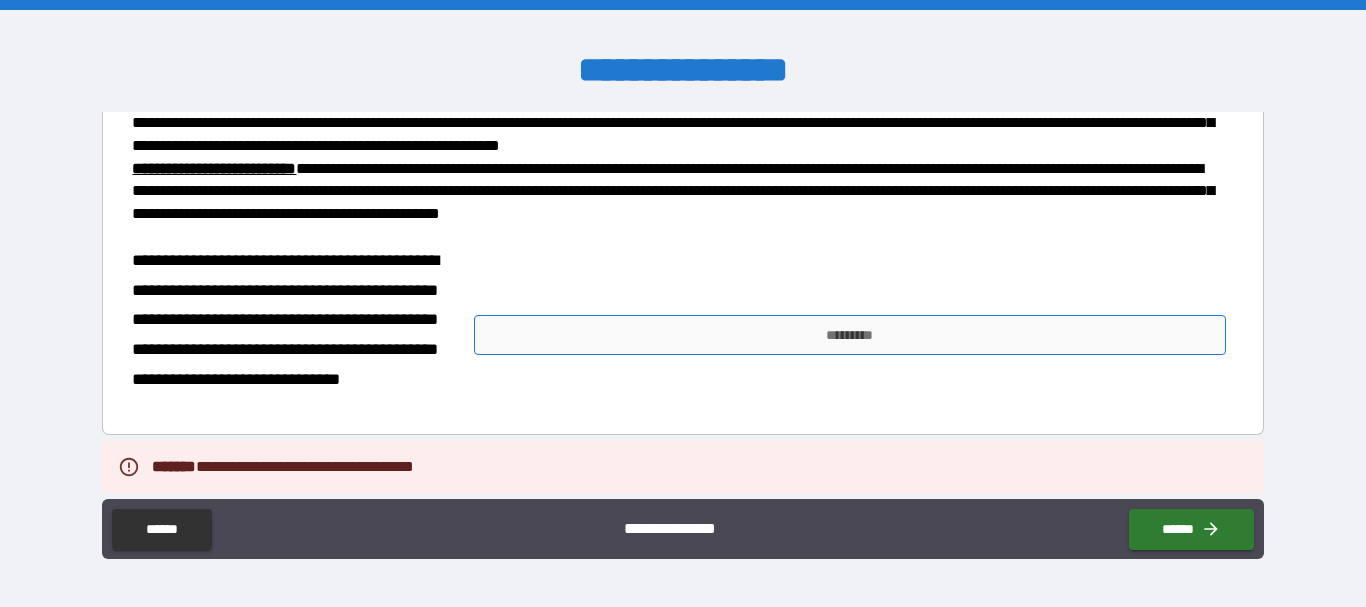 click on "*********" at bounding box center [850, 335] 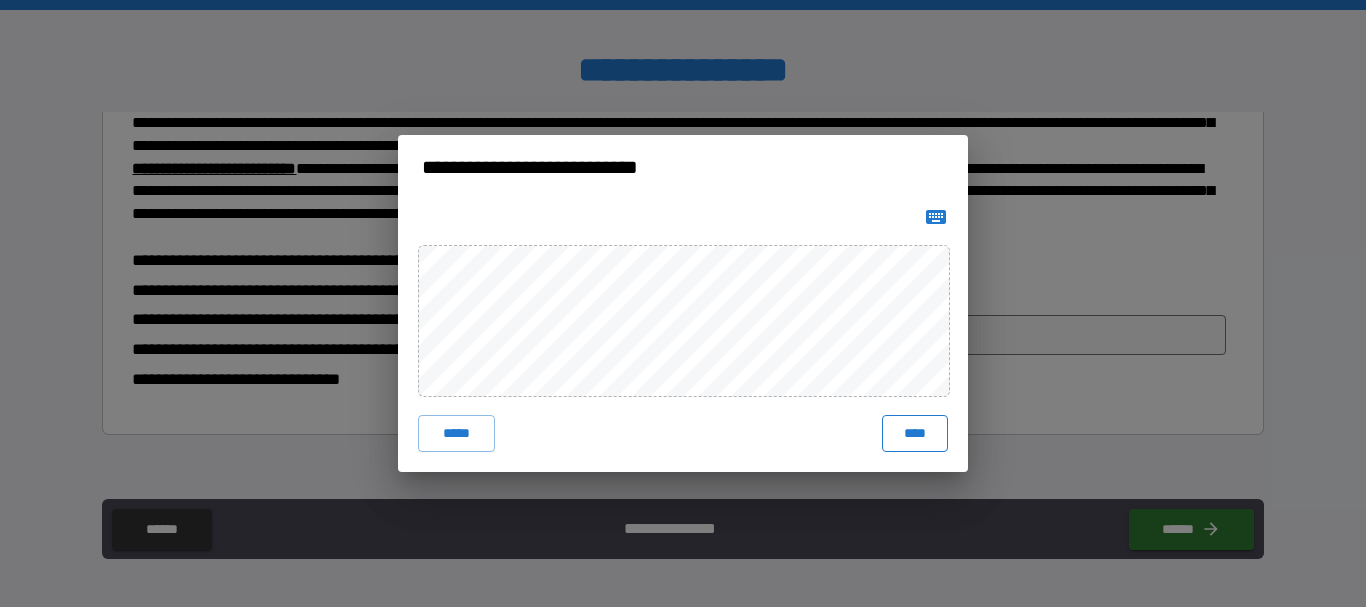 click on "****" at bounding box center [915, 433] 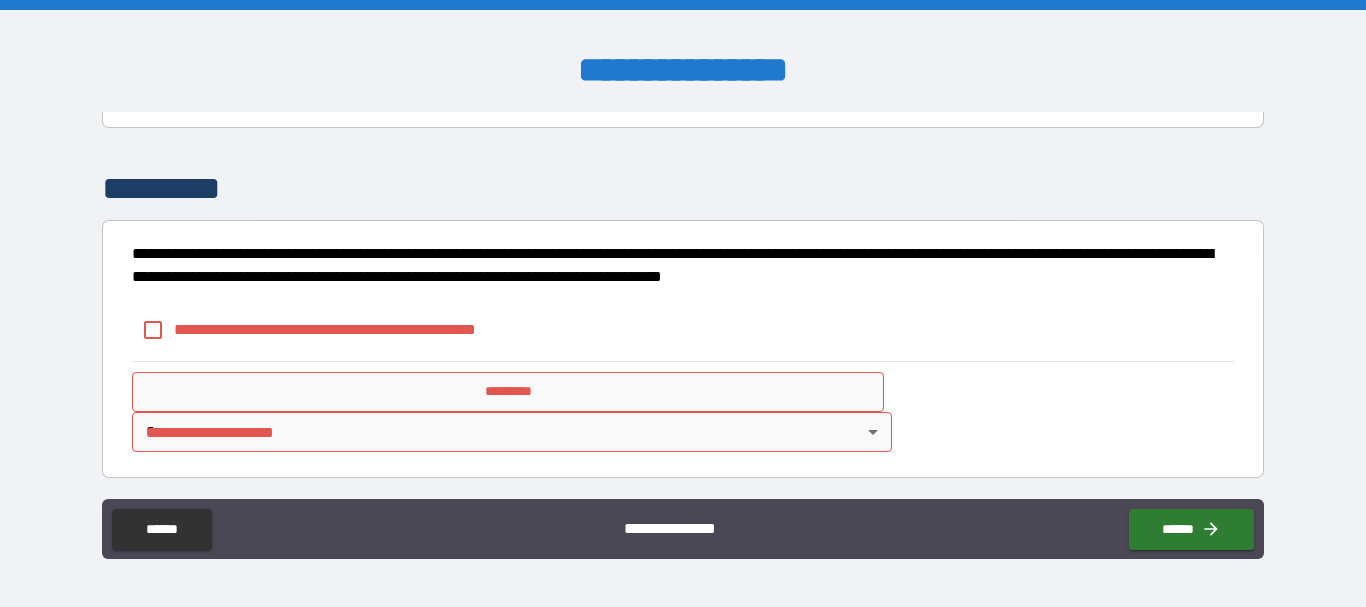 scroll, scrollTop: 1111, scrollLeft: 0, axis: vertical 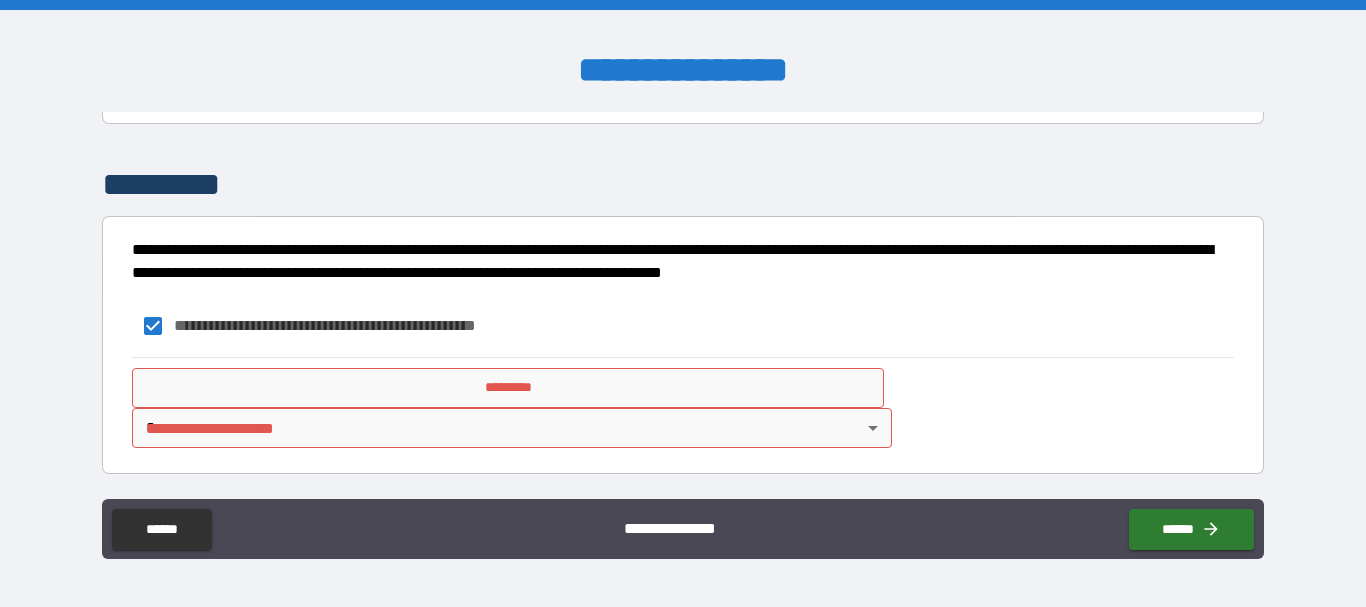 click on "*********" at bounding box center (508, 388) 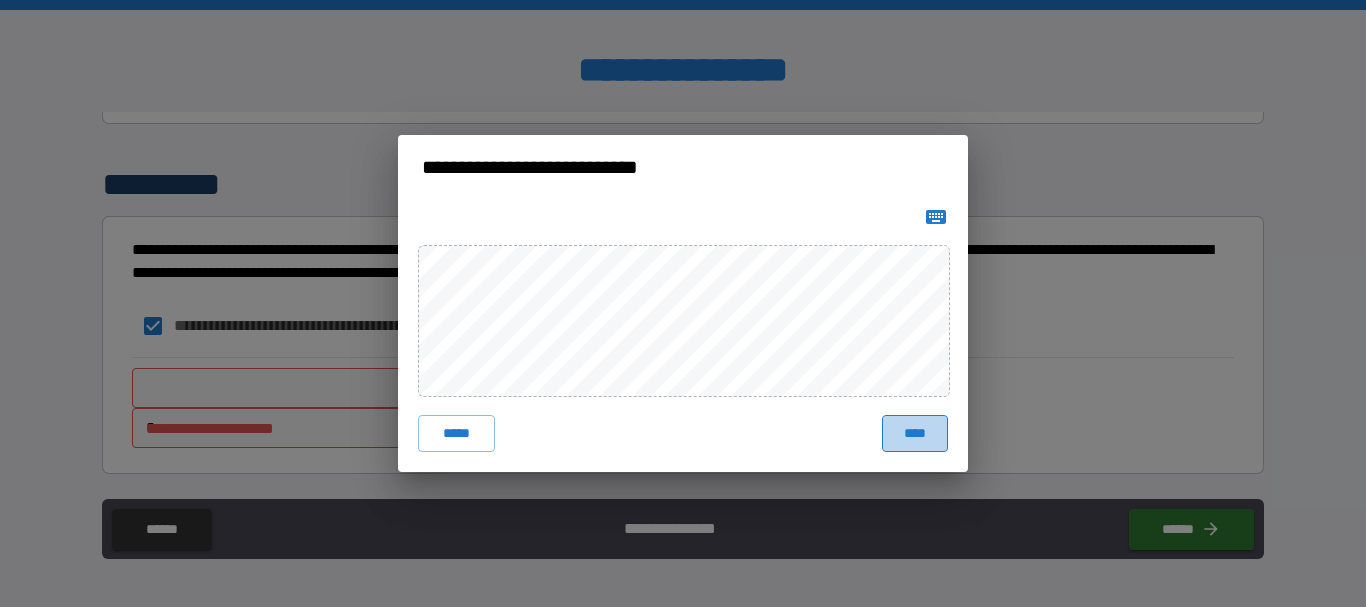 click on "****" at bounding box center [915, 433] 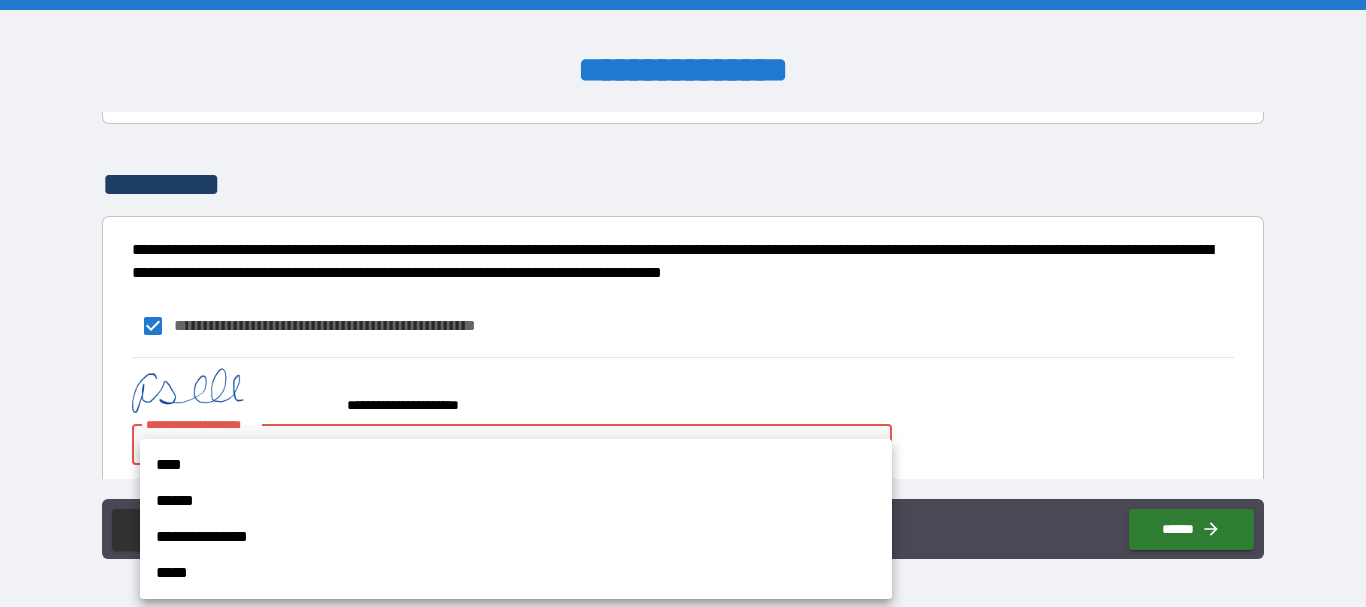 click on "**********" at bounding box center [683, 303] 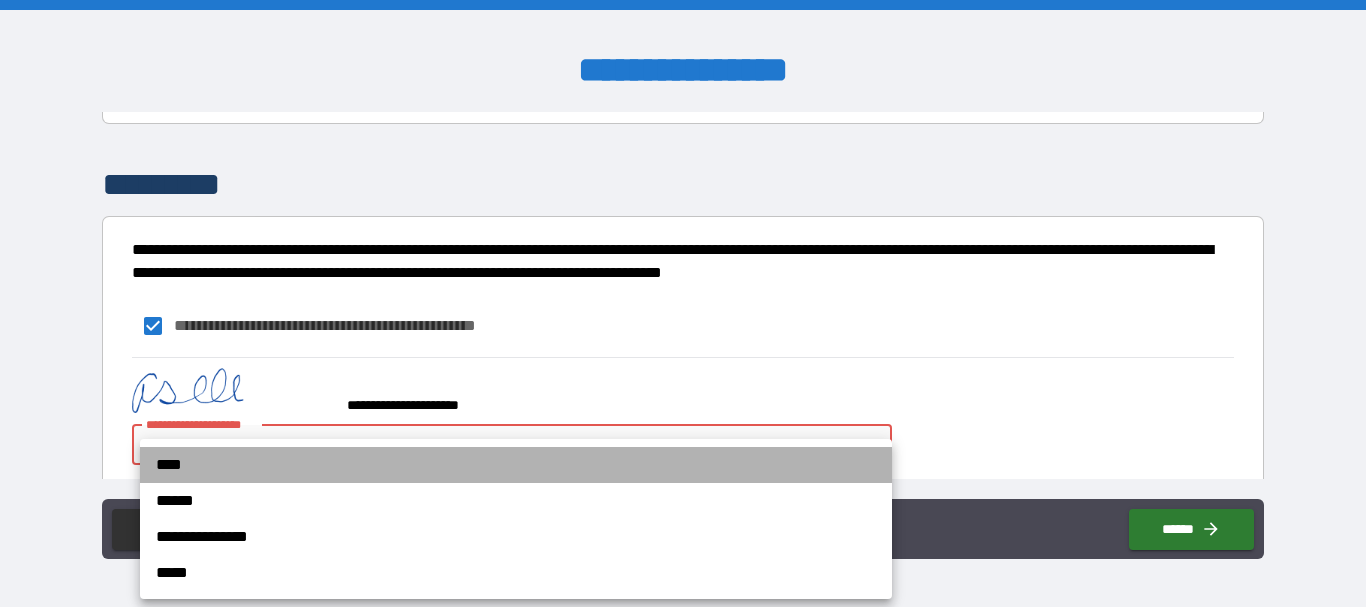 click on "****" at bounding box center (516, 465) 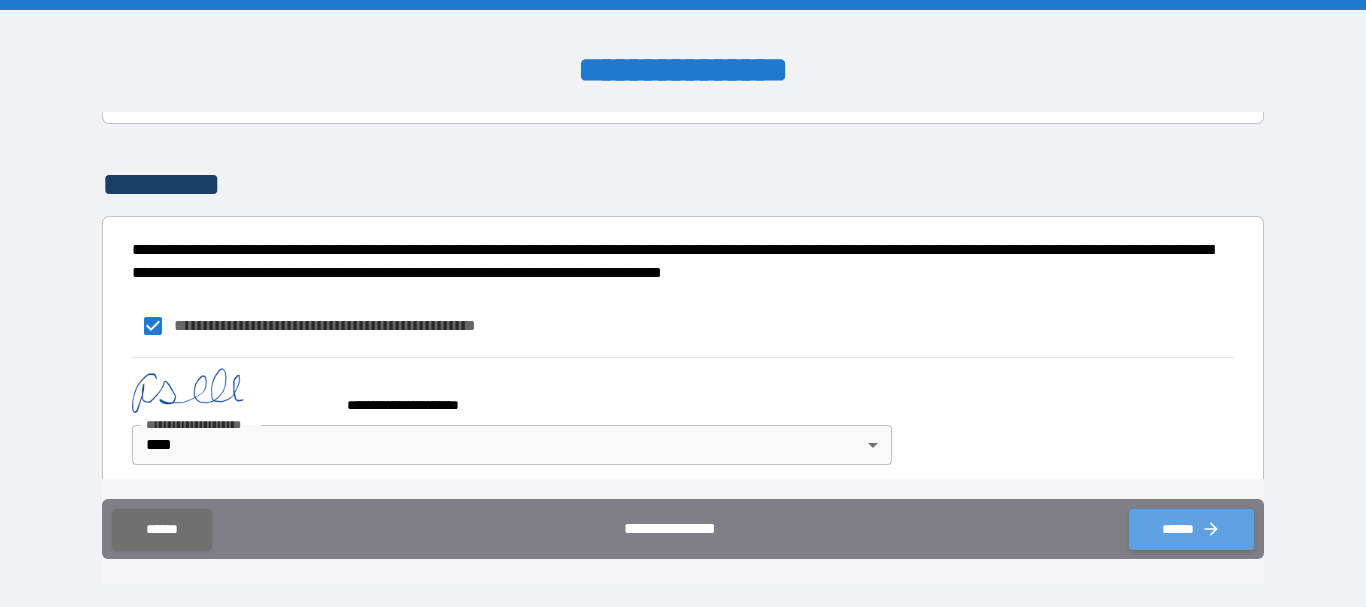 click on "******" at bounding box center [1191, 529] 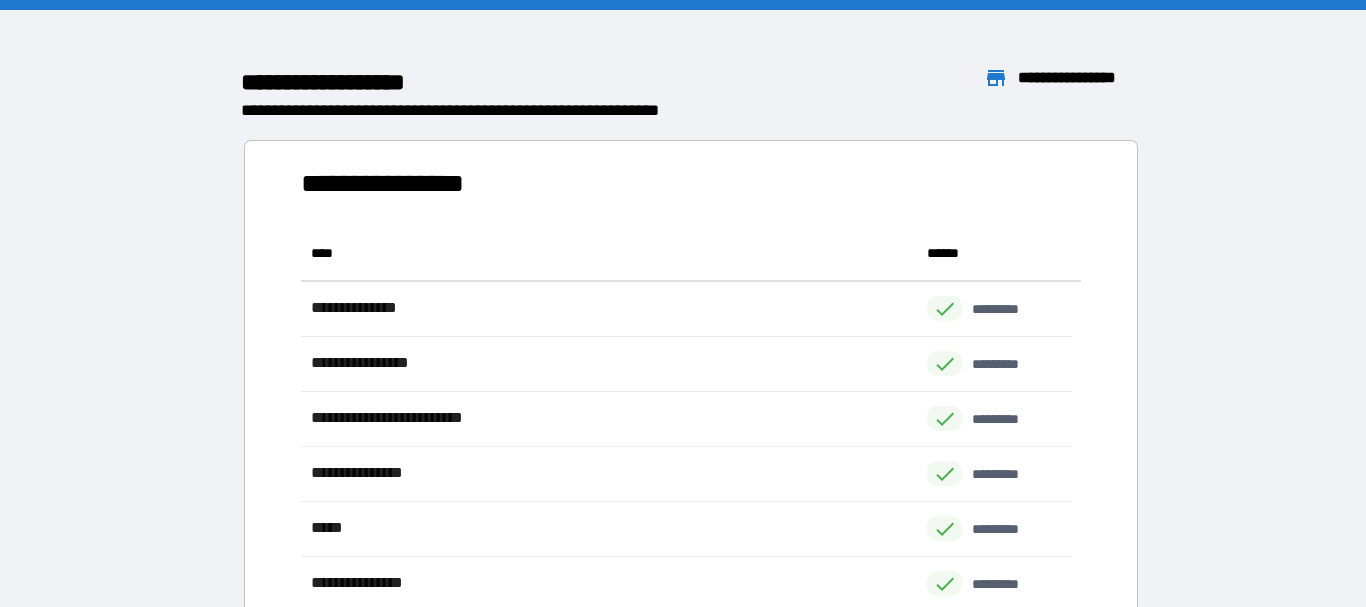 scroll, scrollTop: 16, scrollLeft: 16, axis: both 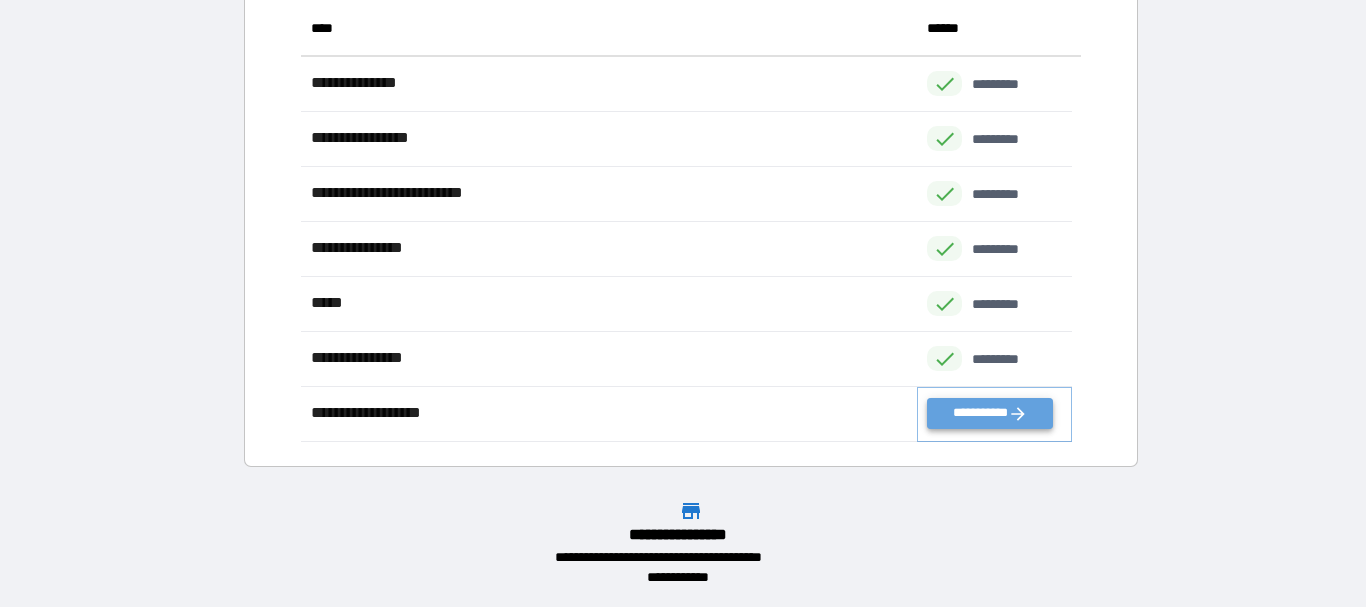 click on "**********" at bounding box center (989, 413) 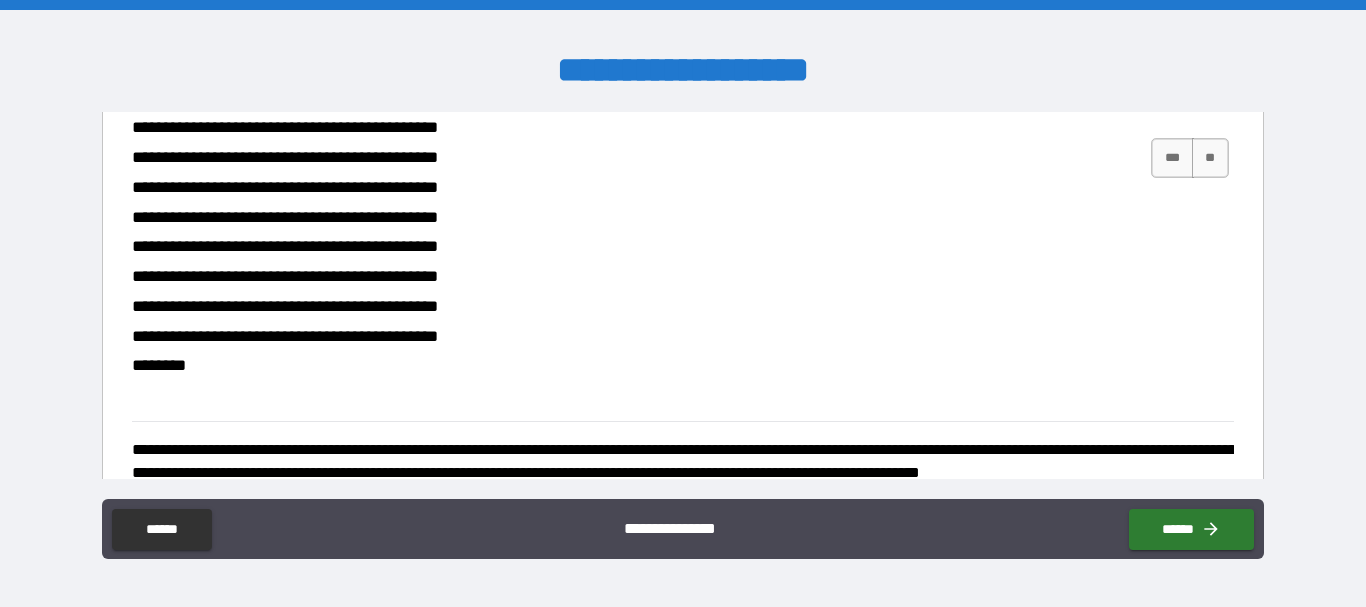 scroll, scrollTop: 1412, scrollLeft: 0, axis: vertical 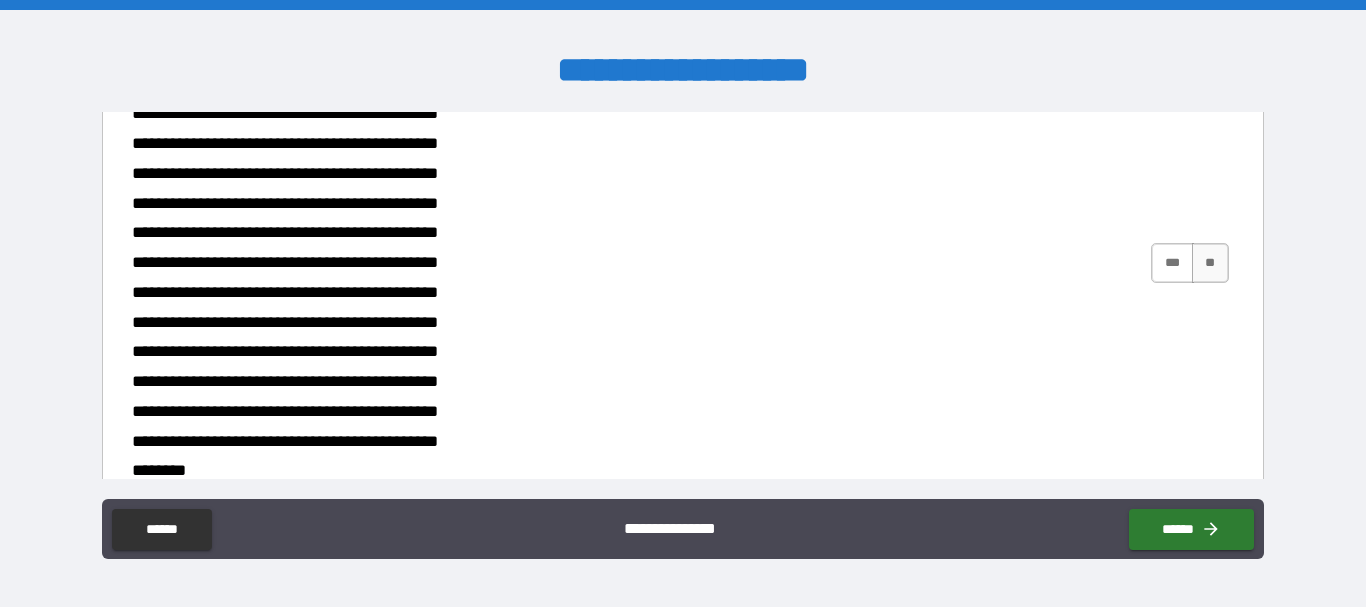 click on "***" at bounding box center (1172, 263) 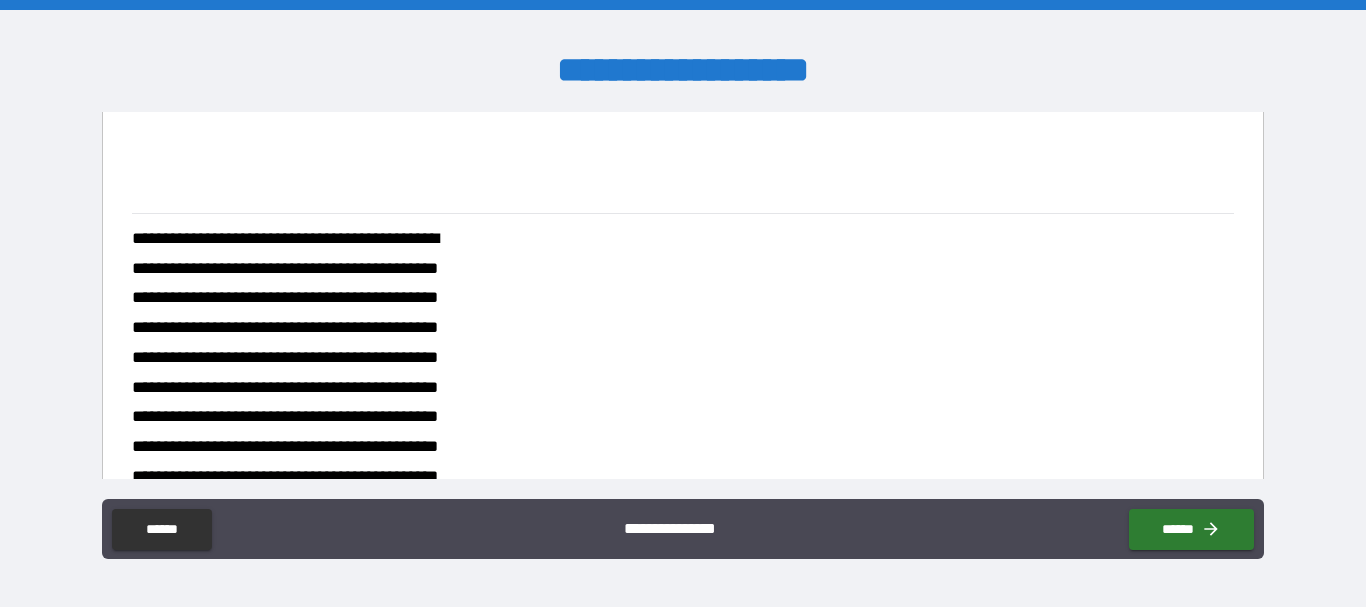 scroll, scrollTop: 712, scrollLeft: 0, axis: vertical 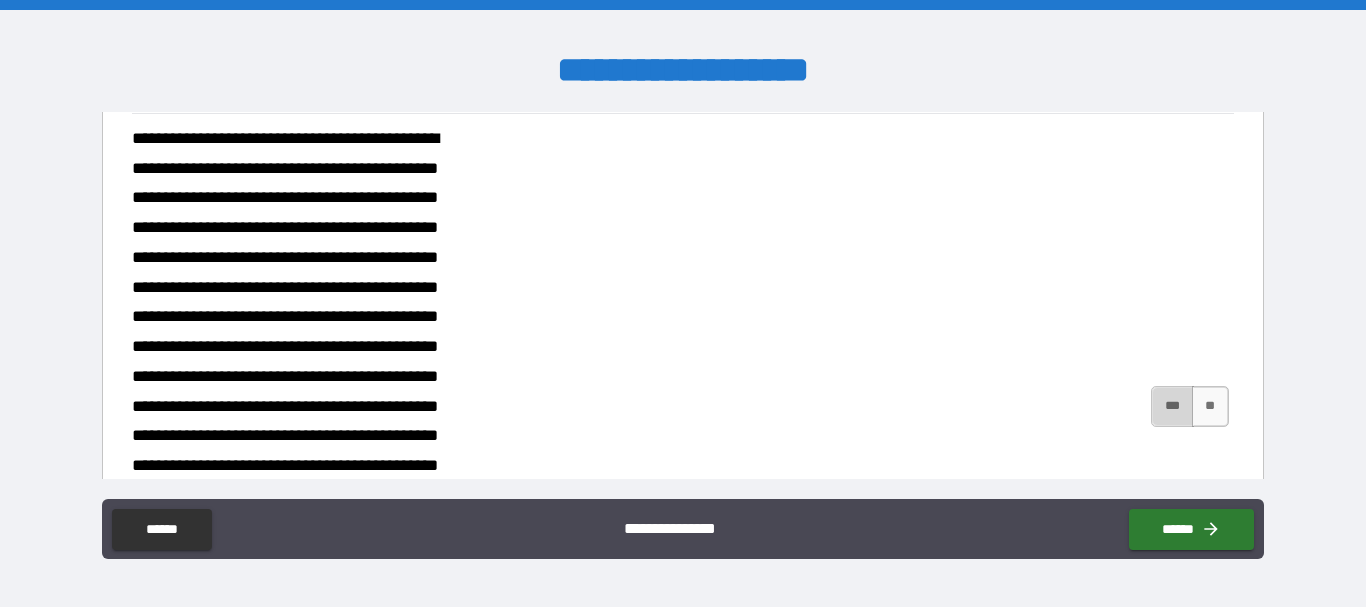 click on "***" at bounding box center [1172, 406] 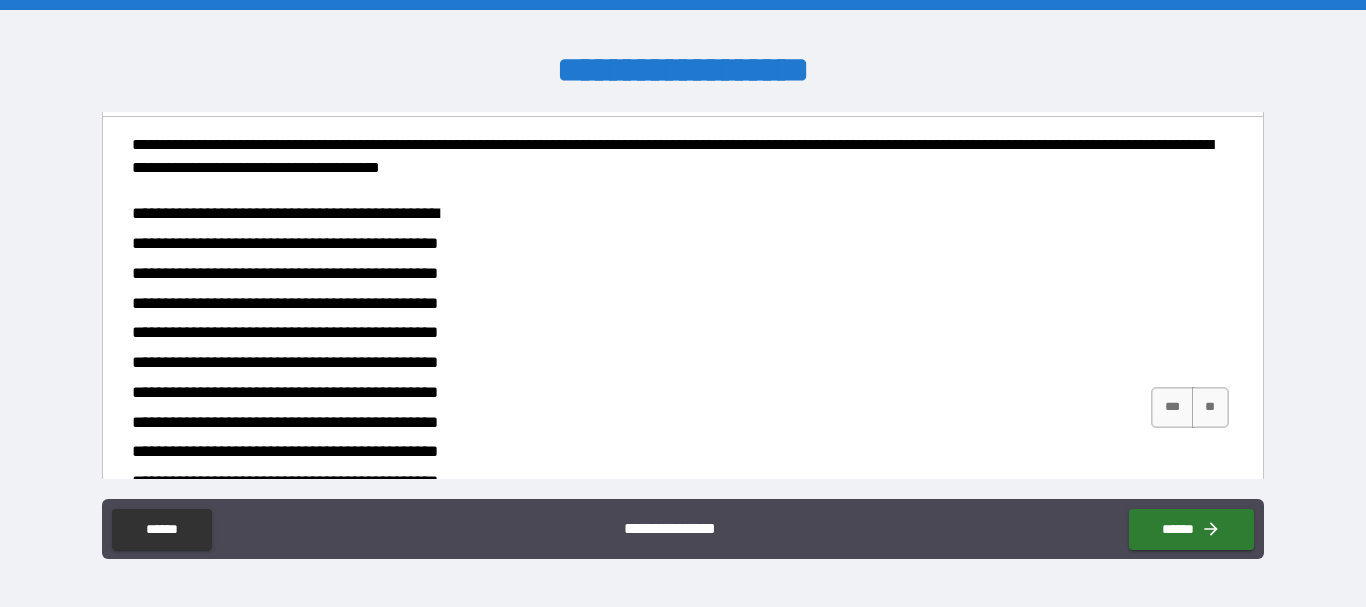 scroll, scrollTop: 212, scrollLeft: 0, axis: vertical 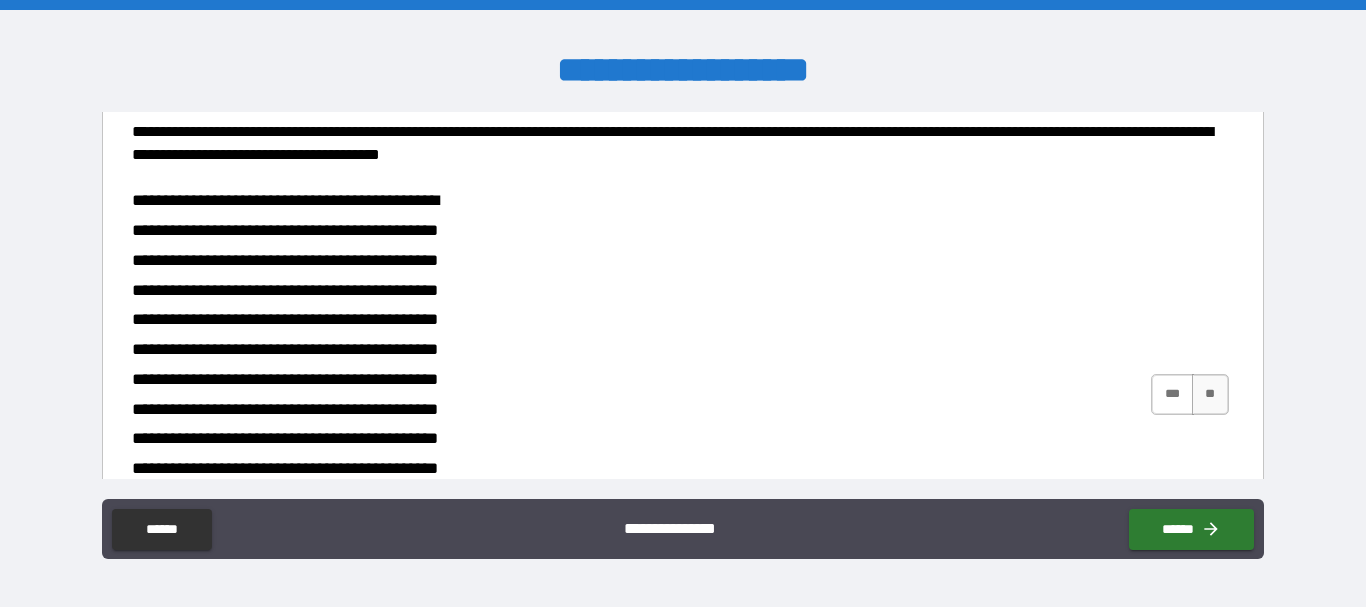 click on "***" at bounding box center (1172, 394) 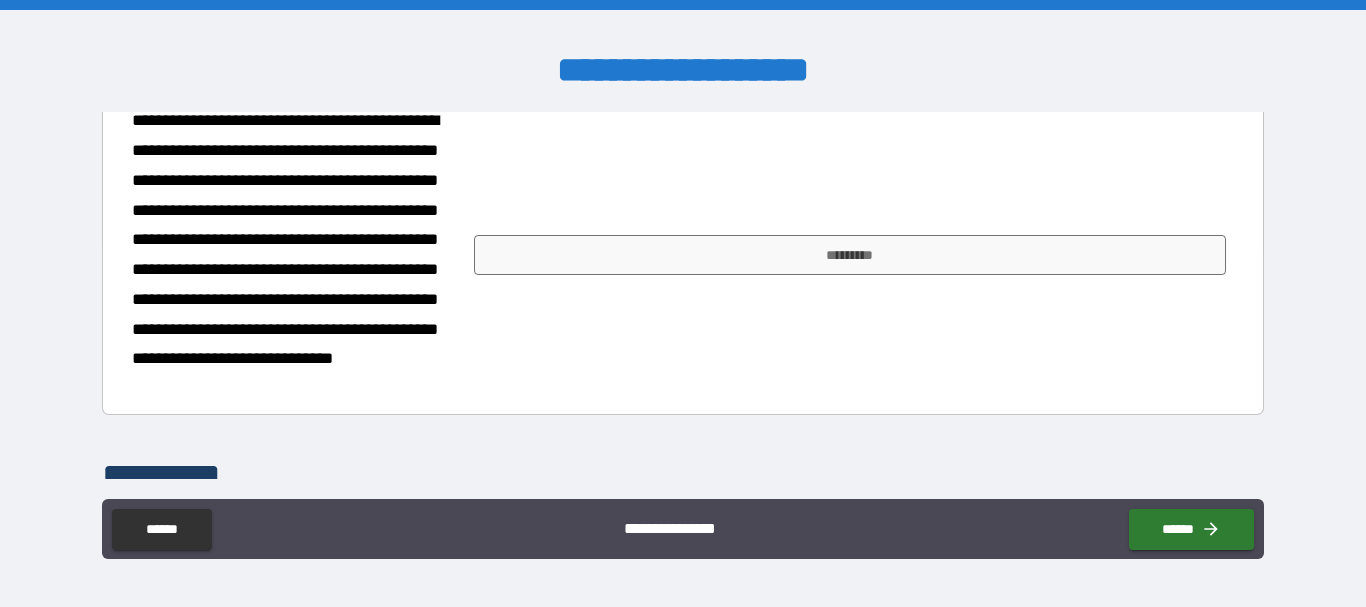 scroll, scrollTop: 2212, scrollLeft: 0, axis: vertical 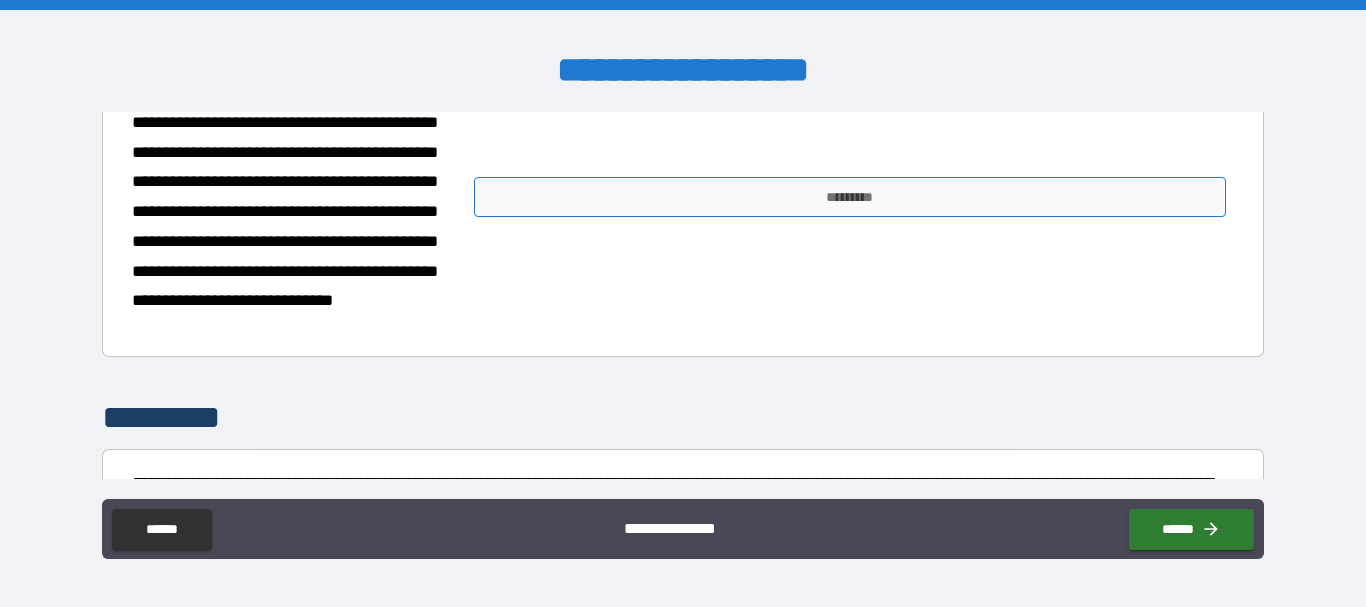 click on "*********" at bounding box center (850, 197) 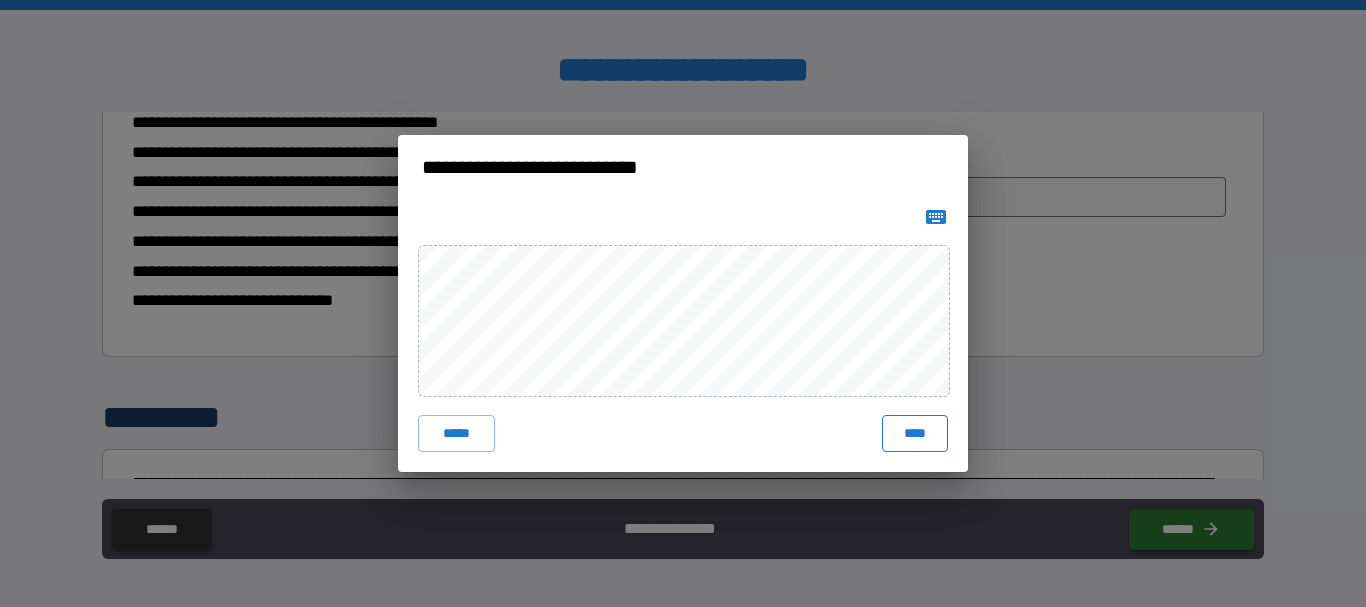 click on "****" at bounding box center [915, 433] 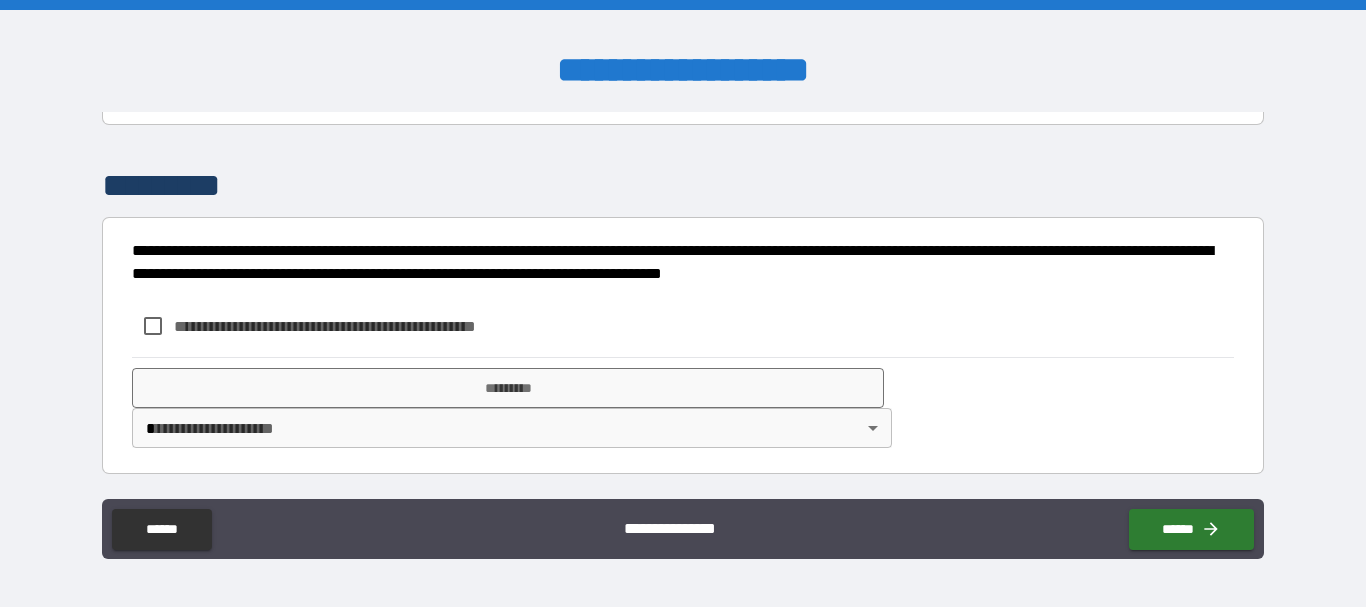 scroll, scrollTop: 2512, scrollLeft: 0, axis: vertical 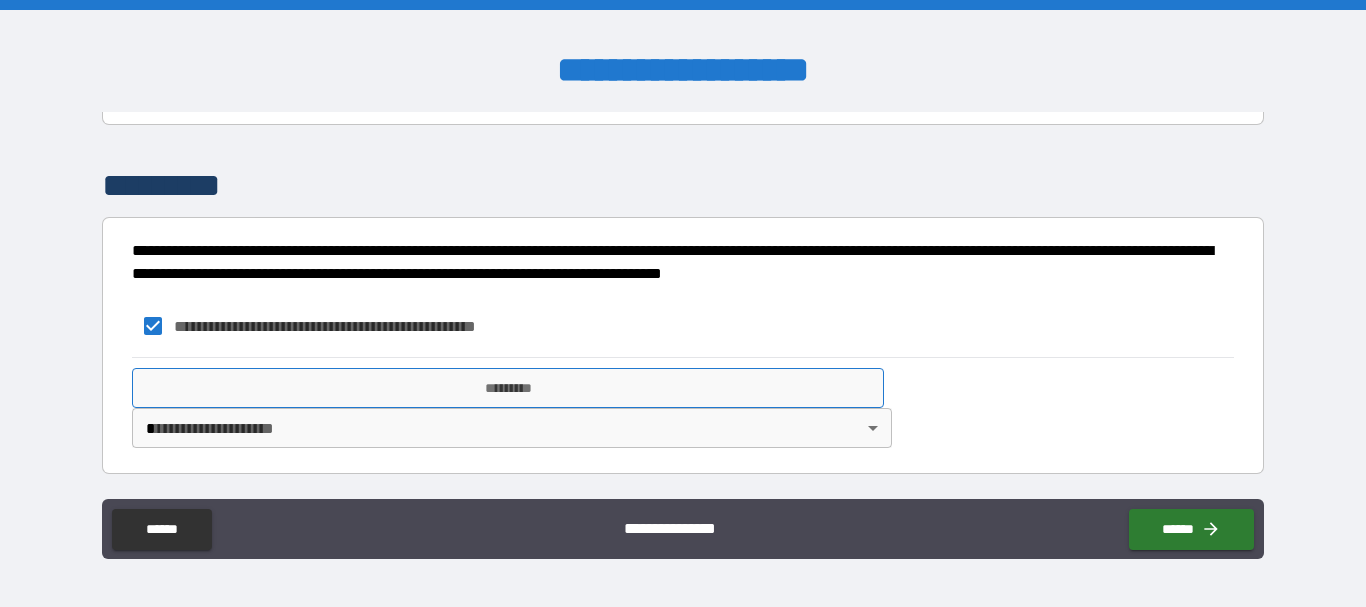 click on "*********" at bounding box center (508, 388) 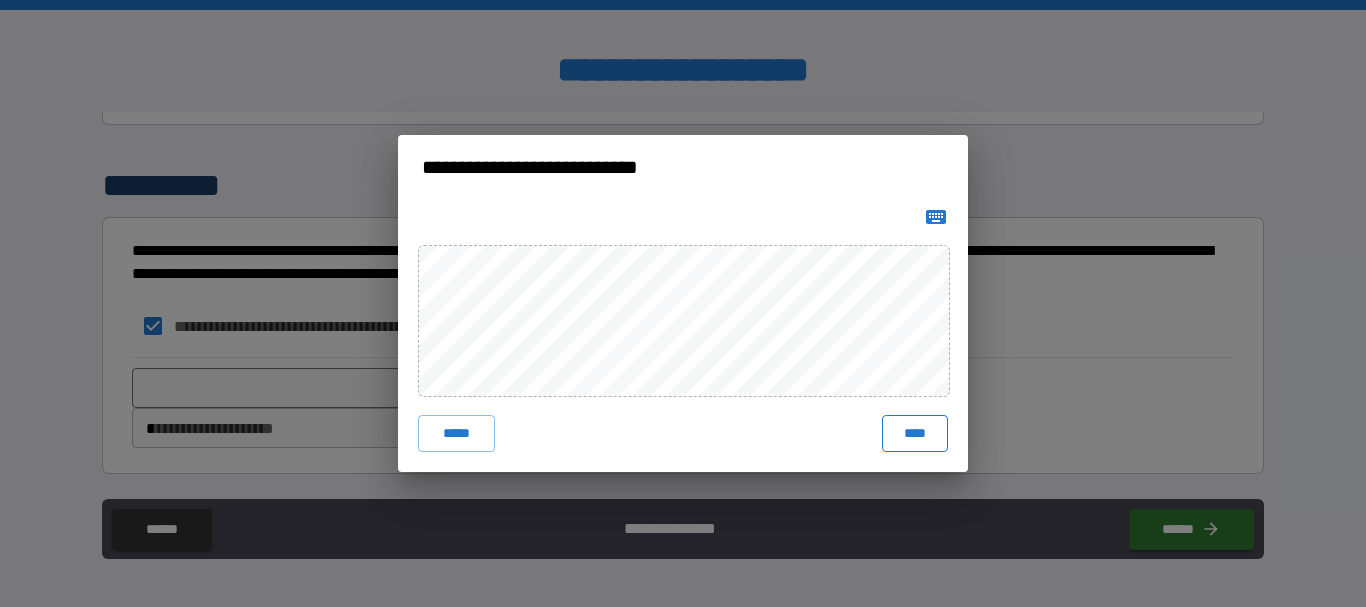 click on "****" at bounding box center (915, 433) 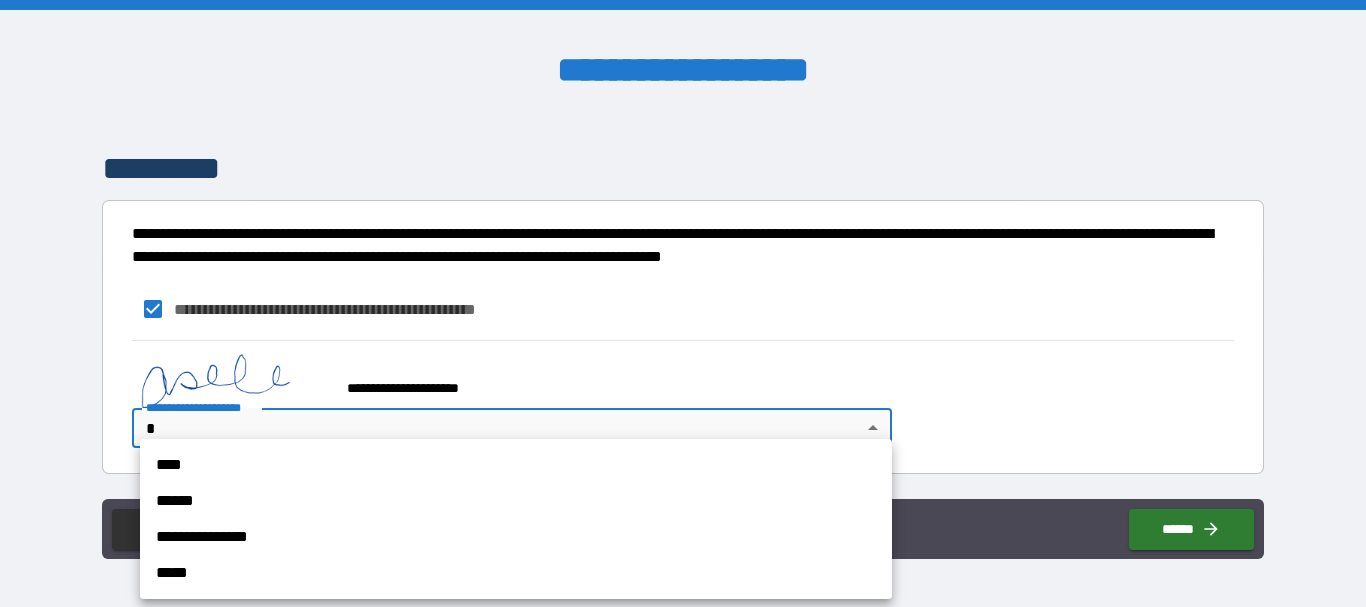 click on "**********" at bounding box center (683, 303) 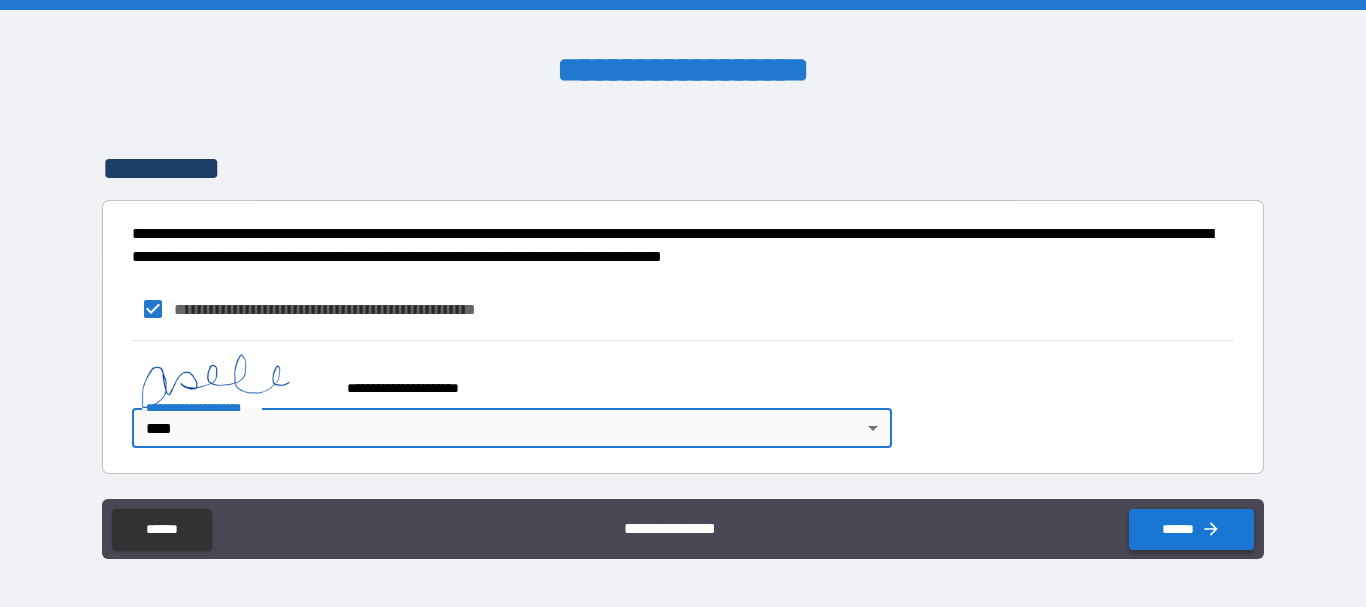 click on "******" at bounding box center [1191, 529] 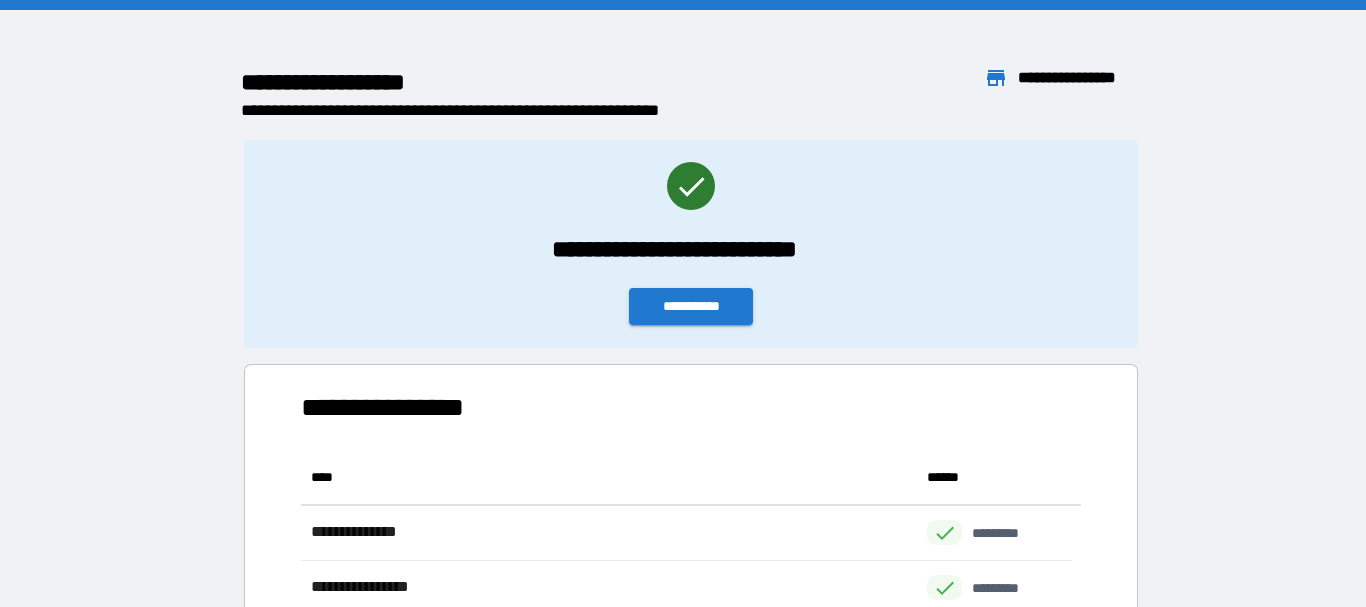 scroll, scrollTop: 16, scrollLeft: 16, axis: both 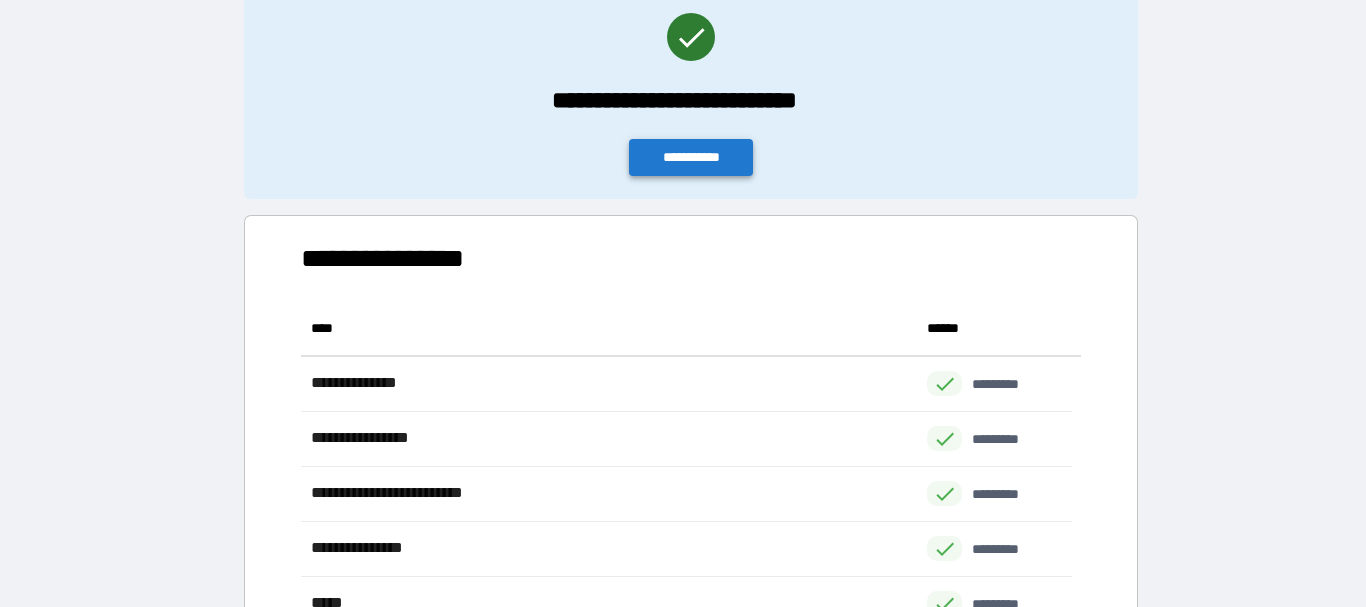 click on "**********" at bounding box center [691, 157] 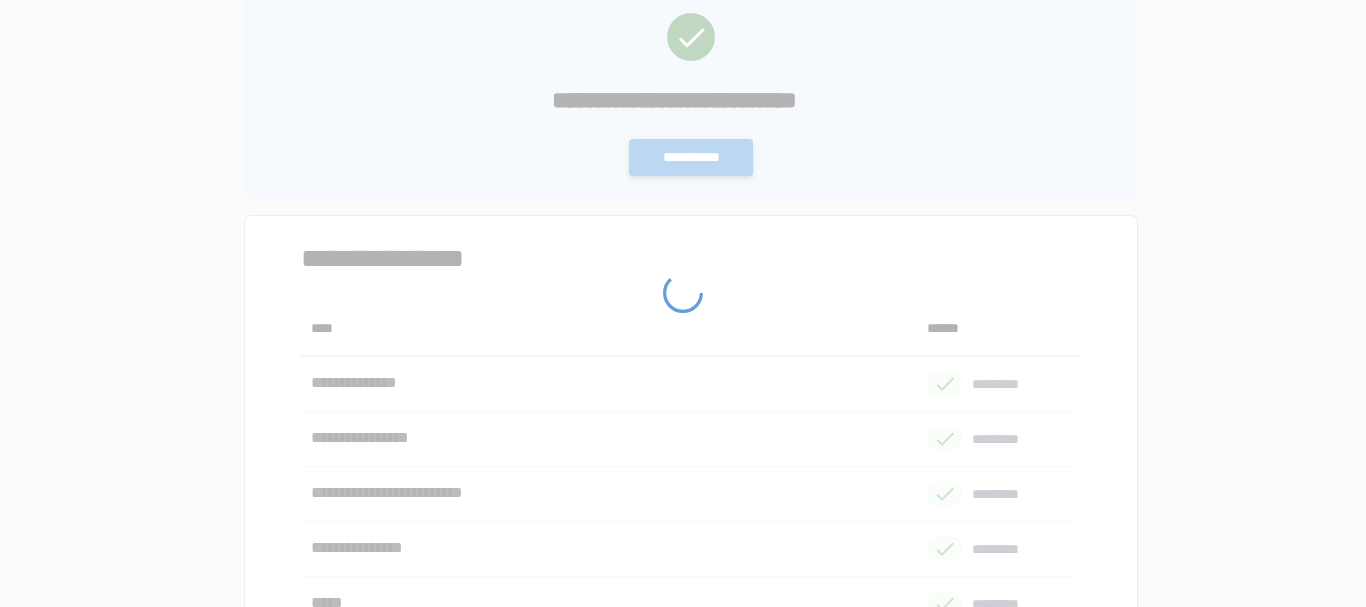 scroll, scrollTop: 0, scrollLeft: 0, axis: both 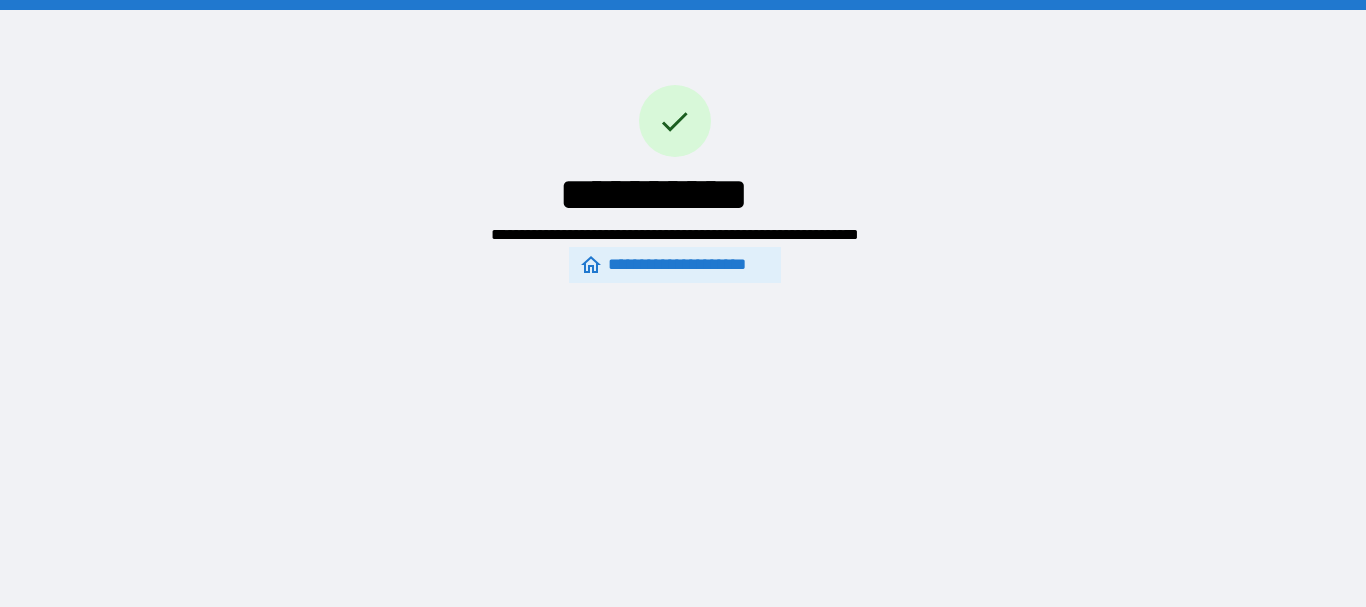 click on "**********" at bounding box center (674, 166) 